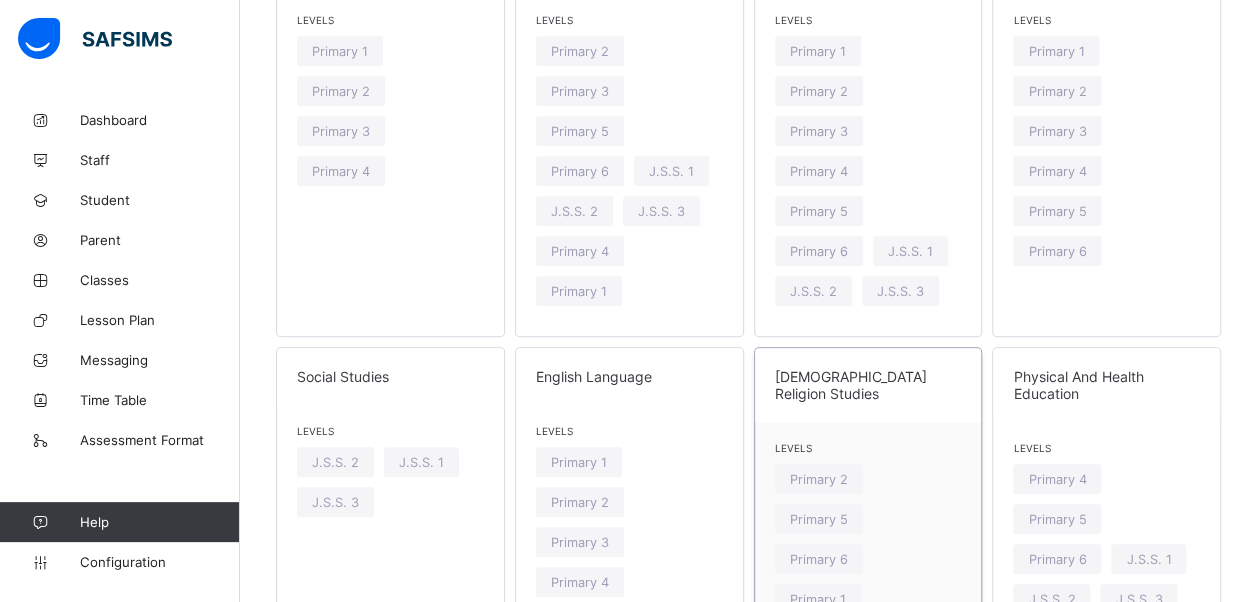 scroll, scrollTop: 900, scrollLeft: 0, axis: vertical 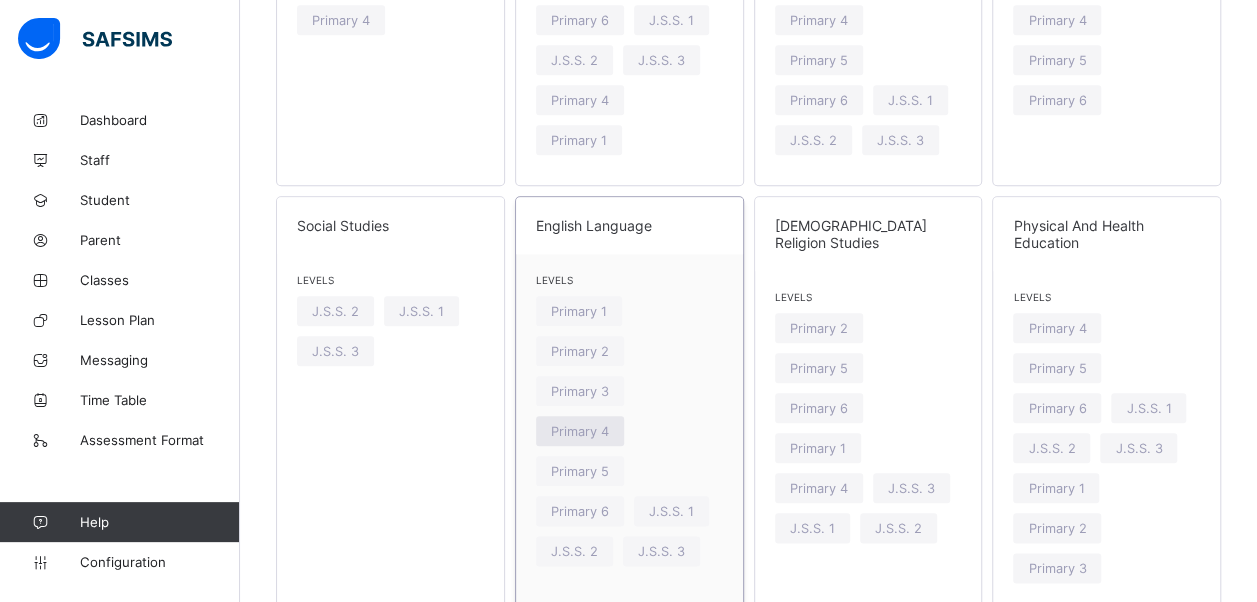 click on "Primary 4" at bounding box center [580, 431] 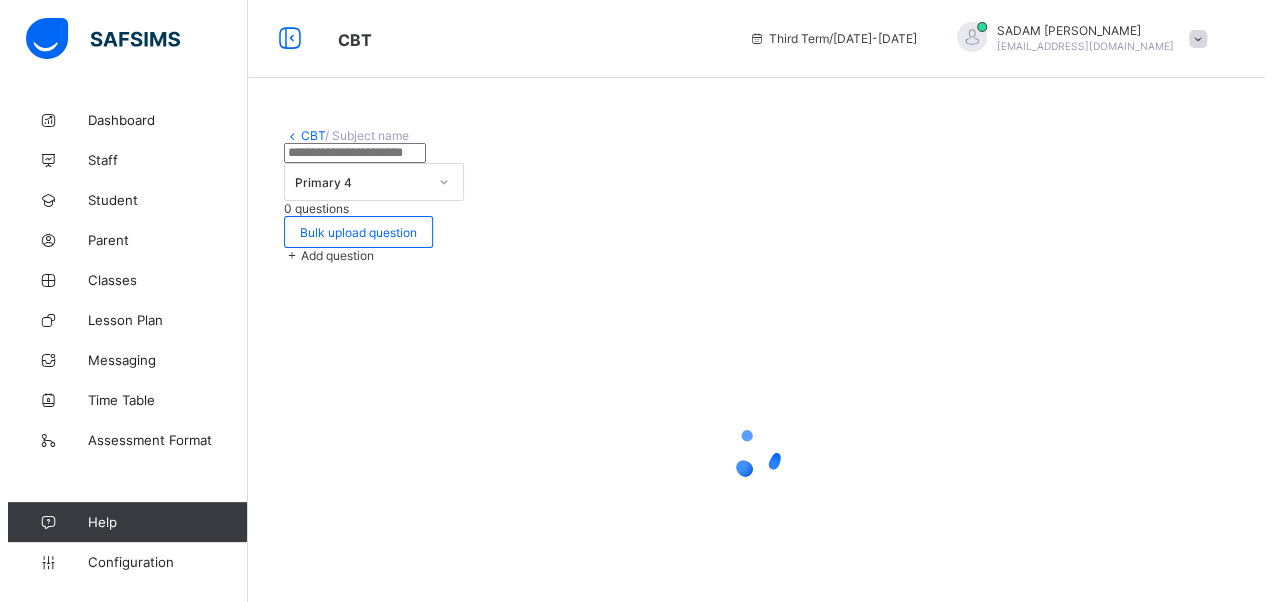 scroll, scrollTop: 0, scrollLeft: 0, axis: both 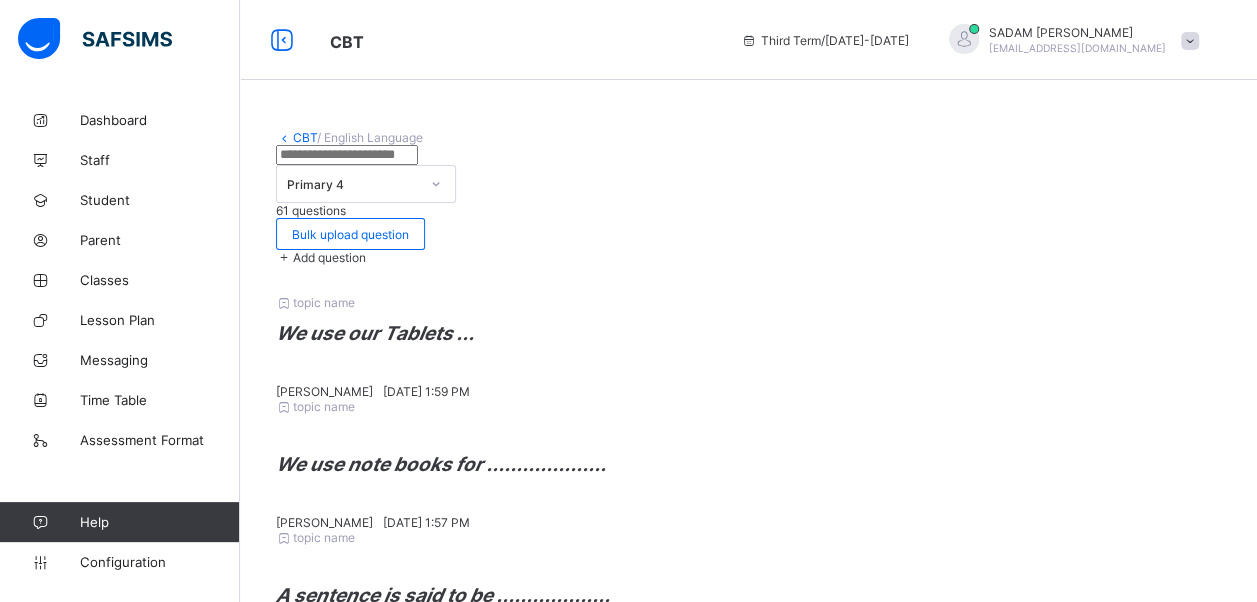 click at bounding box center [284, 257] 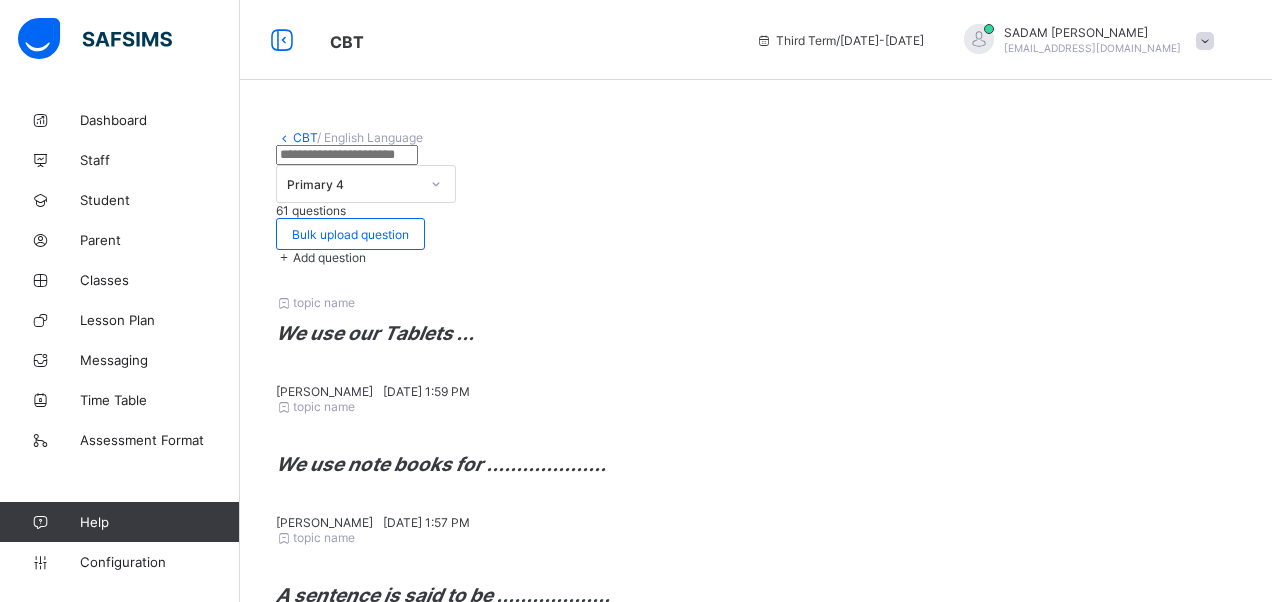 drag, startPoint x: 215, startPoint y: 384, endPoint x: 202, endPoint y: 402, distance: 22.203604 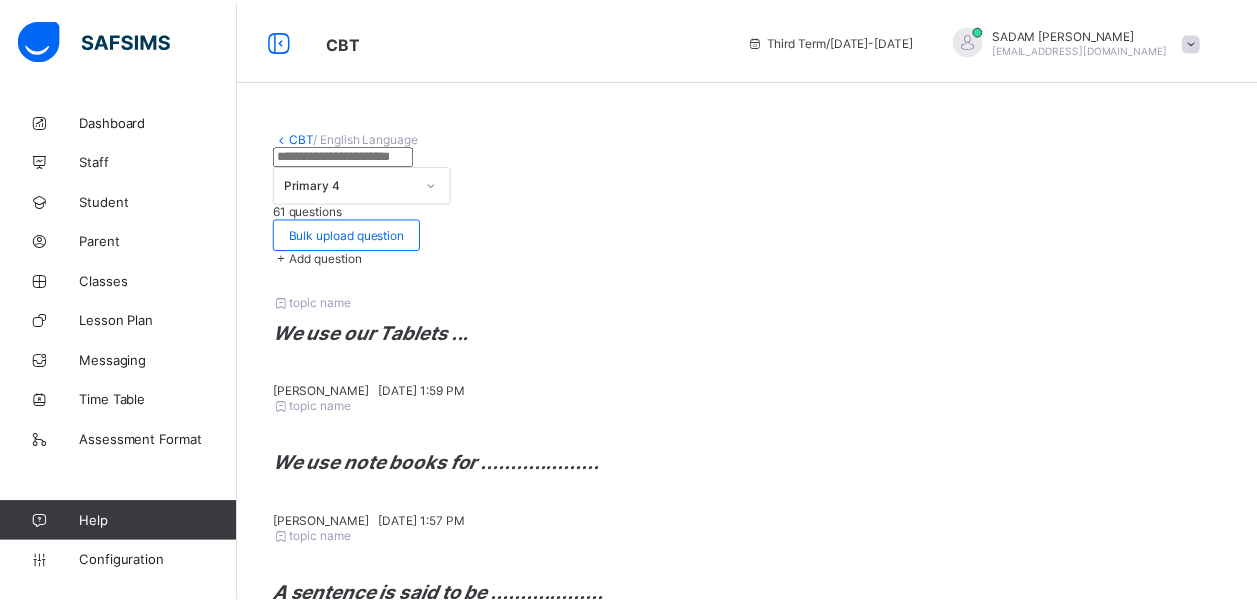 scroll, scrollTop: 40, scrollLeft: 0, axis: vertical 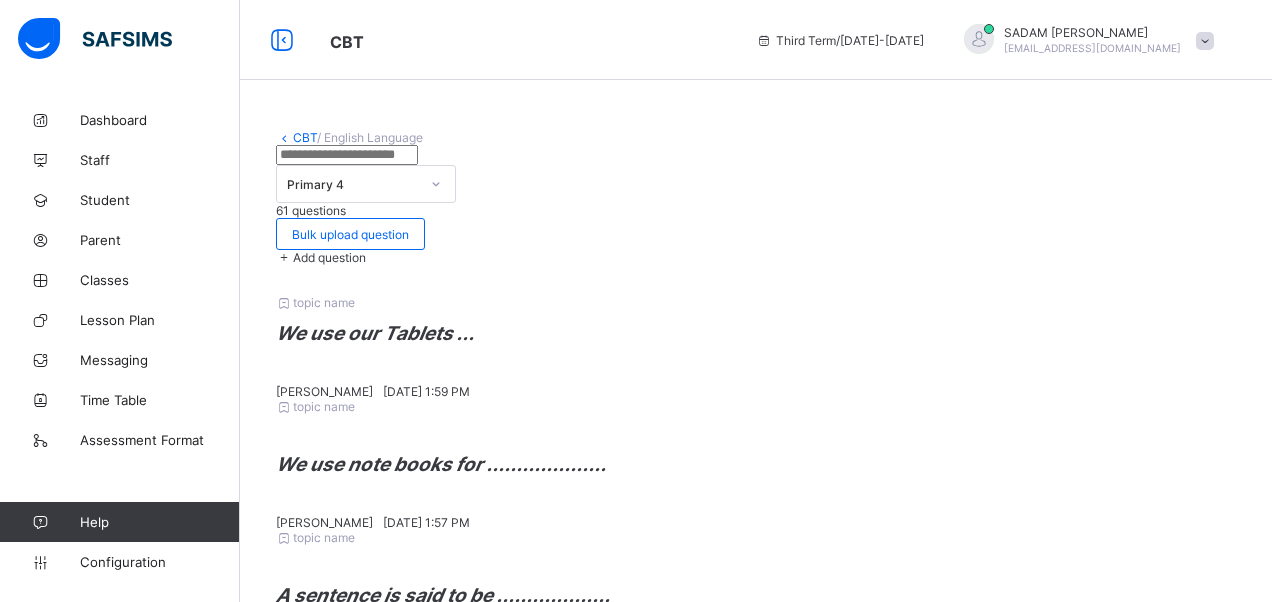 click on "Add Question" at bounding box center (1144, 2218) 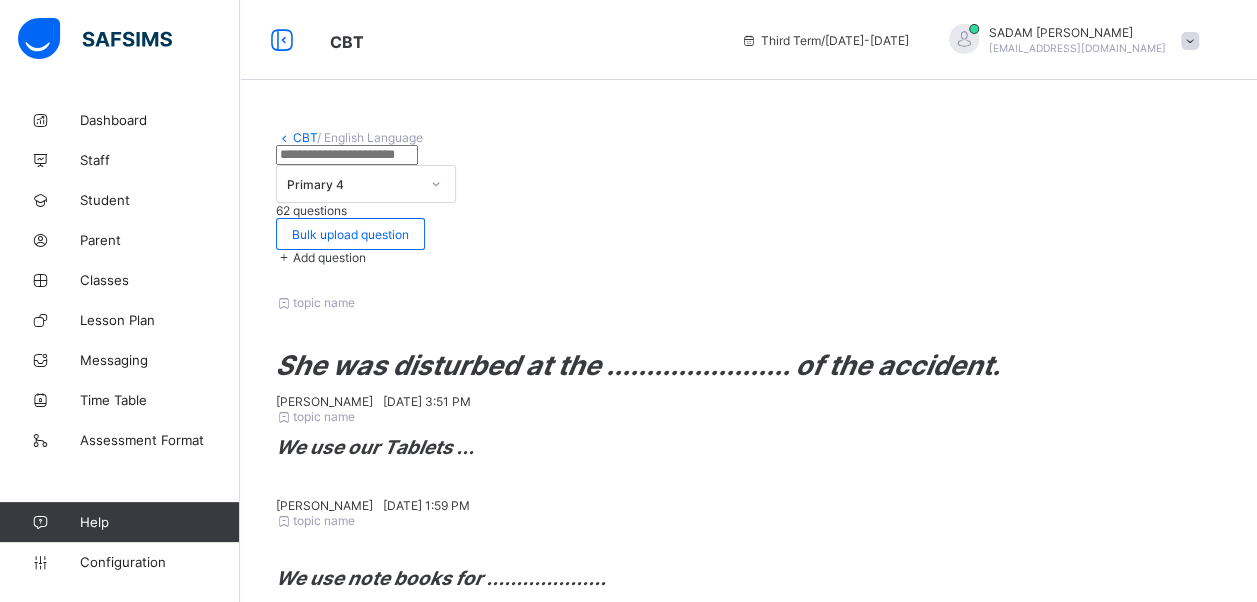 click on "Add question" at bounding box center [329, 257] 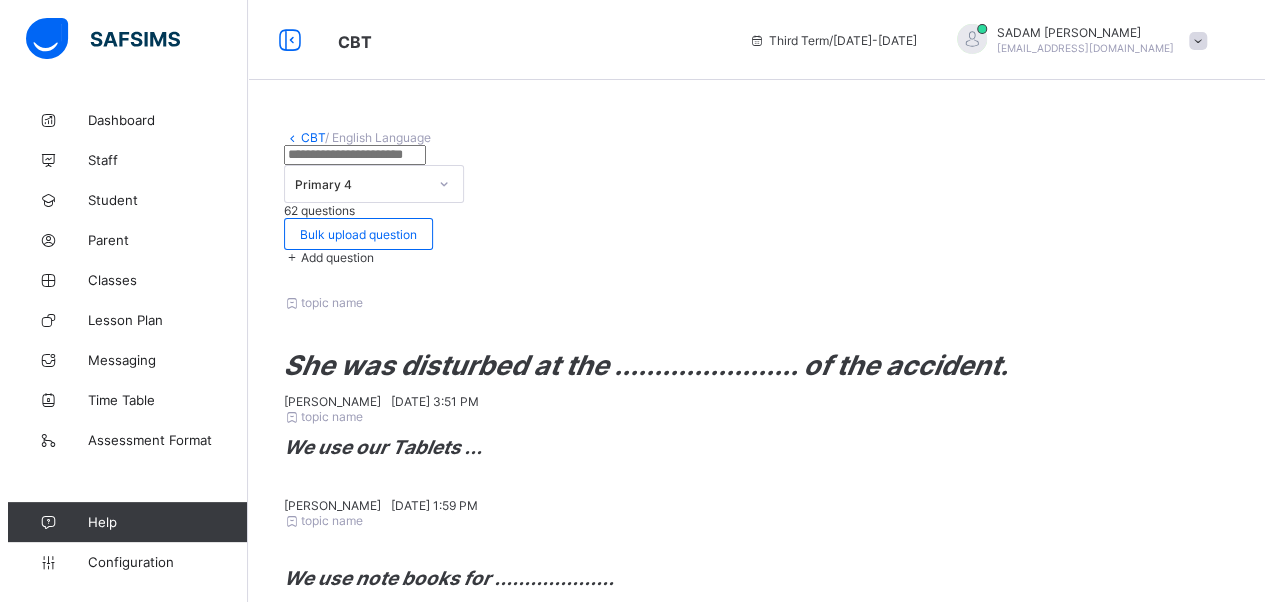 scroll, scrollTop: 342, scrollLeft: 0, axis: vertical 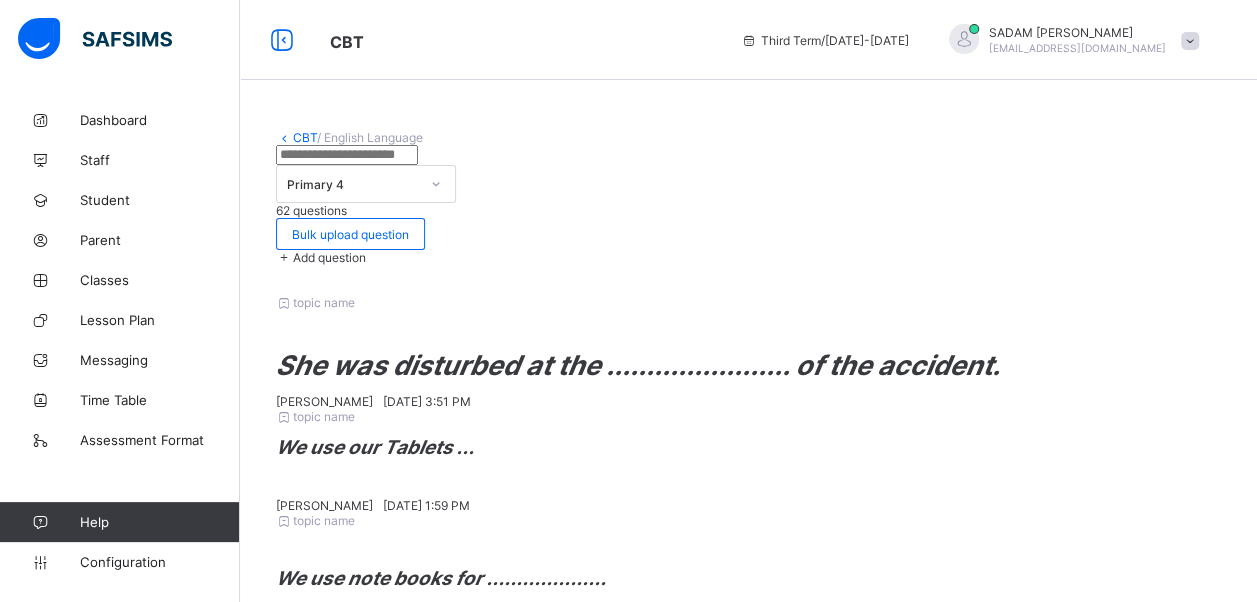 click on "Add option" at bounding box center [390, 2431] 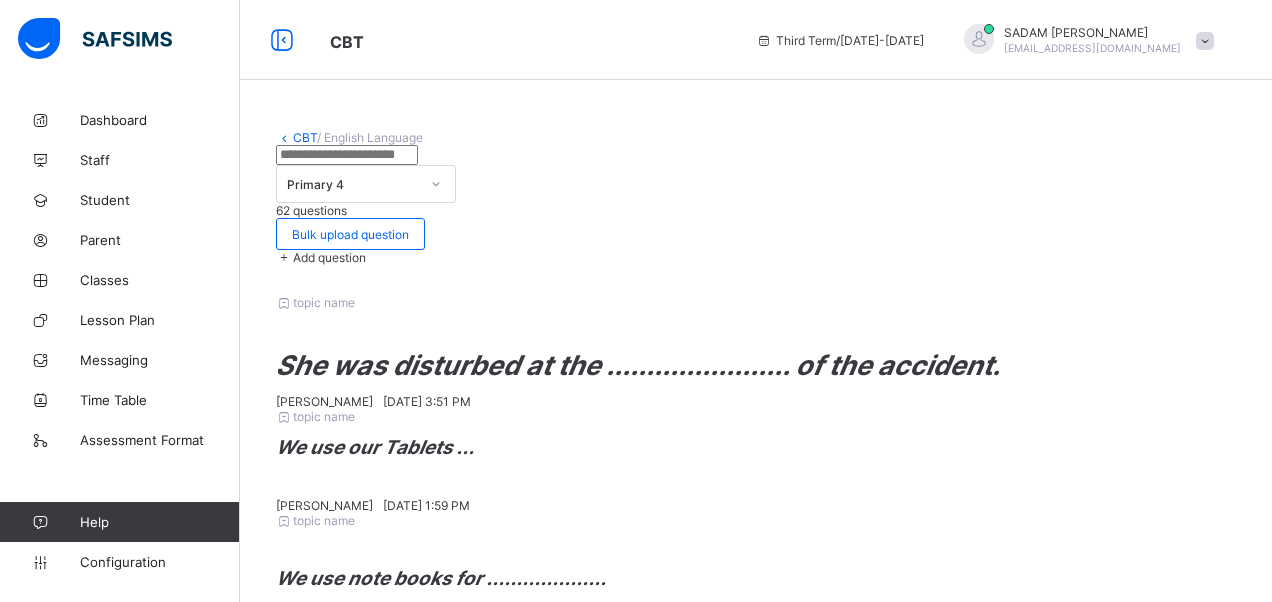 click on "Add option" at bounding box center [396, 2484] 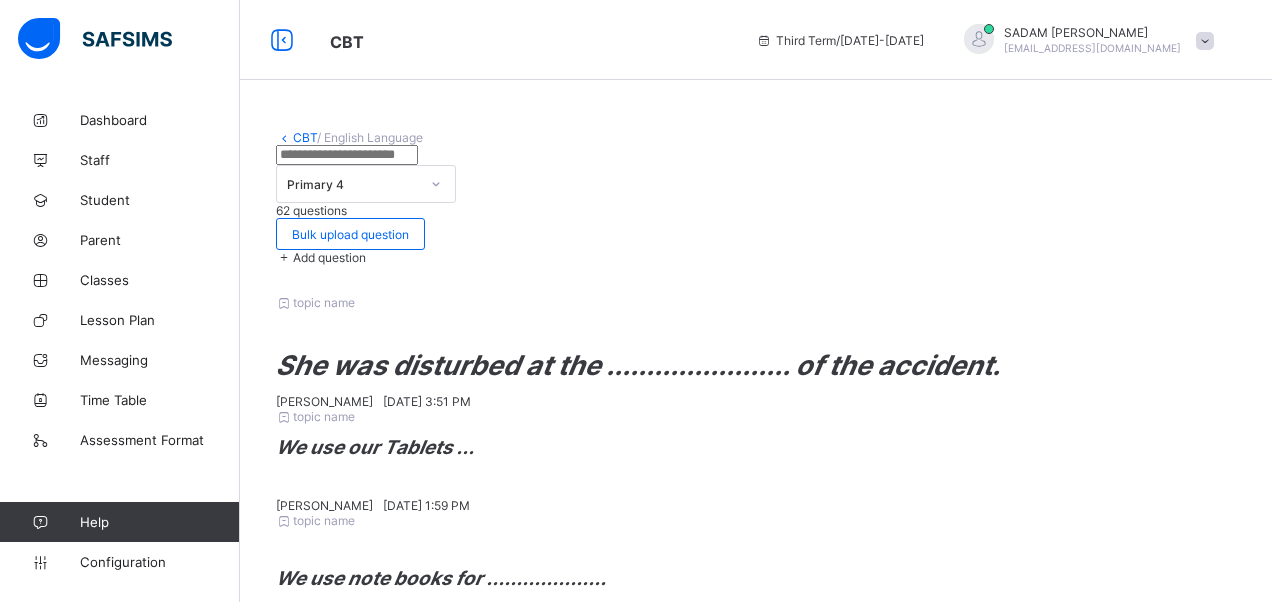 scroll, scrollTop: 0, scrollLeft: 0, axis: both 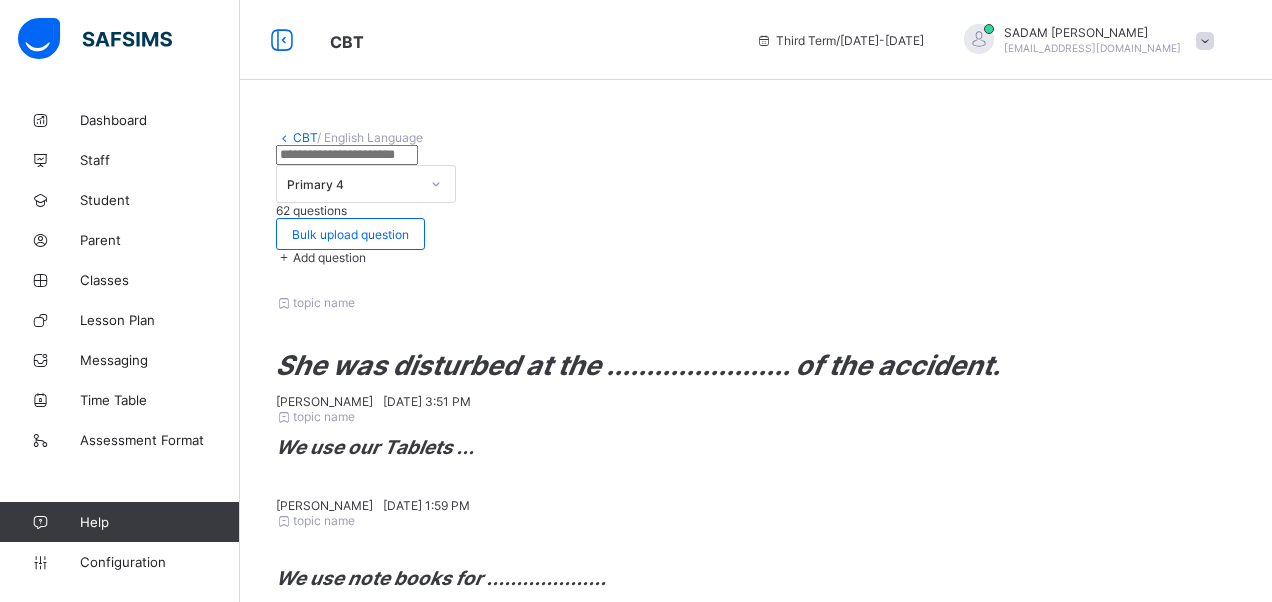drag, startPoint x: 390, startPoint y: 238, endPoint x: 330, endPoint y: 258, distance: 63.245552 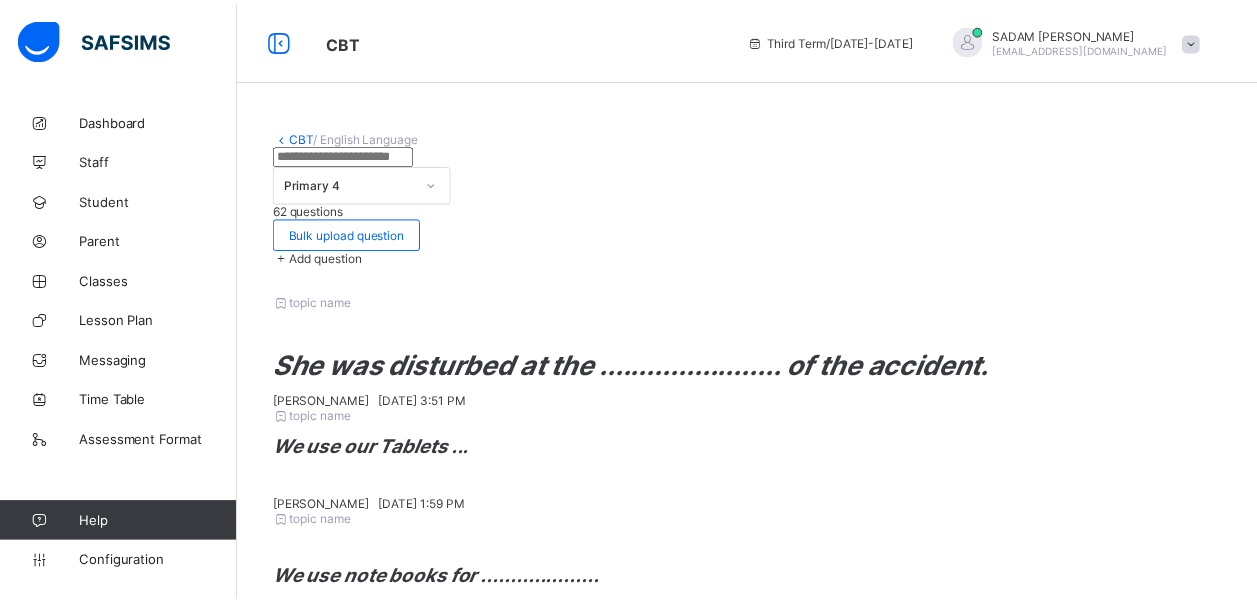 scroll, scrollTop: 84, scrollLeft: 0, axis: vertical 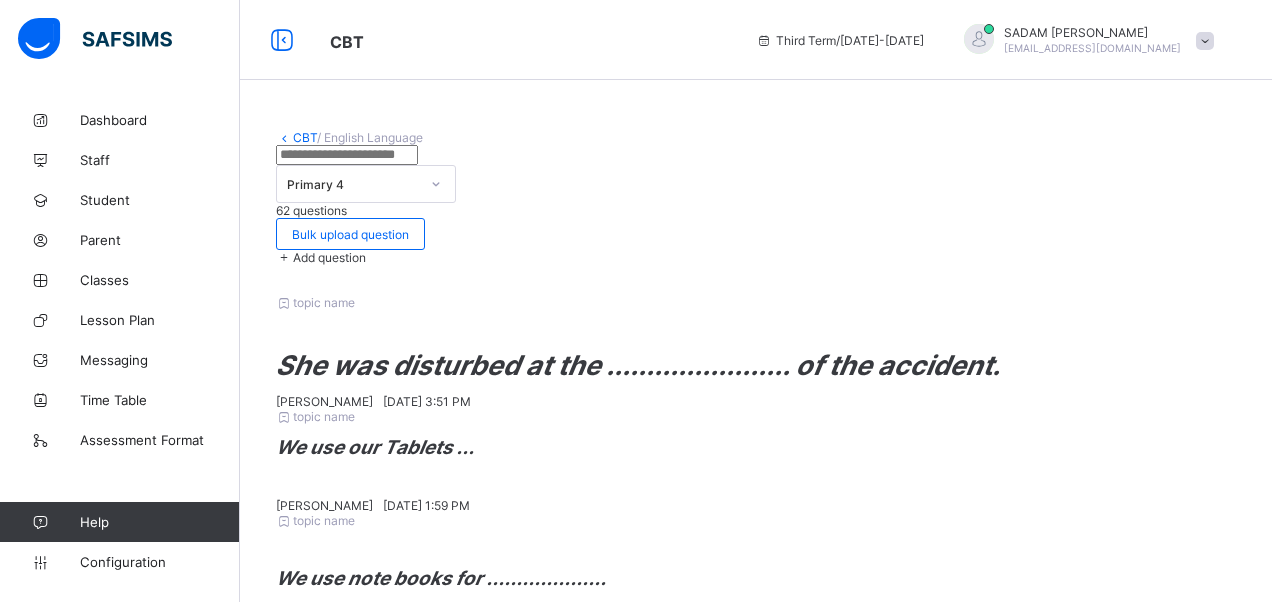 click on "Add Question" at bounding box center [1144, 2211] 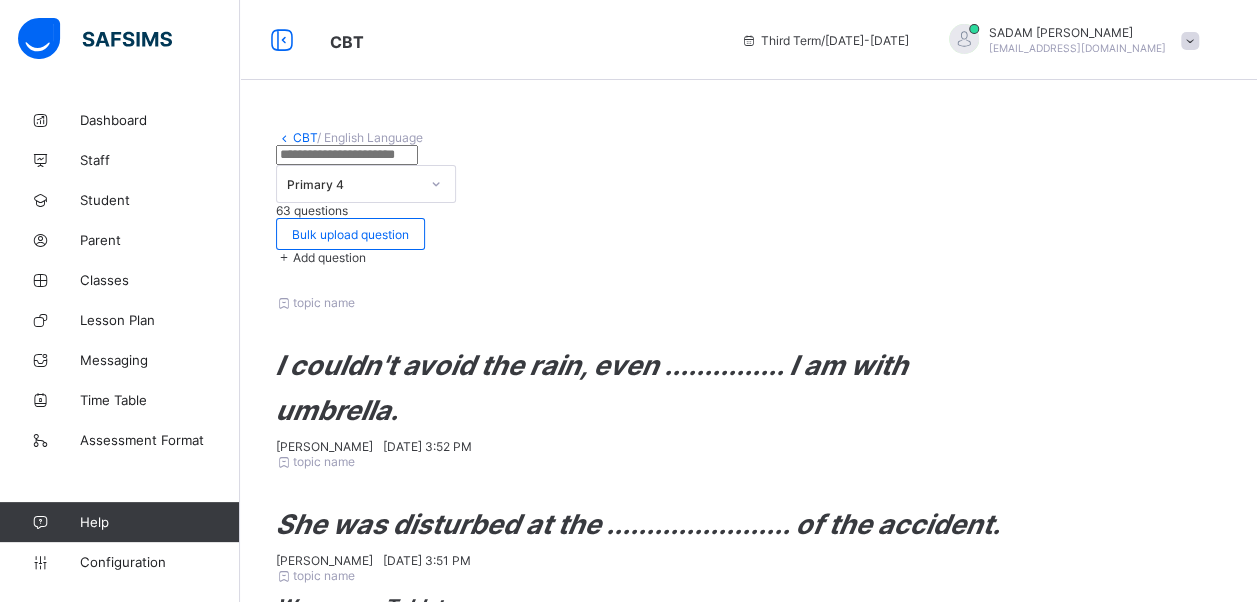 click on "Add question" at bounding box center (329, 257) 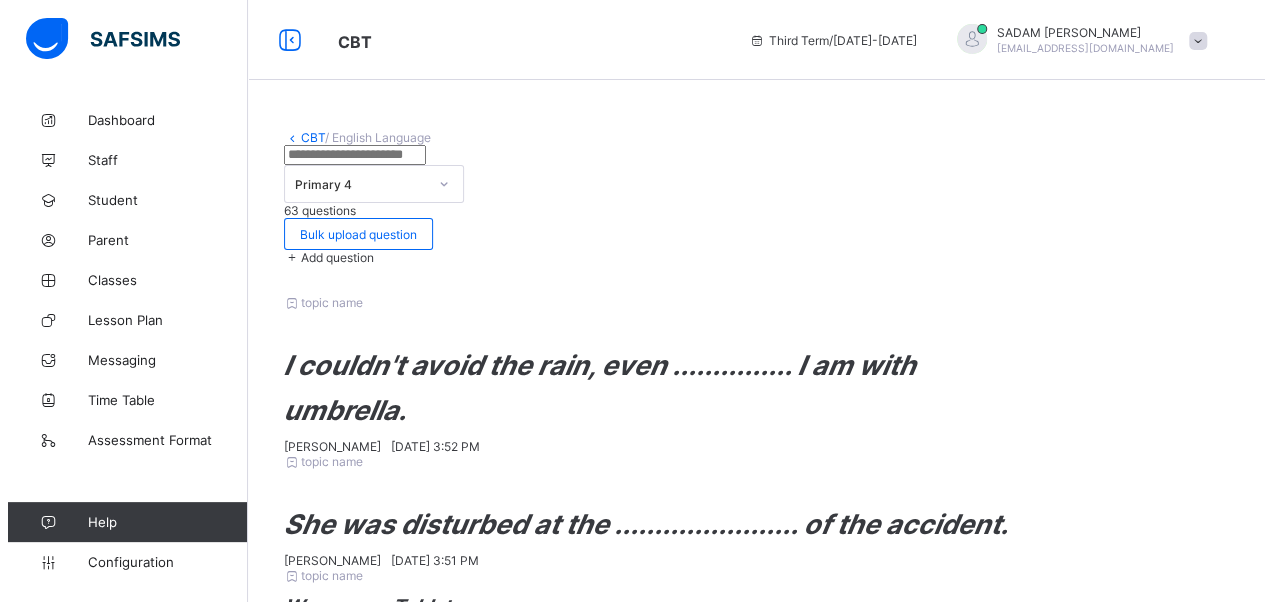 scroll, scrollTop: 342, scrollLeft: 0, axis: vertical 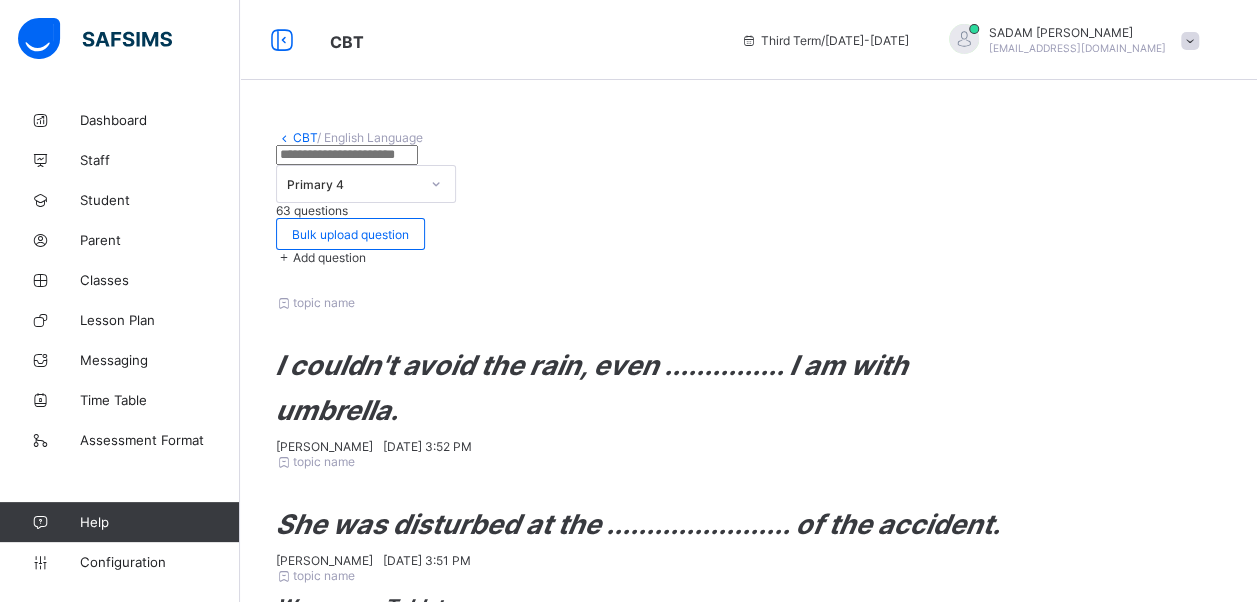 click at bounding box center (344, 2451) 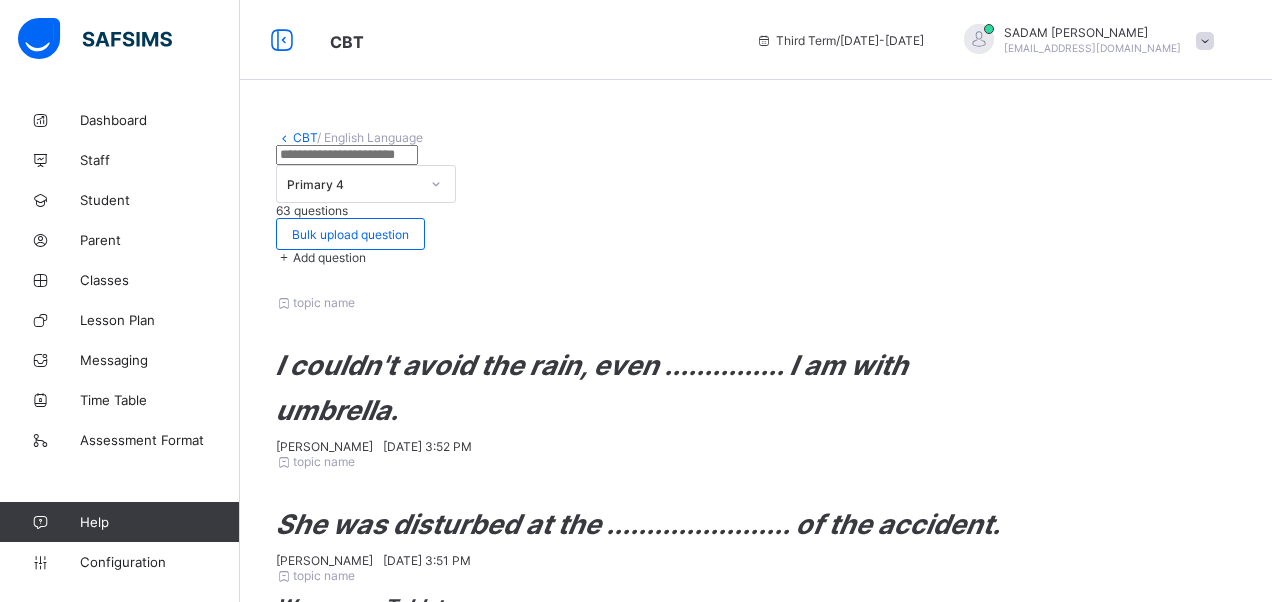 click on "Add option" at bounding box center (396, 2504) 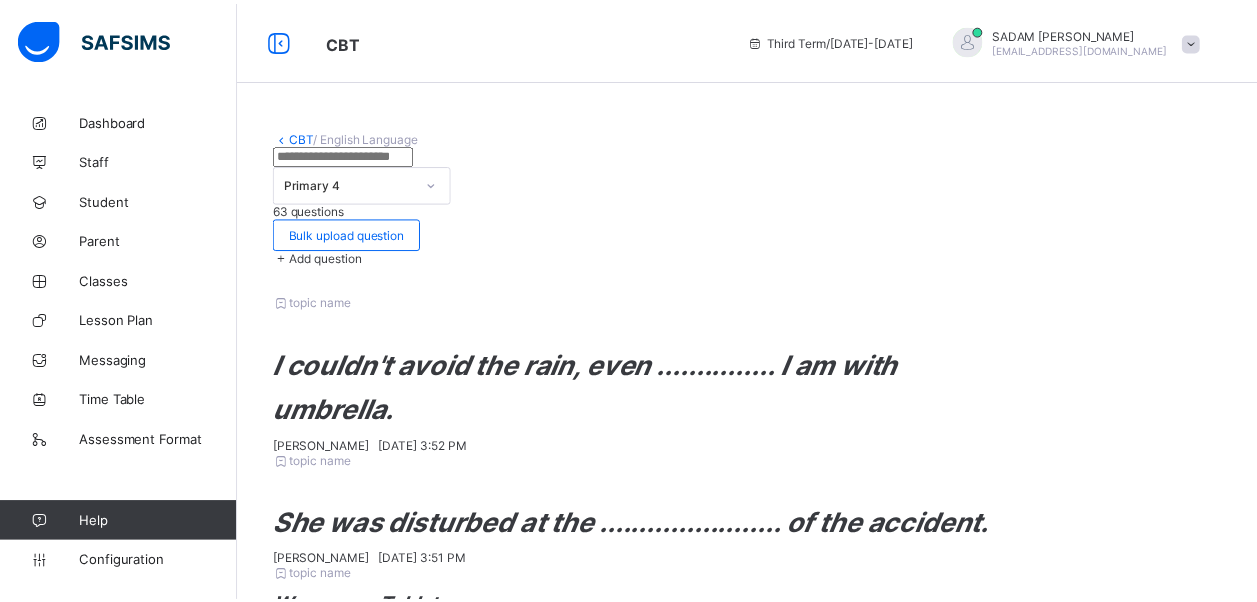 scroll, scrollTop: 14, scrollLeft: 0, axis: vertical 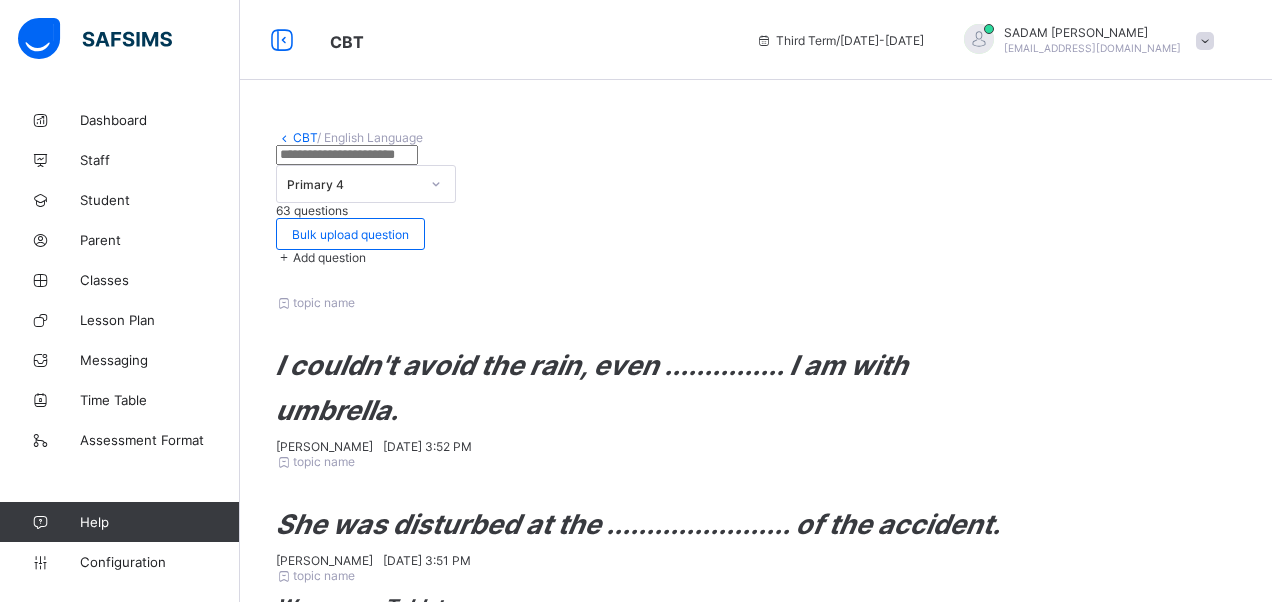 click on "Add Question" at bounding box center (1144, 2159) 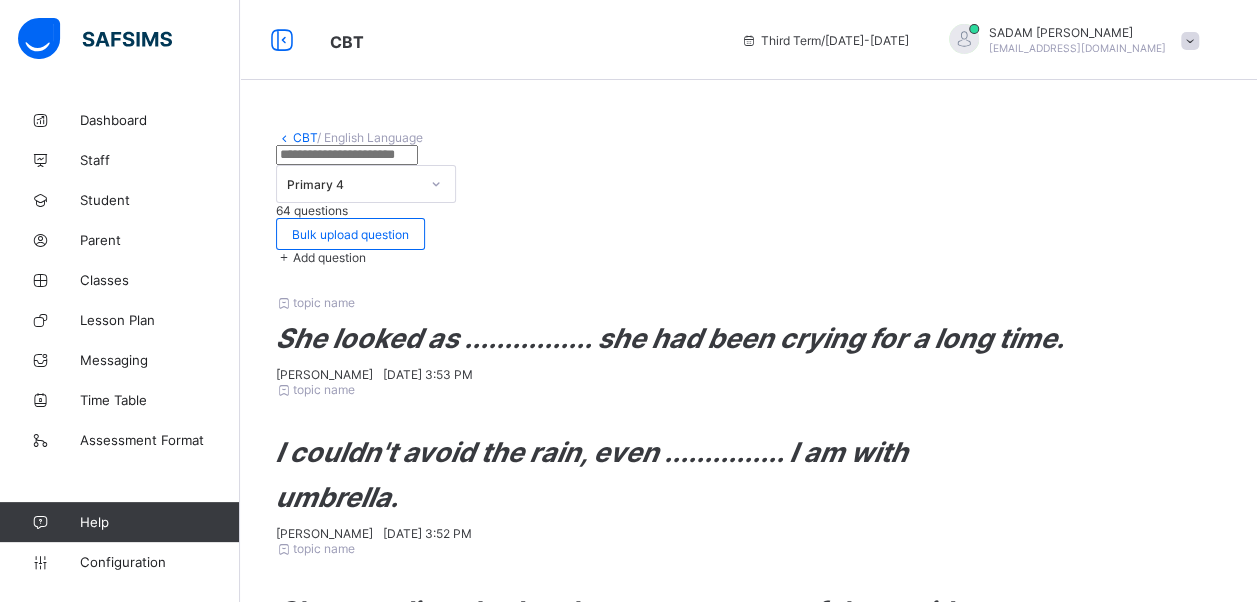 drag, startPoint x: 1014, startPoint y: 508, endPoint x: 1148, endPoint y: 173, distance: 360.80603 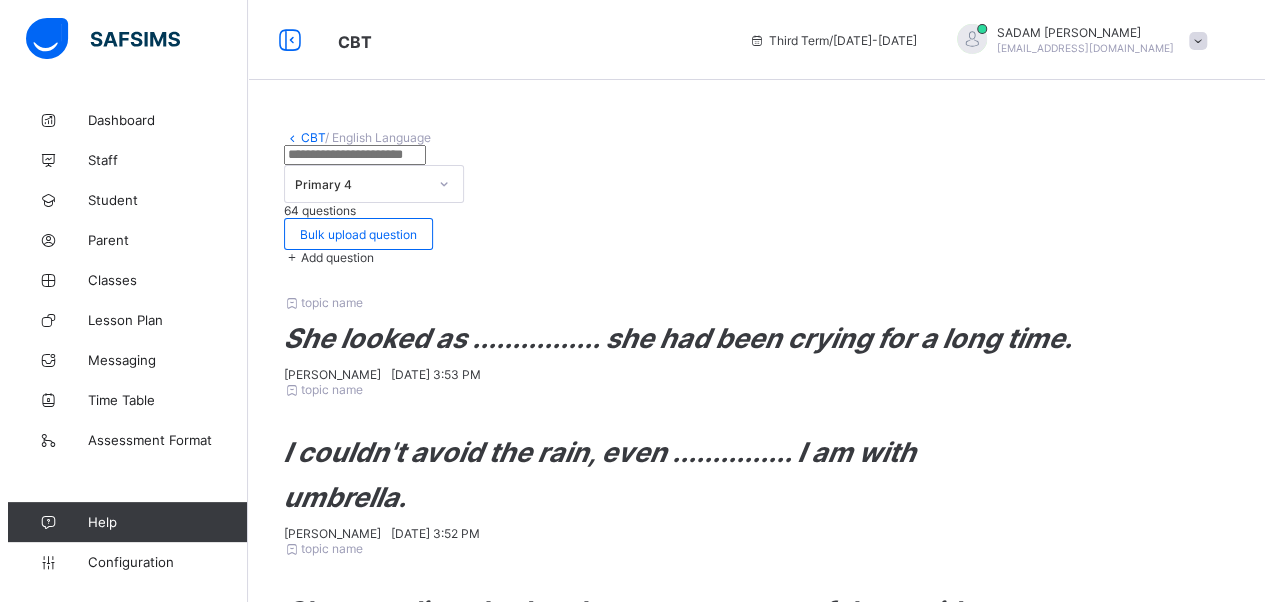 scroll, scrollTop: 342, scrollLeft: 0, axis: vertical 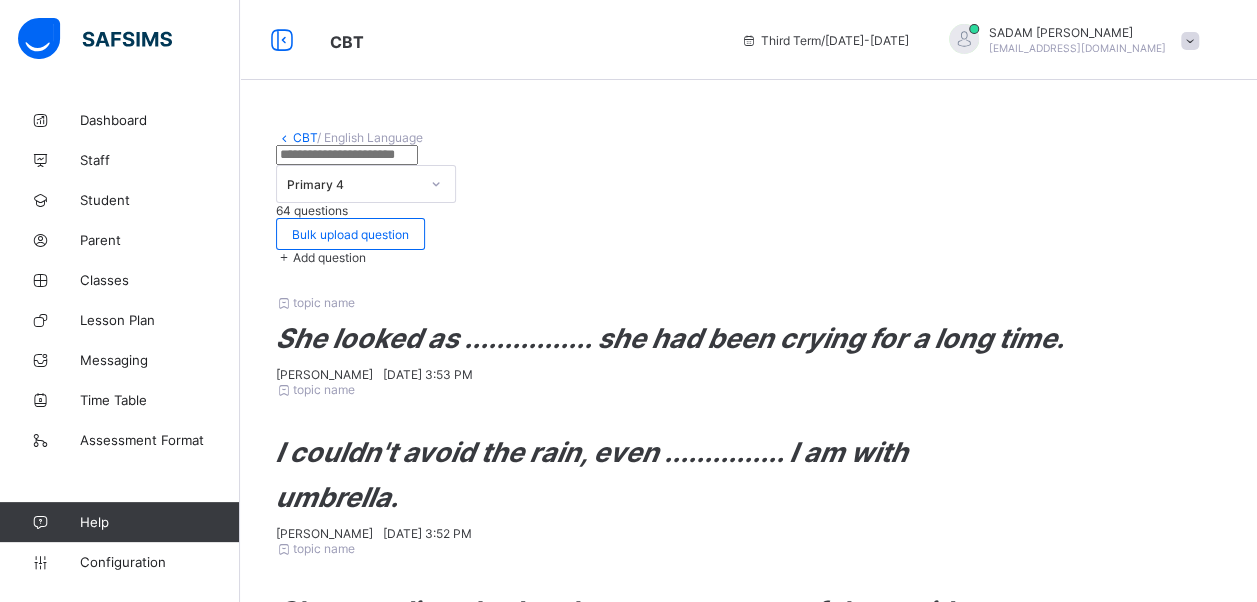 click on "Add option" at bounding box center [390, 2407] 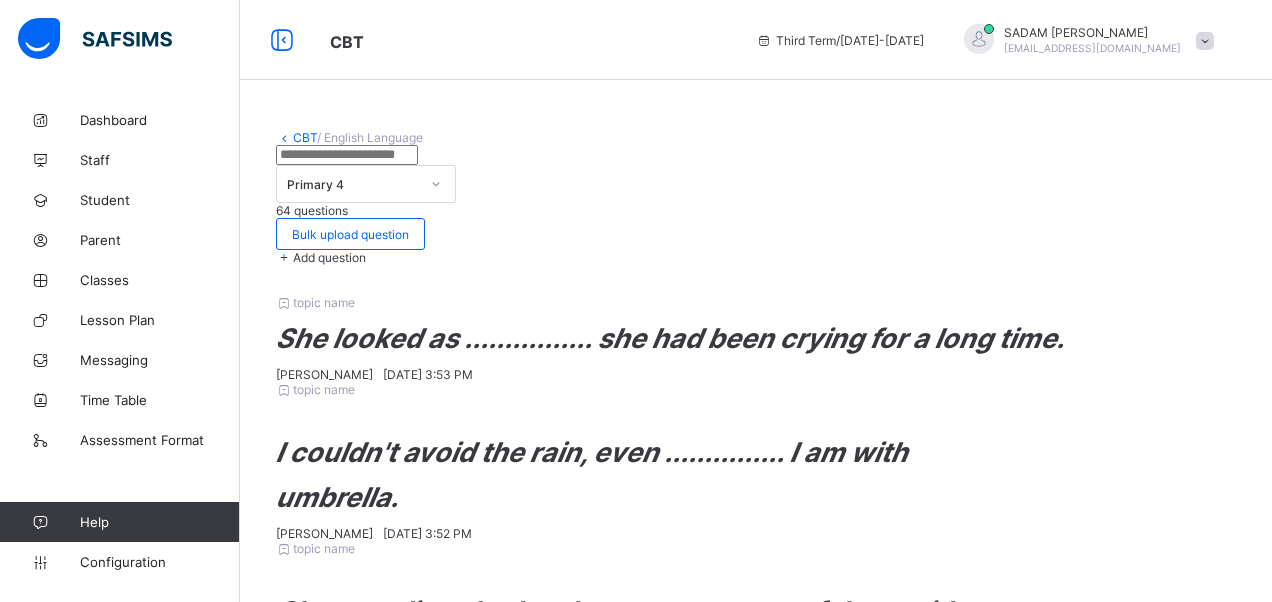 scroll, scrollTop: 394, scrollLeft: 0, axis: vertical 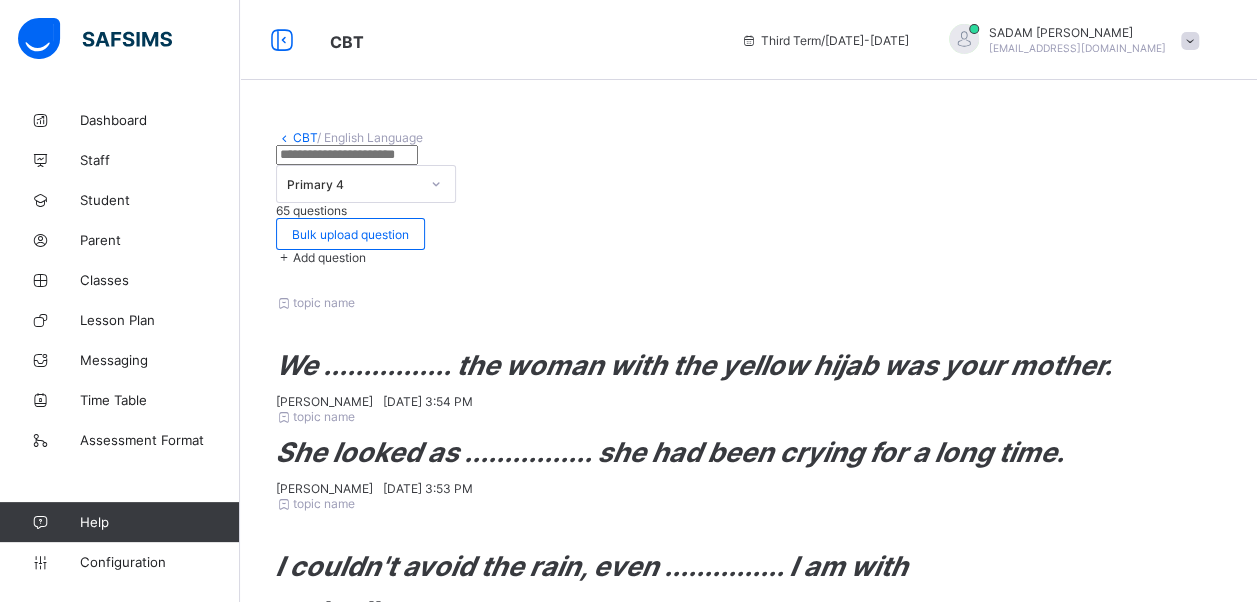 click on "Add question" at bounding box center [748, 257] 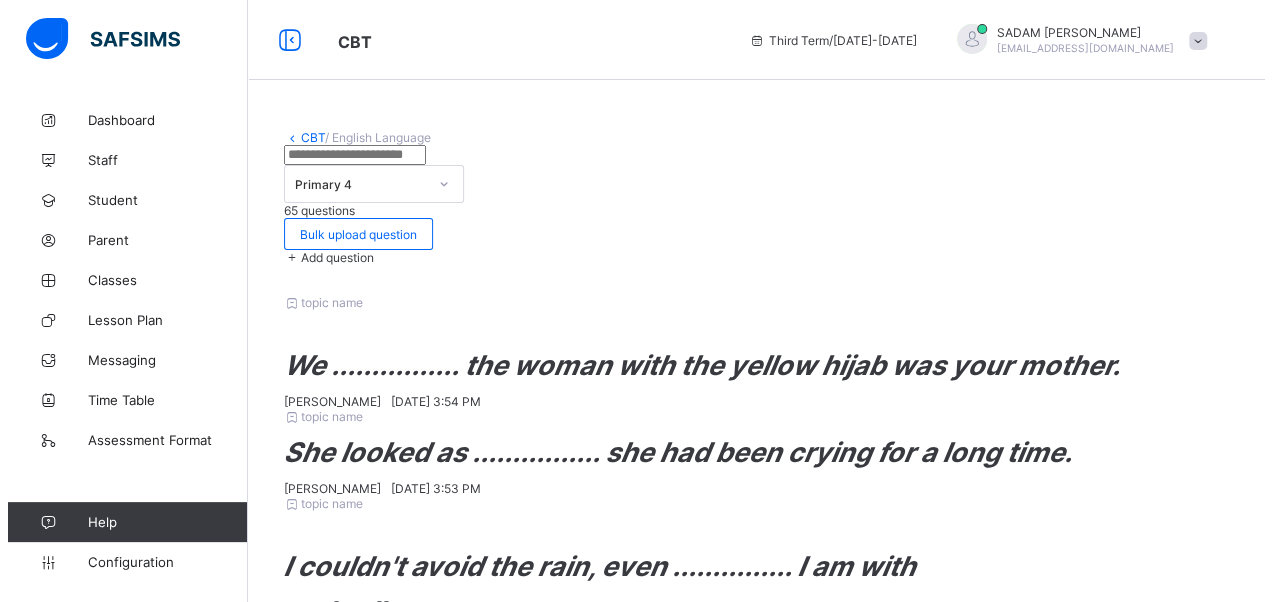 scroll, scrollTop: 342, scrollLeft: 0, axis: vertical 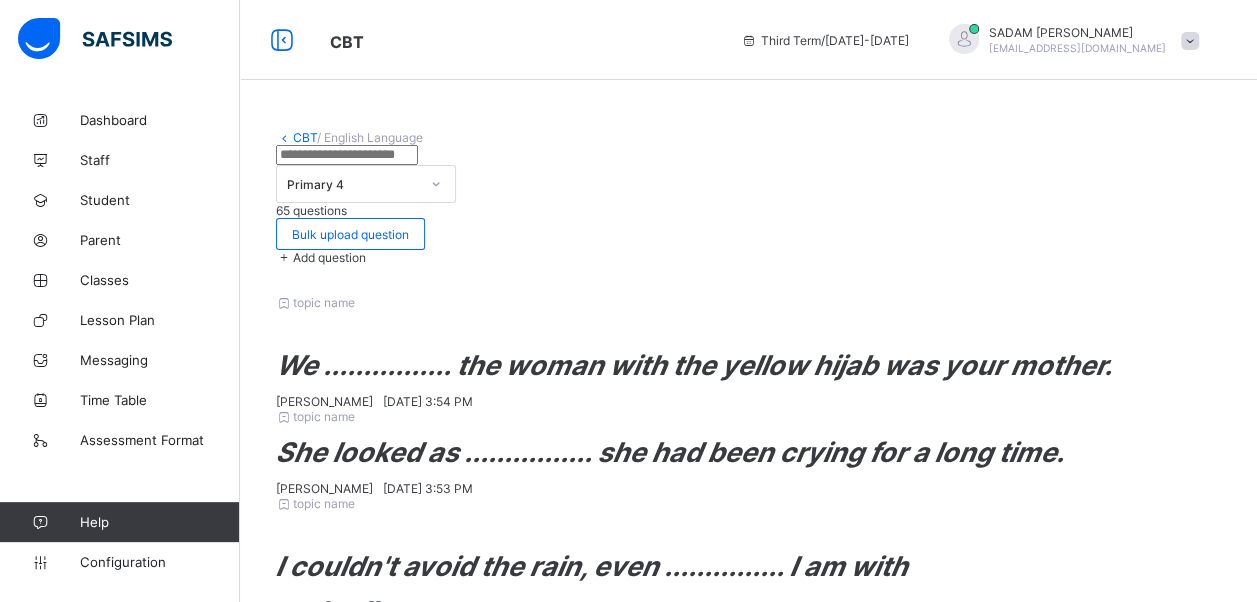 click on "Add option" at bounding box center (381, 2355) 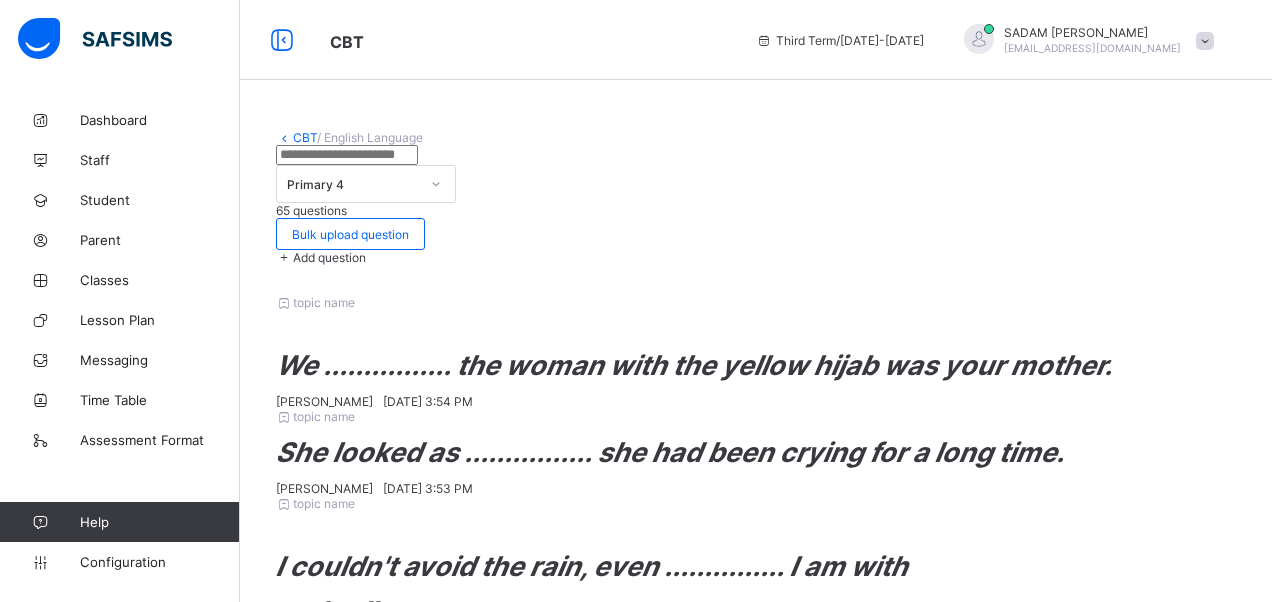drag, startPoint x: 280, startPoint y: 438, endPoint x: 290, endPoint y: 480, distance: 43.174065 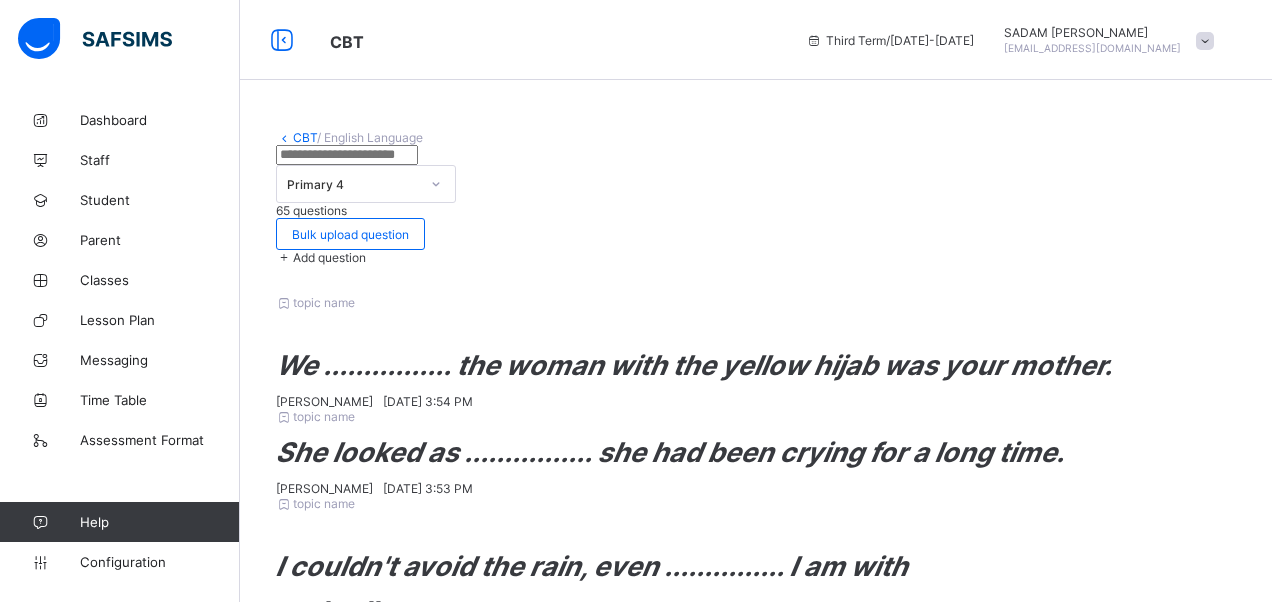 copy on "******* *" 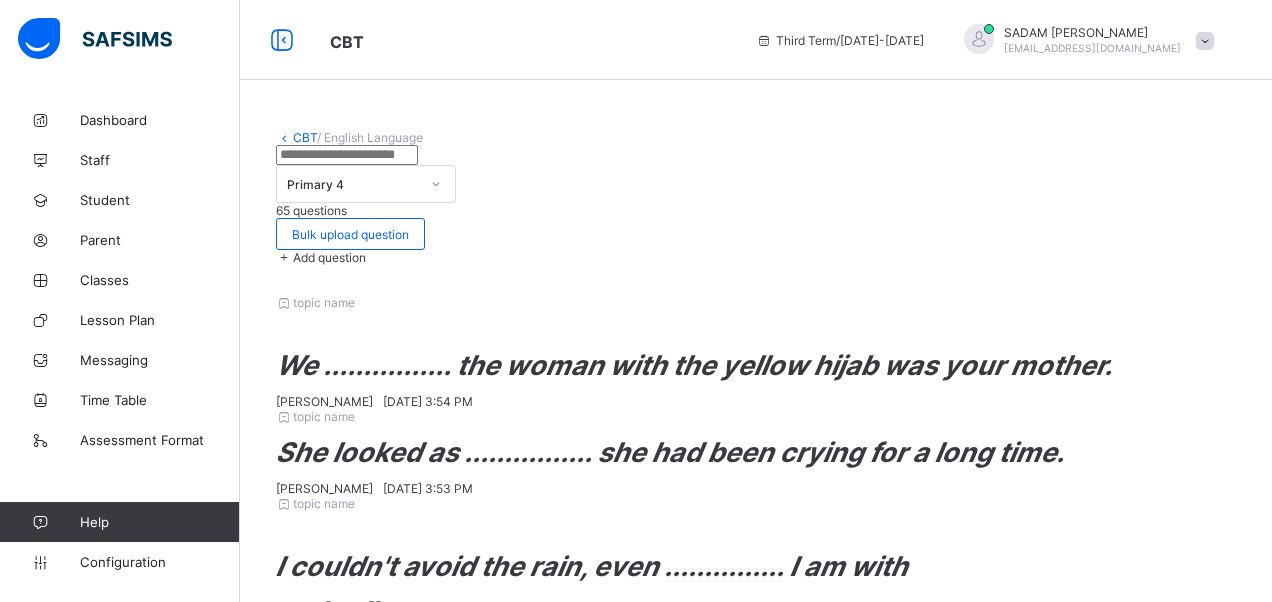 click at bounding box center [433, 2259] 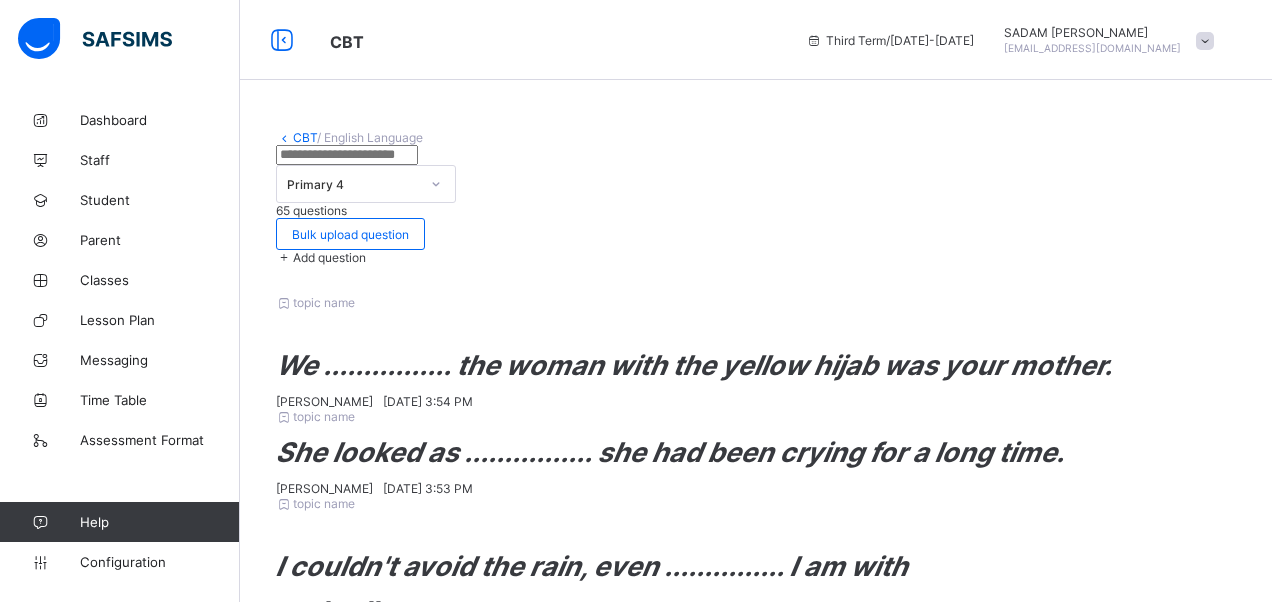 click at bounding box center (433, 2365) 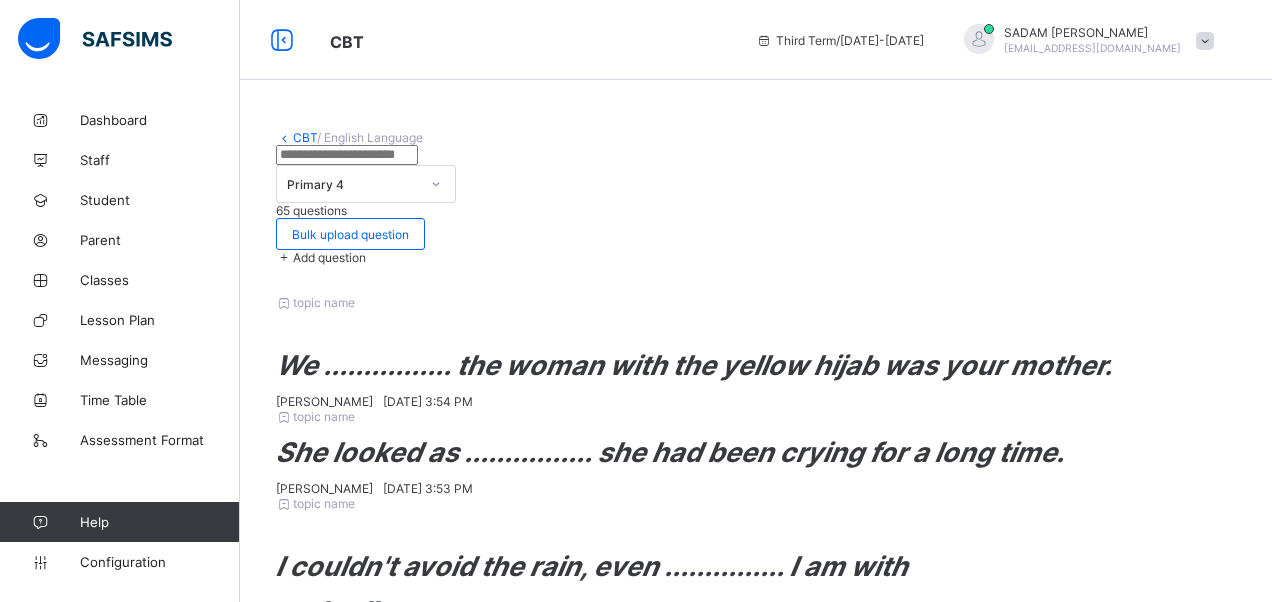 type on "*****" 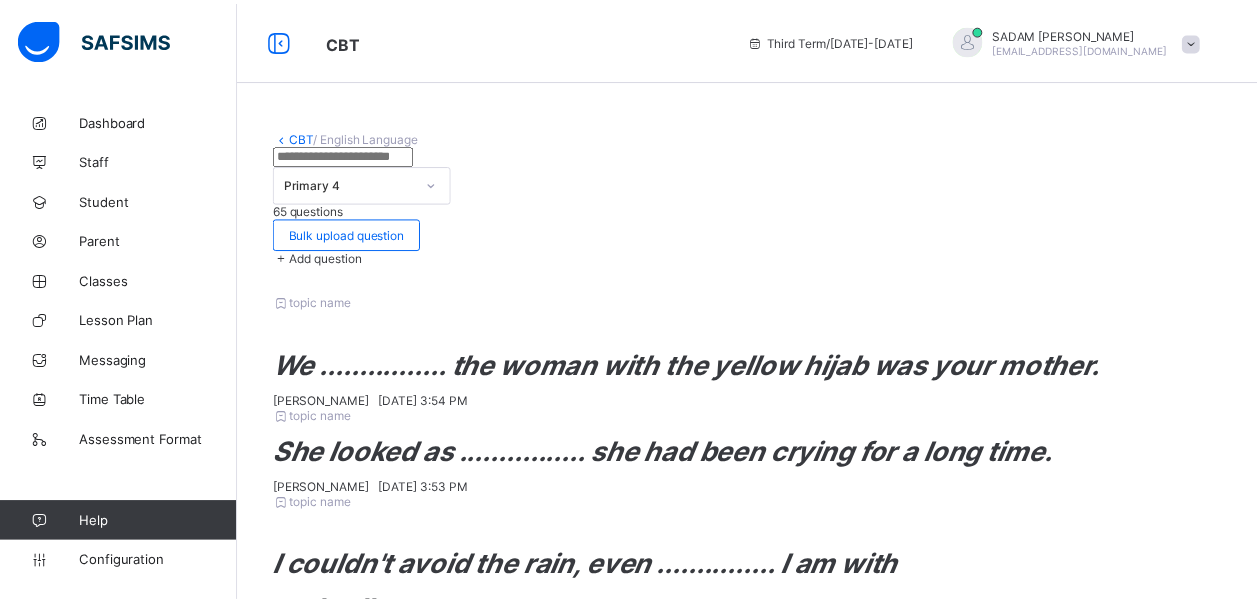 scroll, scrollTop: 40, scrollLeft: 0, axis: vertical 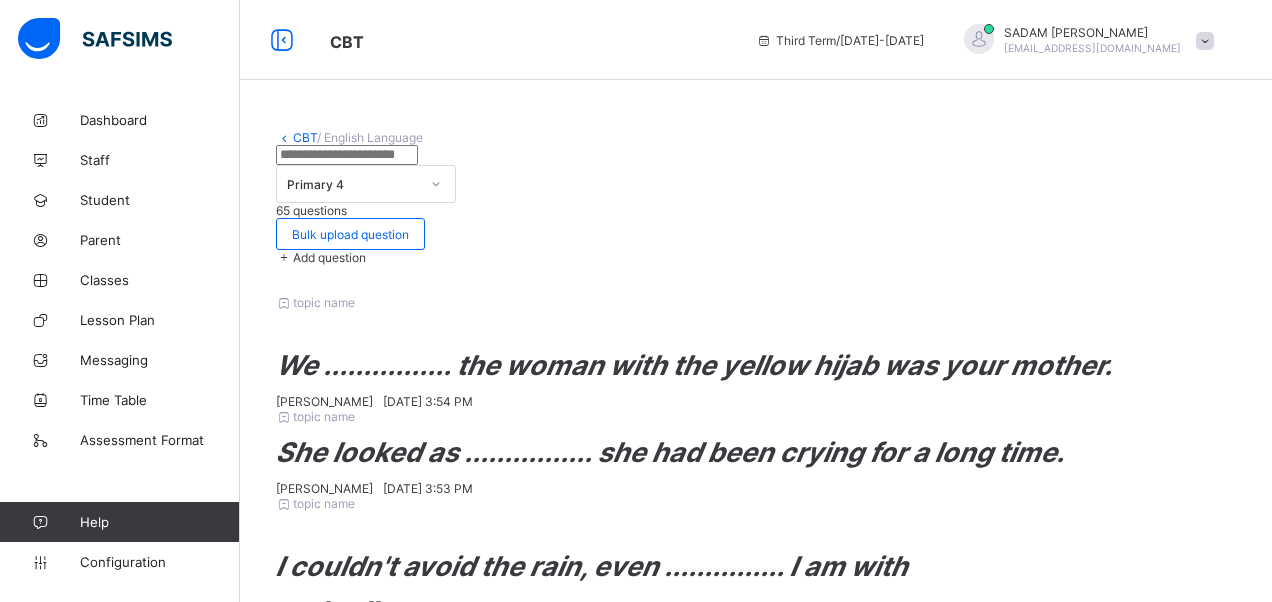 click on "Add Question" at bounding box center (1144, 2090) 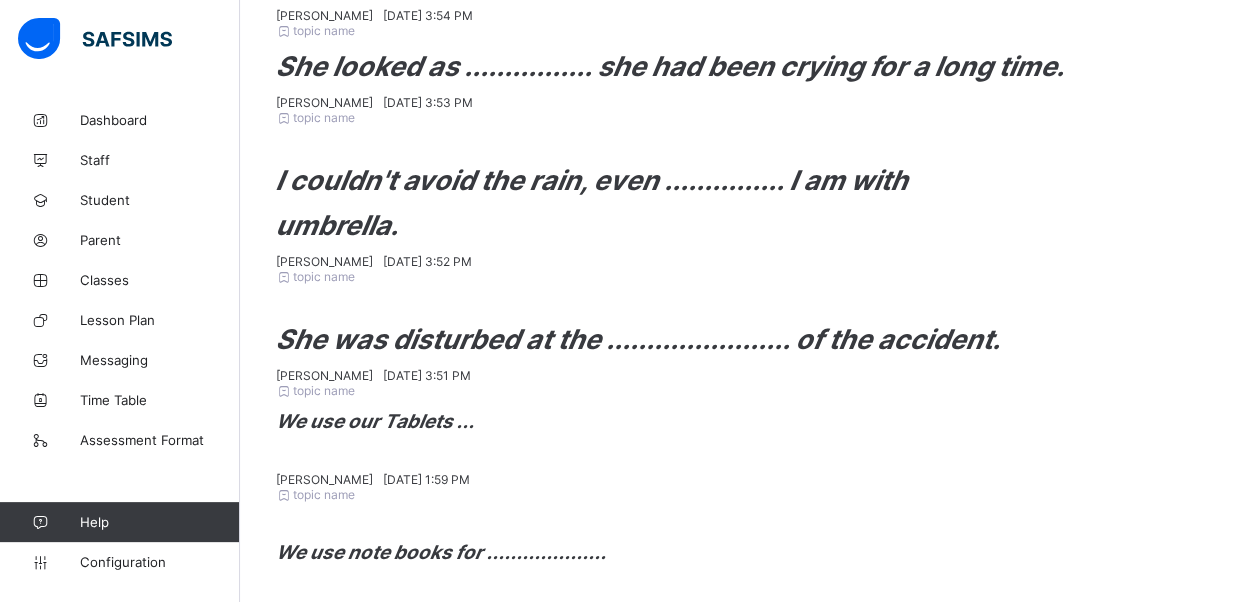 scroll, scrollTop: 100, scrollLeft: 0, axis: vertical 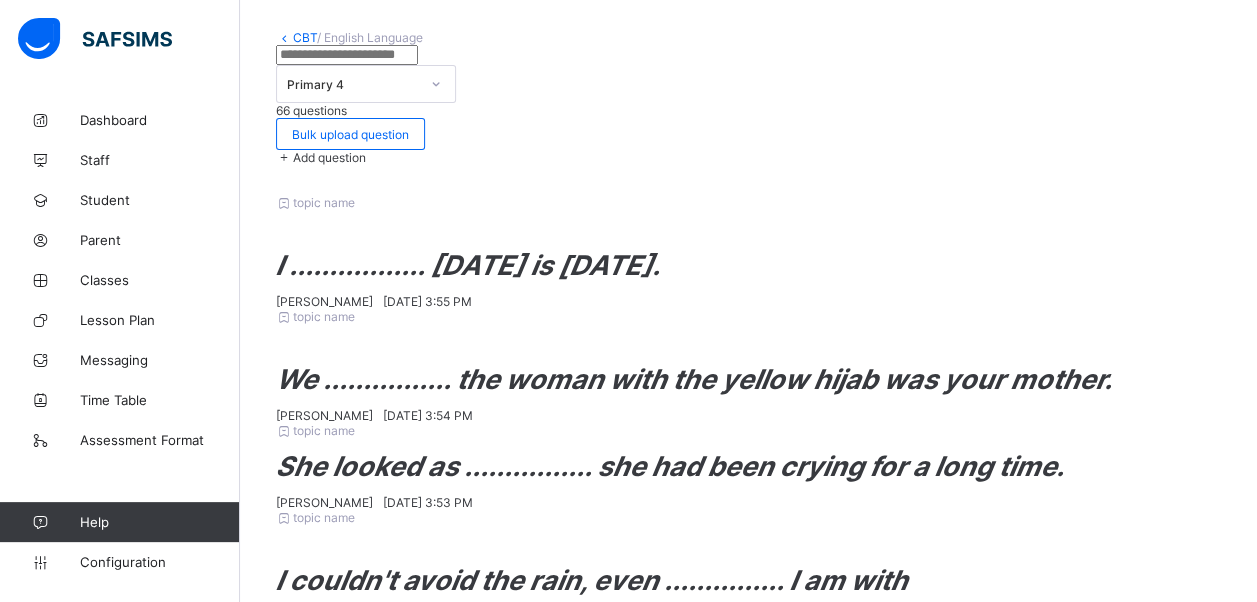 click on "Add question" at bounding box center [329, 157] 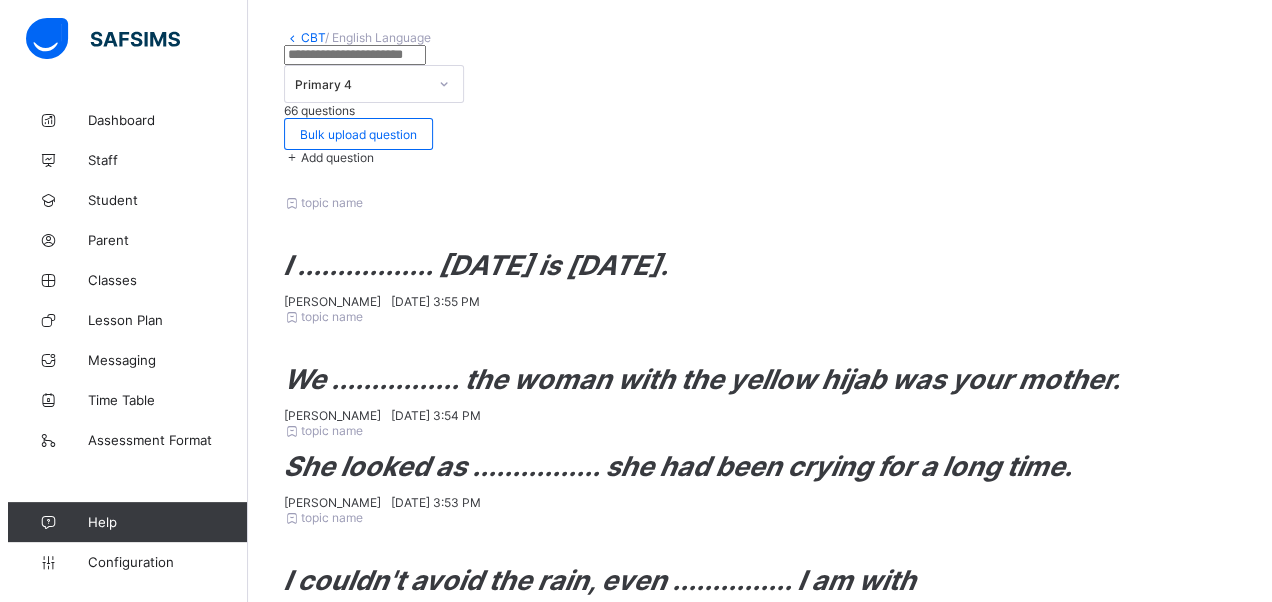 scroll, scrollTop: 319, scrollLeft: 0, axis: vertical 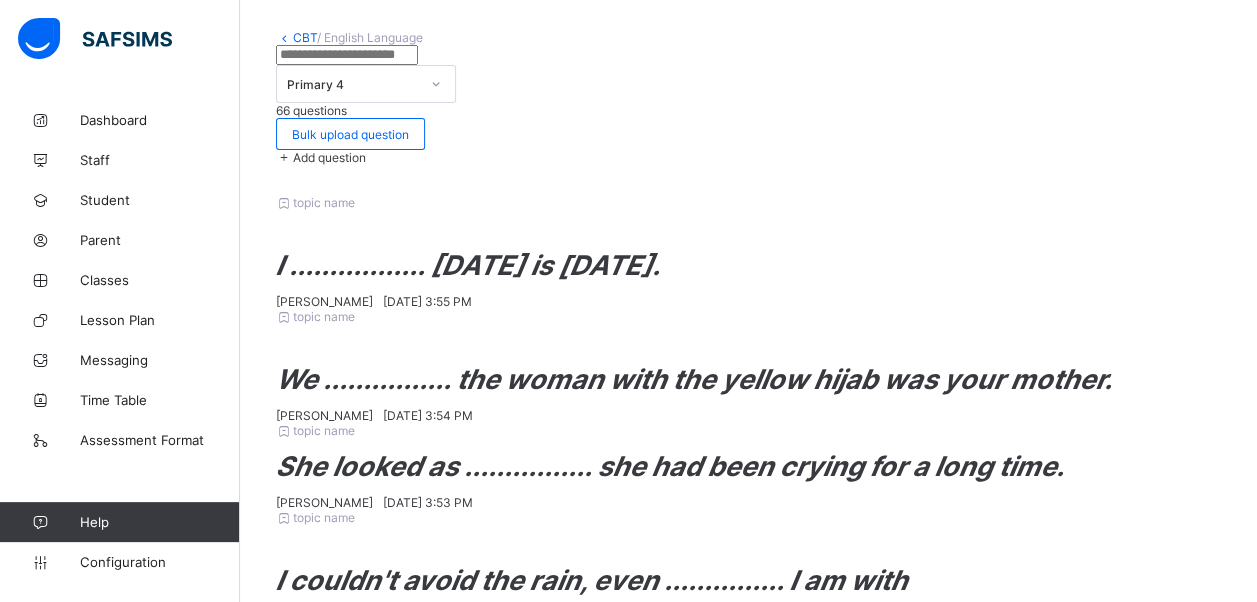 click at bounding box center (343, 2230) 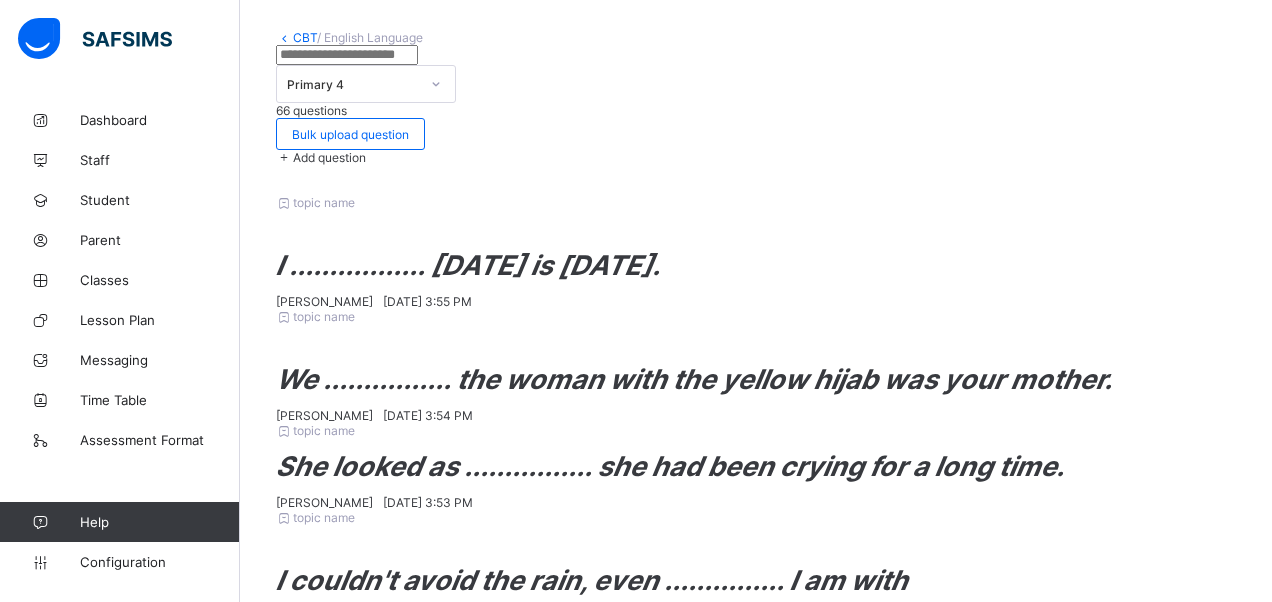 click at bounding box center [350, 2283] 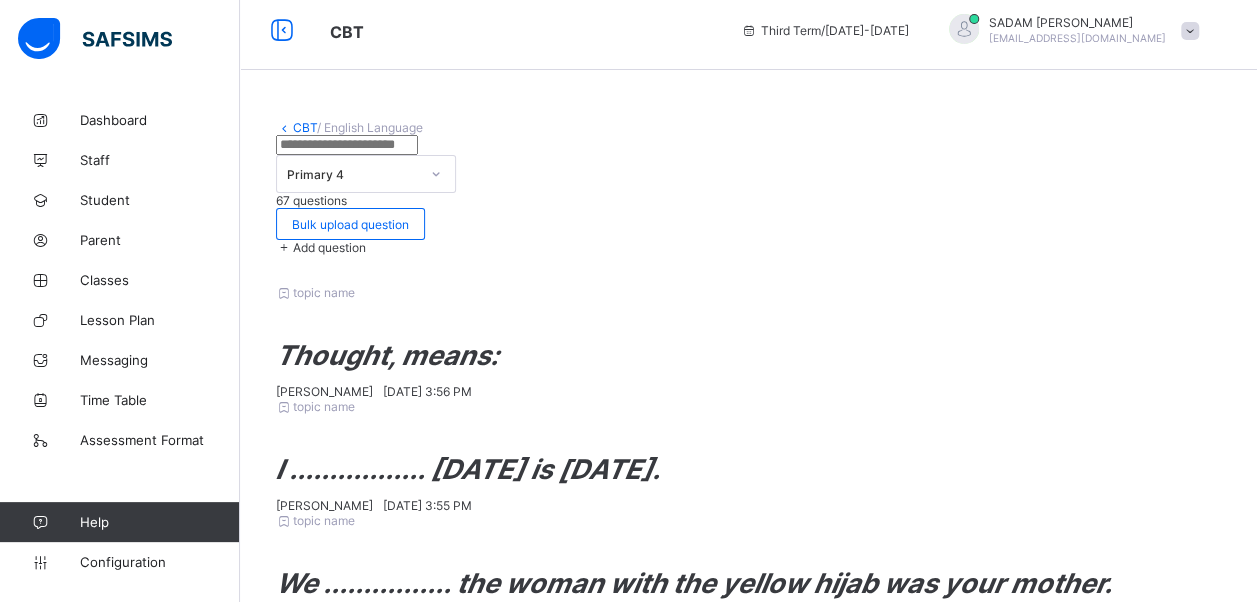 scroll, scrollTop: 100, scrollLeft: 0, axis: vertical 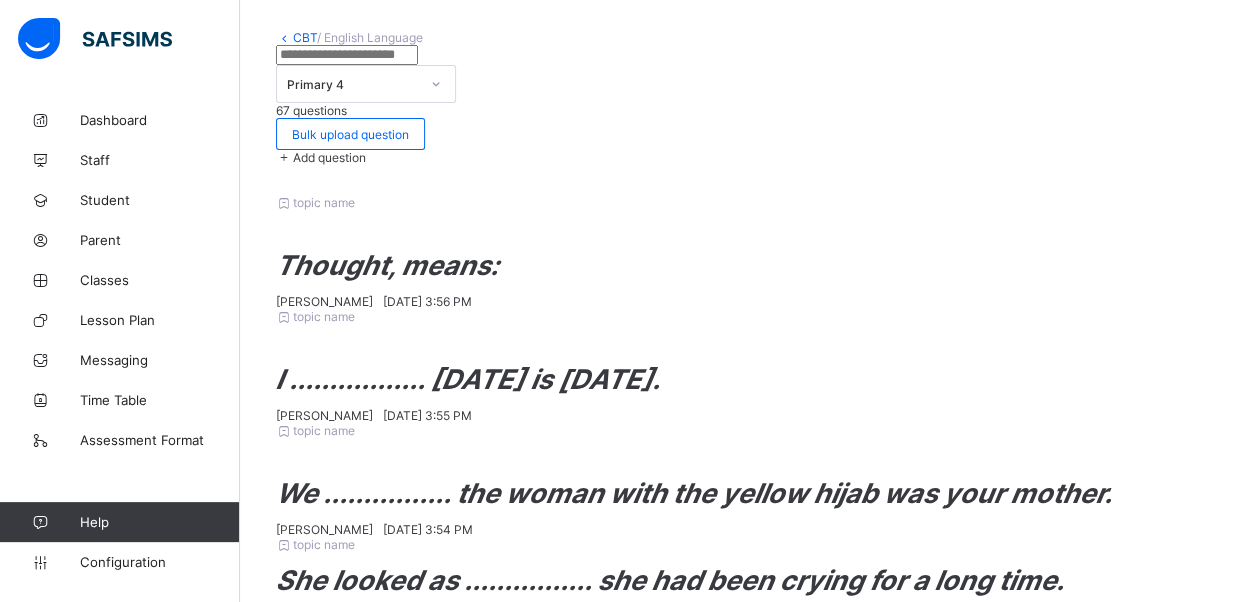 click on "Primary 4 67 questions Bulk upload question Add question" at bounding box center [748, 105] 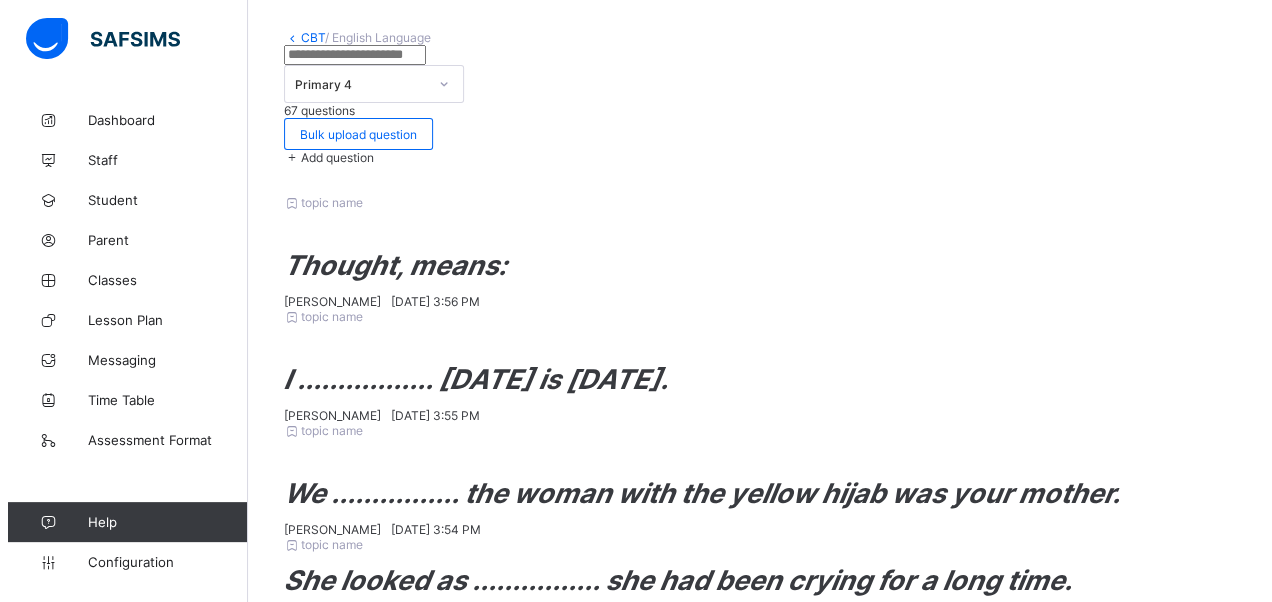 scroll, scrollTop: 342, scrollLeft: 0, axis: vertical 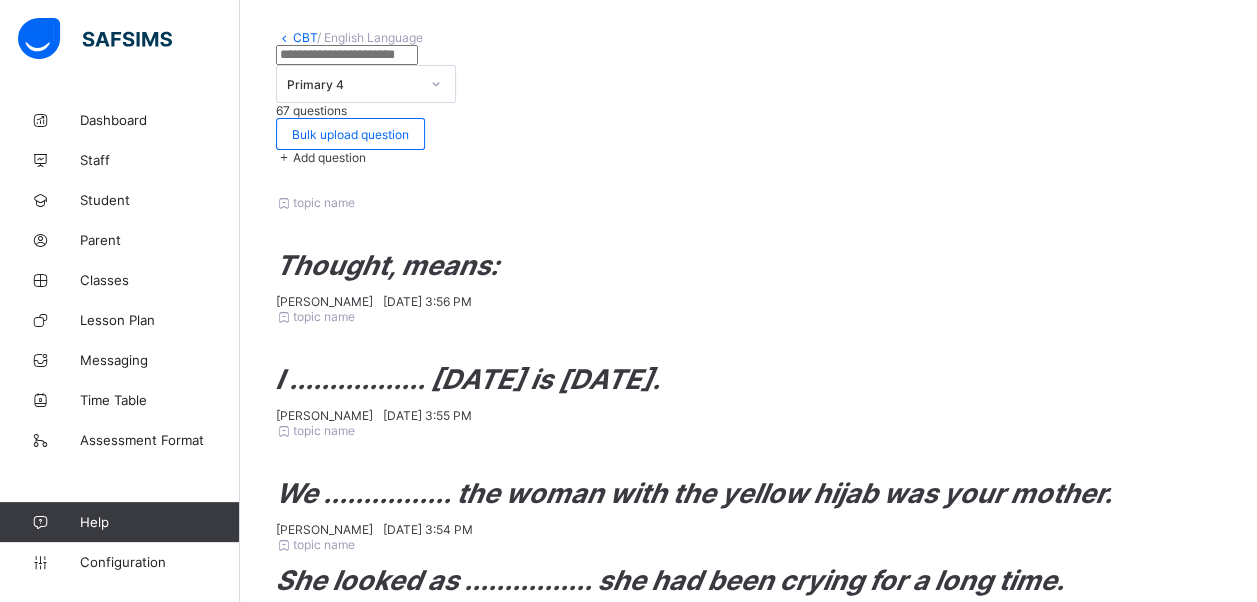 click on "Add option" at bounding box center (381, 2213) 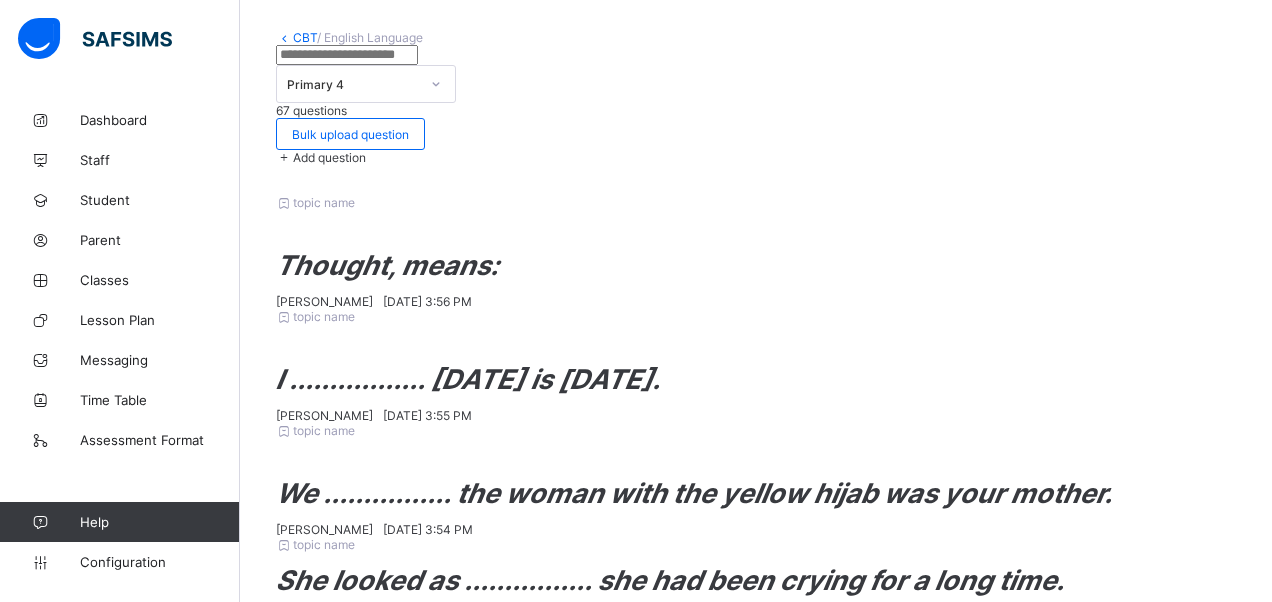 drag, startPoint x: 280, startPoint y: 482, endPoint x: 398, endPoint y: 514, distance: 122.26202 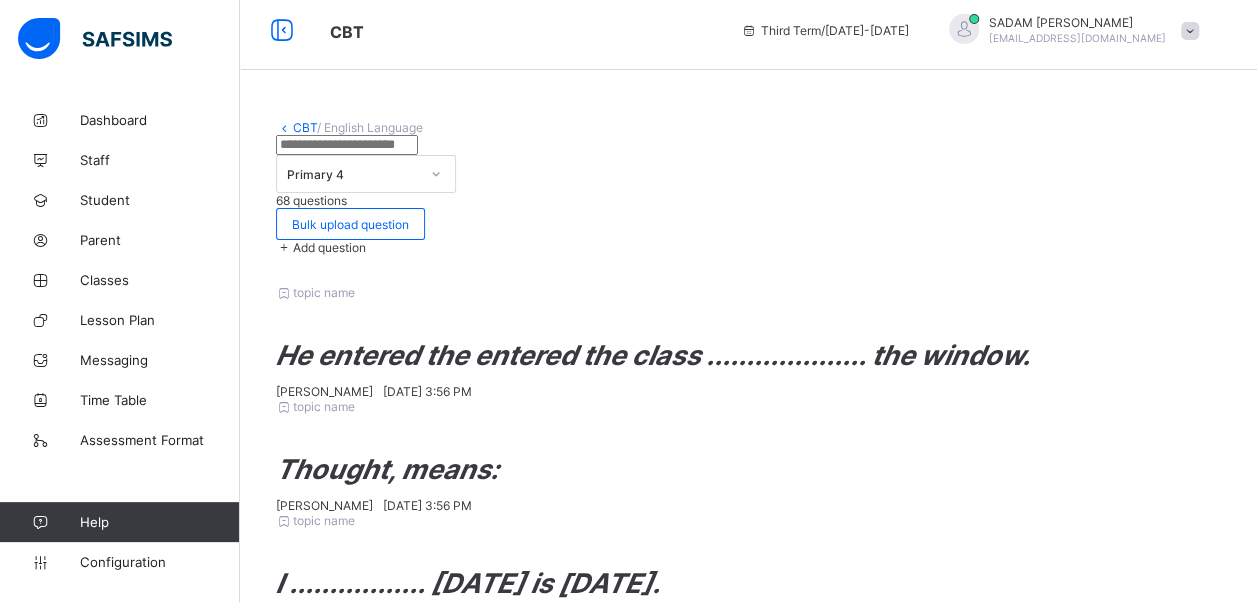 scroll, scrollTop: 100, scrollLeft: 0, axis: vertical 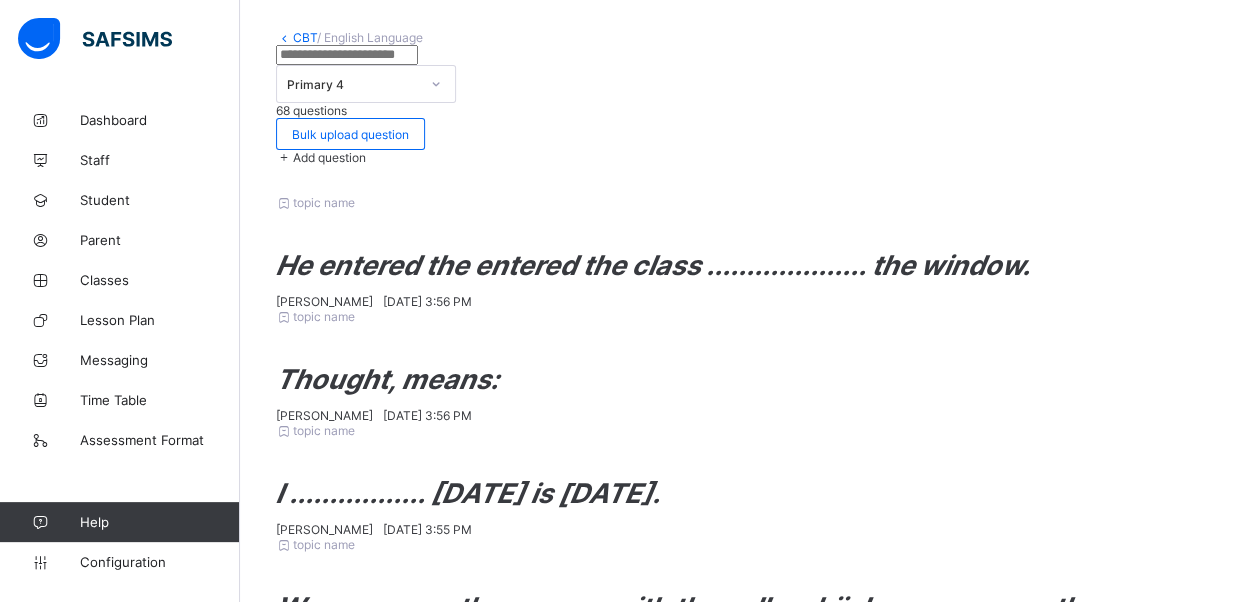 click on "Add question" at bounding box center (329, 157) 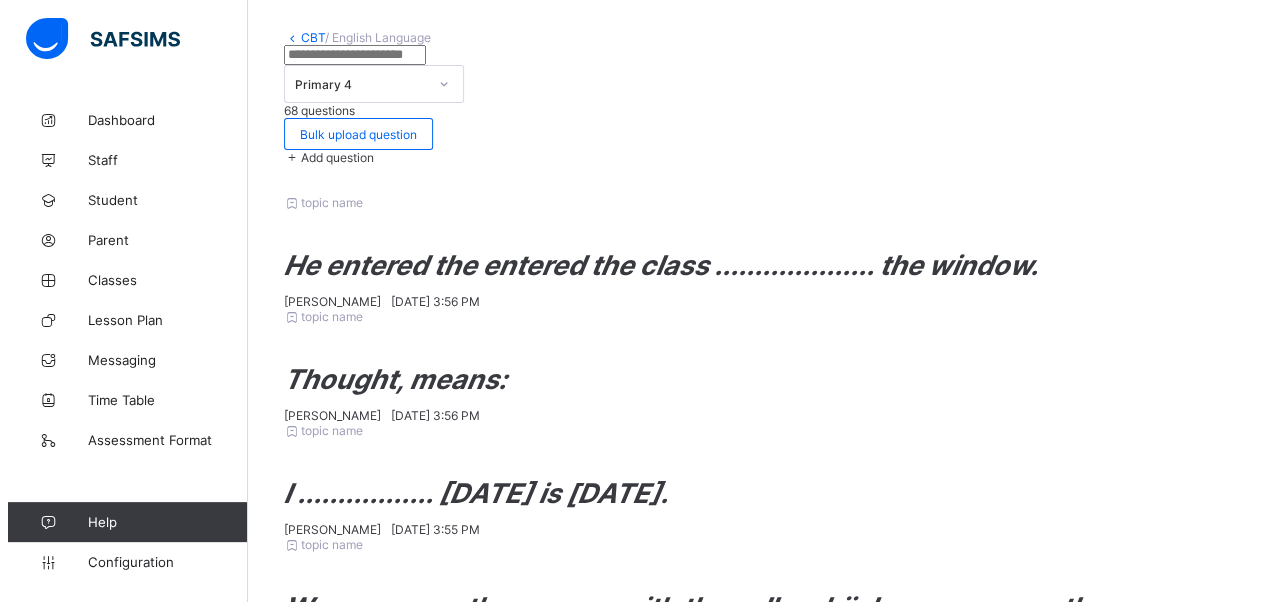 scroll, scrollTop: 342, scrollLeft: 0, axis: vertical 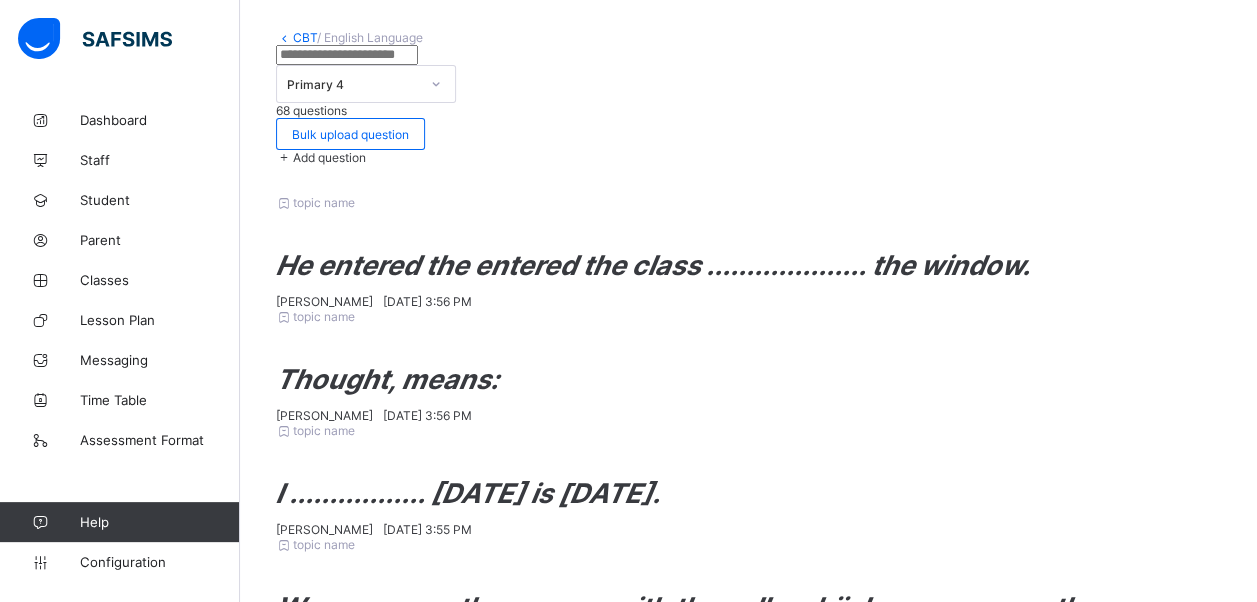 click on "Add option" at bounding box center (381, 2196) 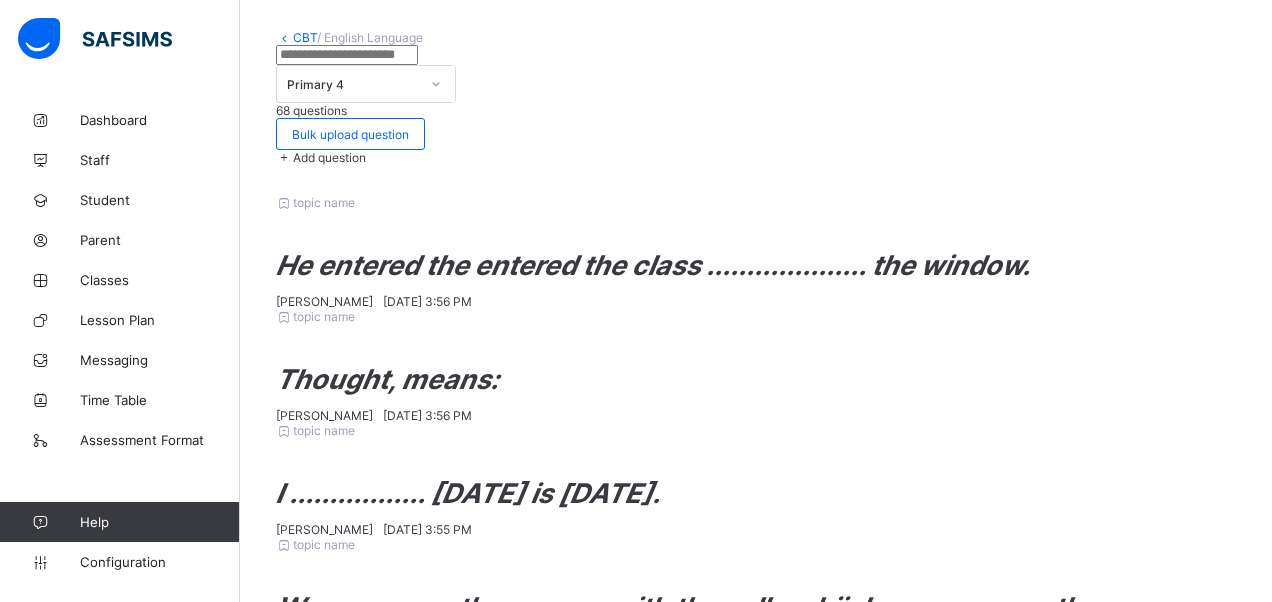 click on "Add option" at bounding box center (396, 2249) 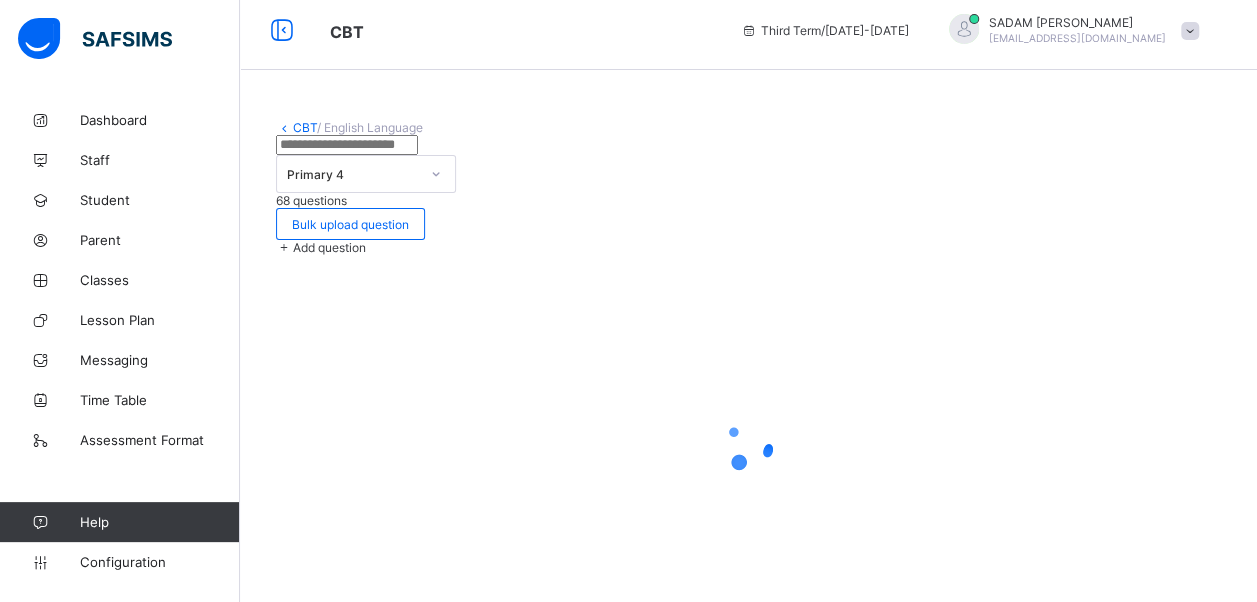 scroll, scrollTop: 100, scrollLeft: 0, axis: vertical 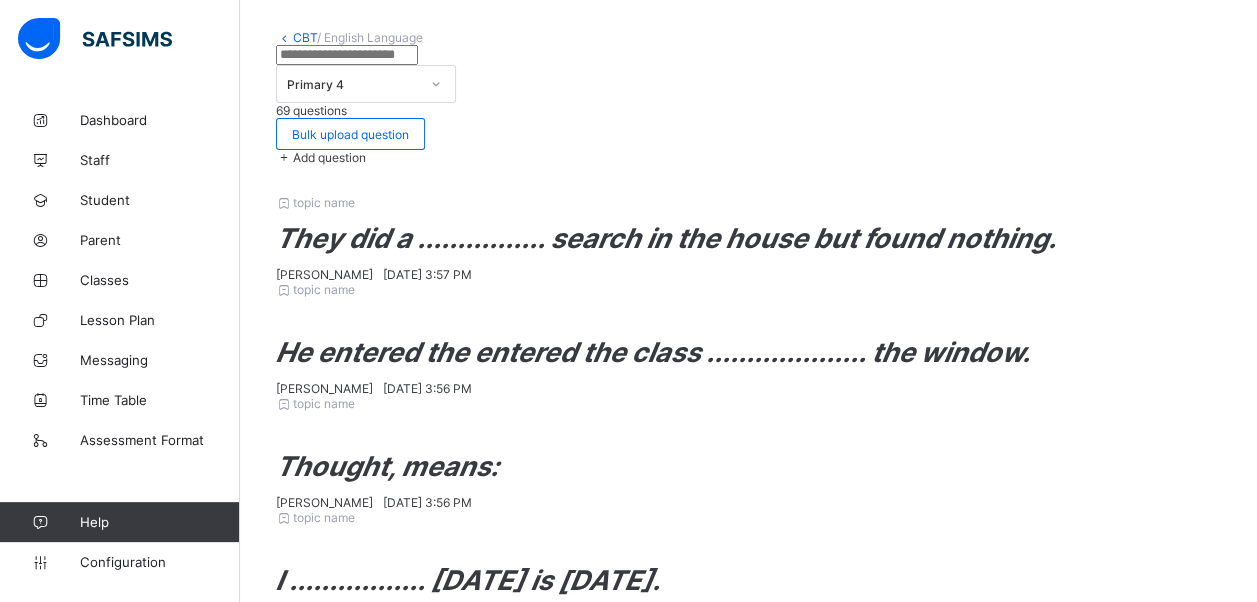 click at bounding box center (284, 157) 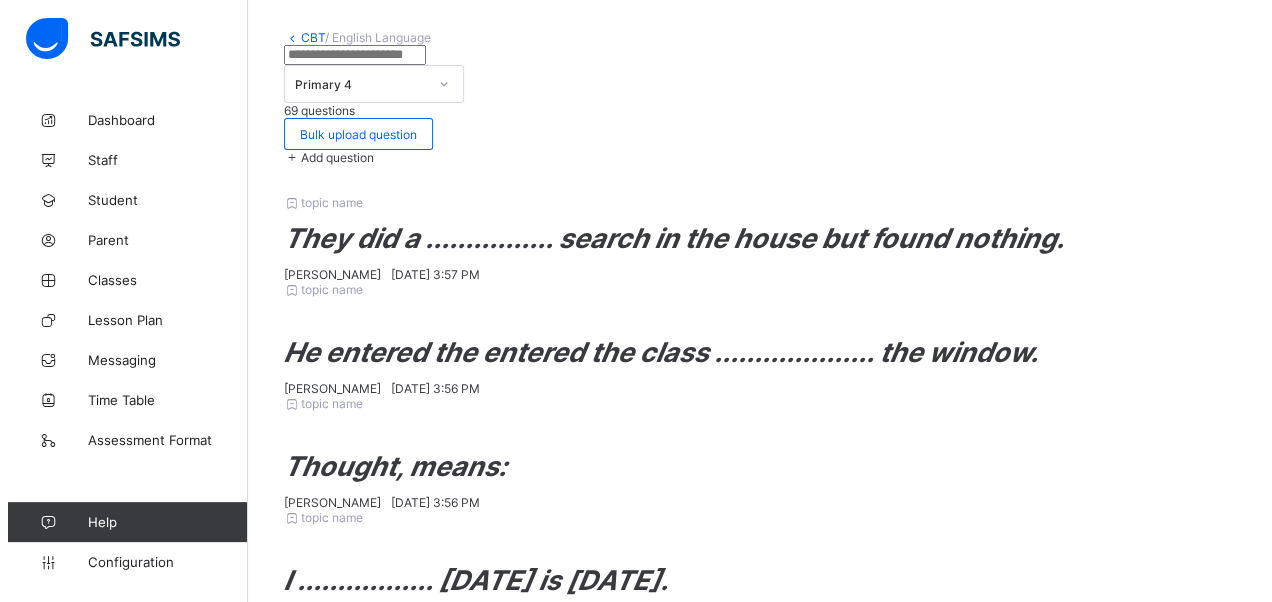scroll, scrollTop: 342, scrollLeft: 0, axis: vertical 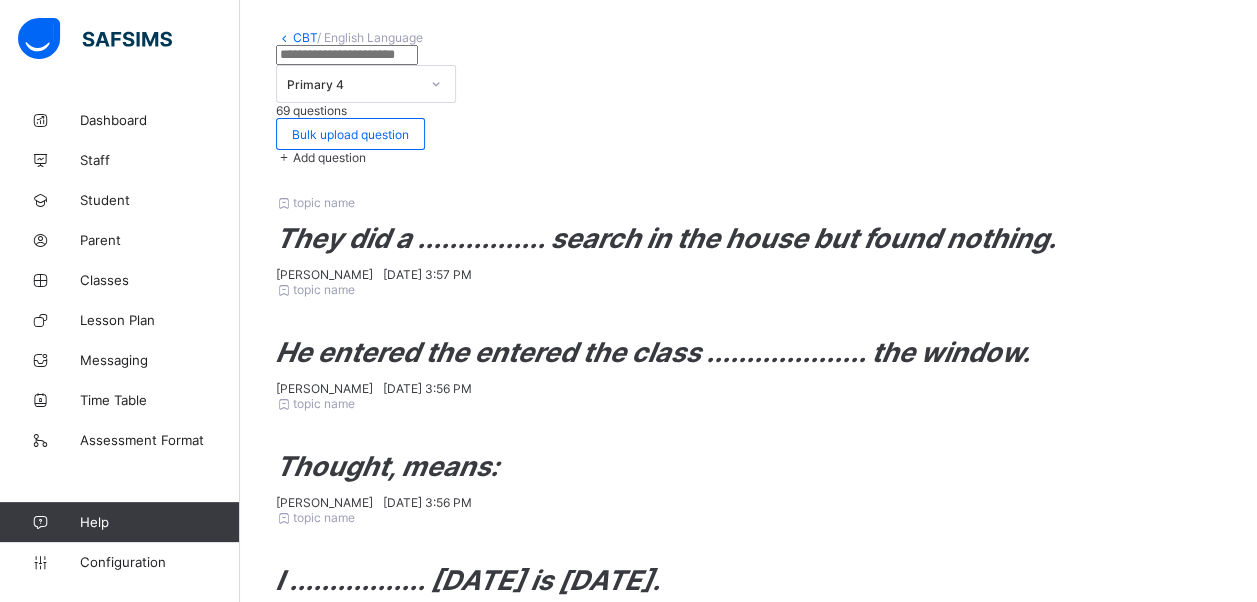 click at bounding box center (344, 2152) 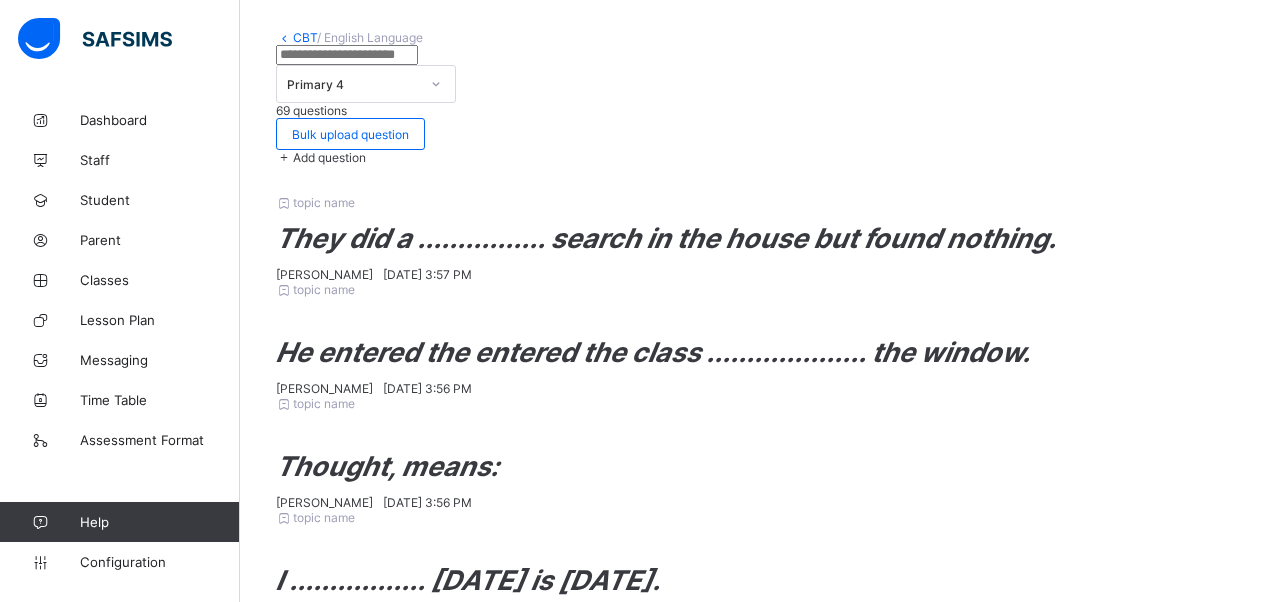 click on "Add option" at bounding box center (396, 2205) 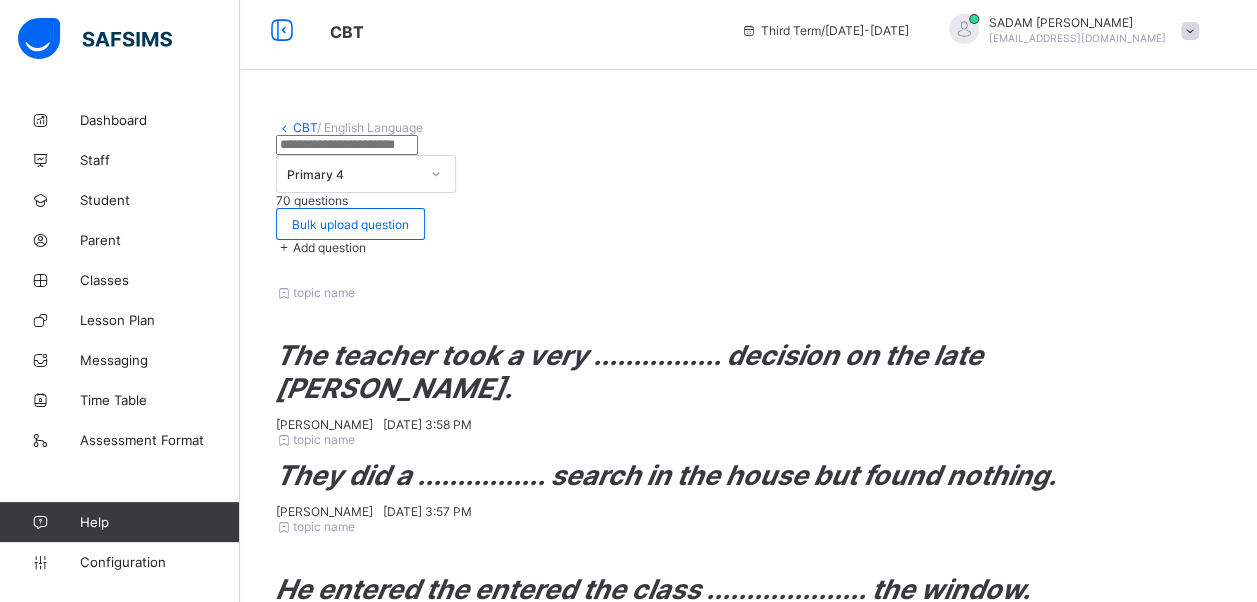 scroll, scrollTop: 100, scrollLeft: 0, axis: vertical 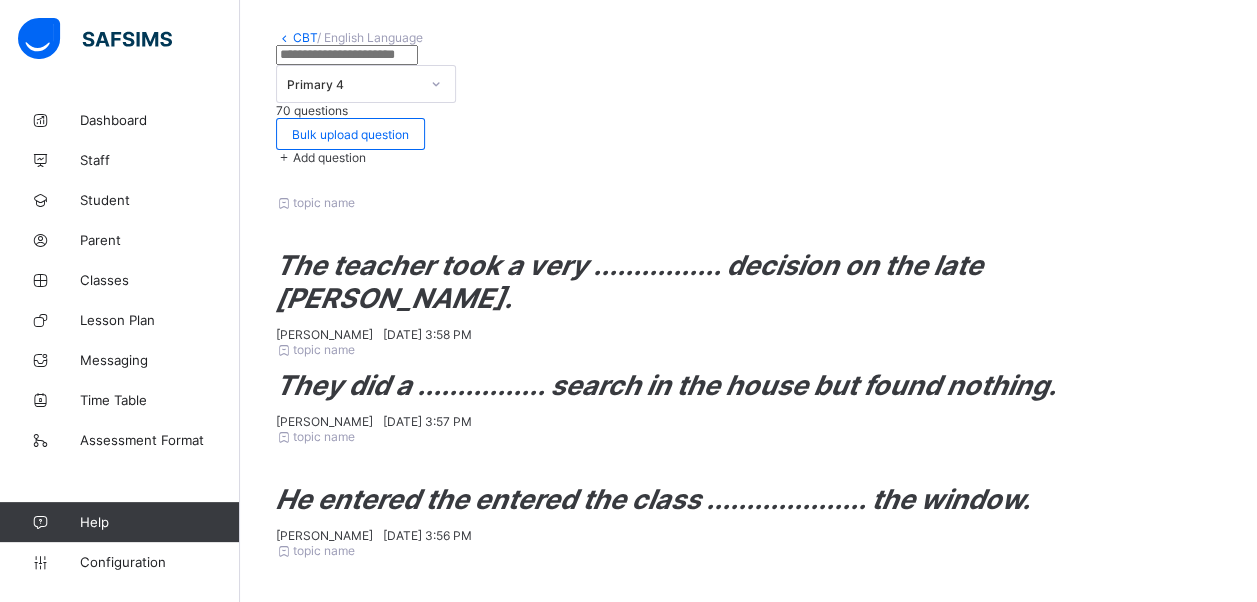 click on "Add question" at bounding box center [329, 157] 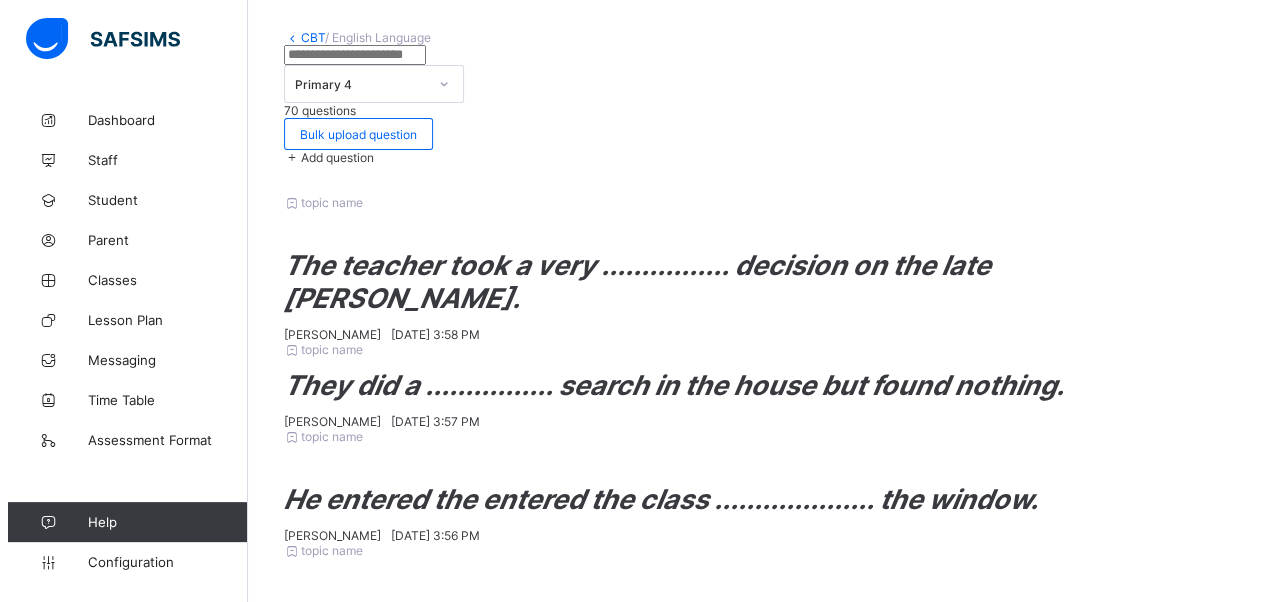 scroll, scrollTop: 342, scrollLeft: 0, axis: vertical 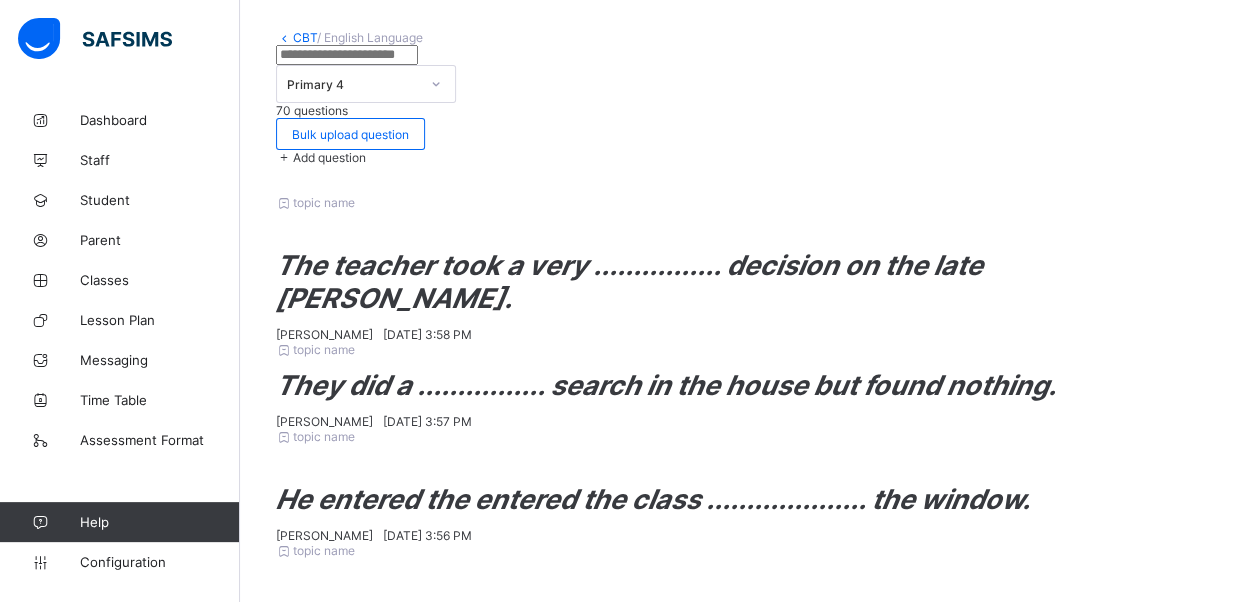 click on "Add option" at bounding box center (381, 2168) 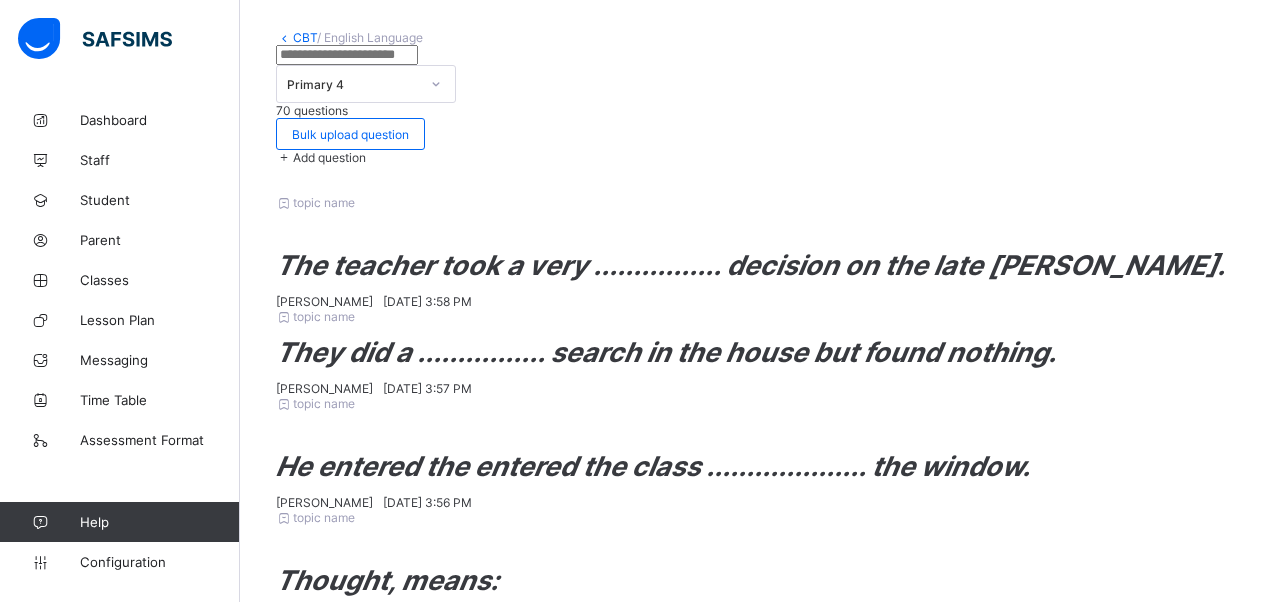 click on "Add option" at bounding box center (387, 2188) 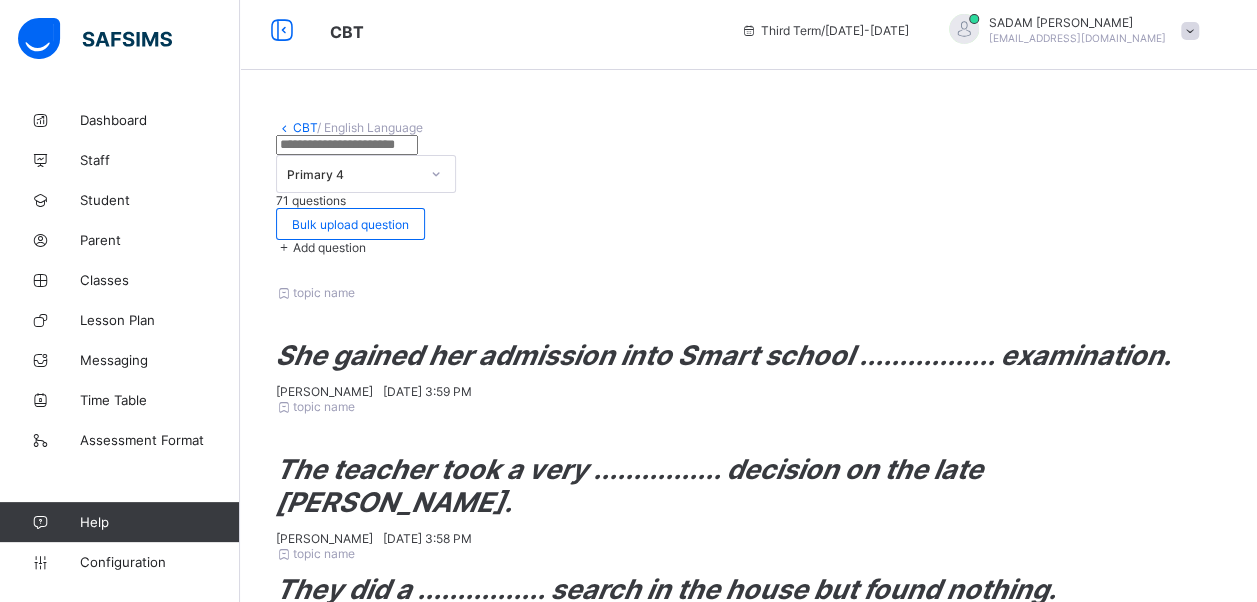 scroll, scrollTop: 100, scrollLeft: 0, axis: vertical 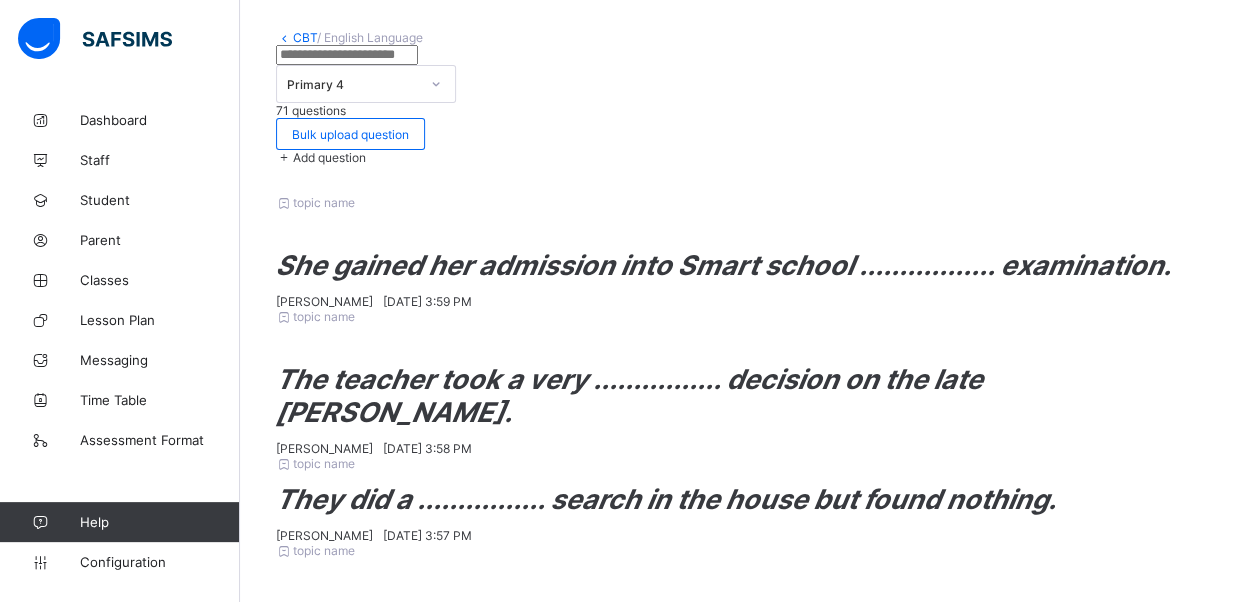 click on "Add question" at bounding box center (329, 157) 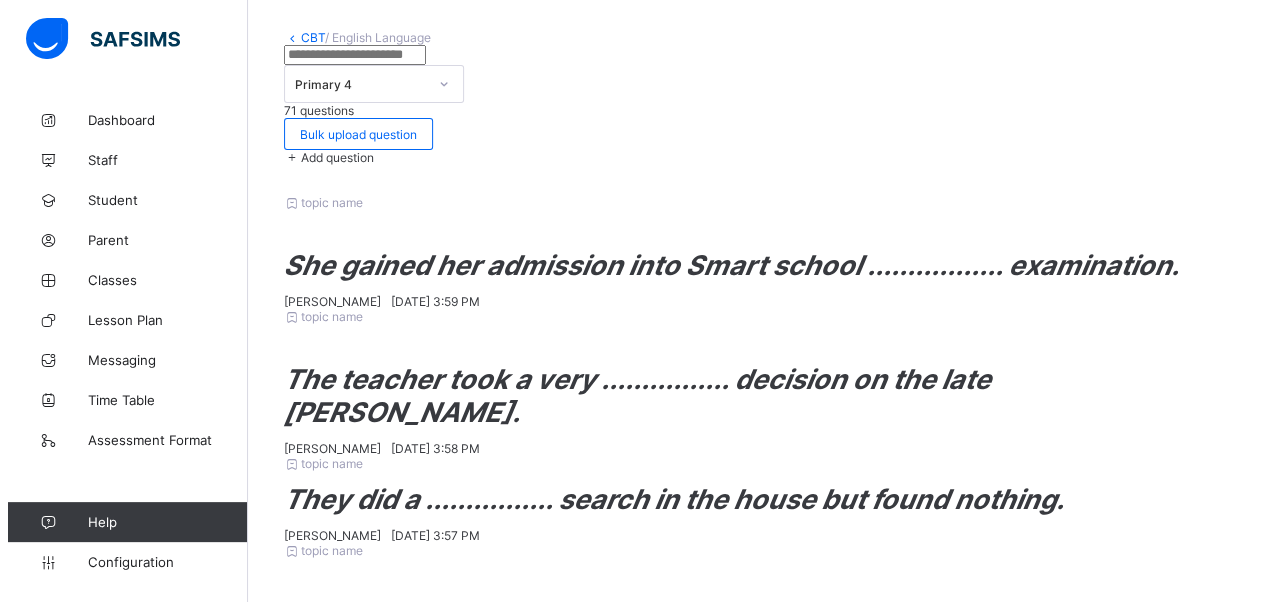 scroll, scrollTop: 342, scrollLeft: 0, axis: vertical 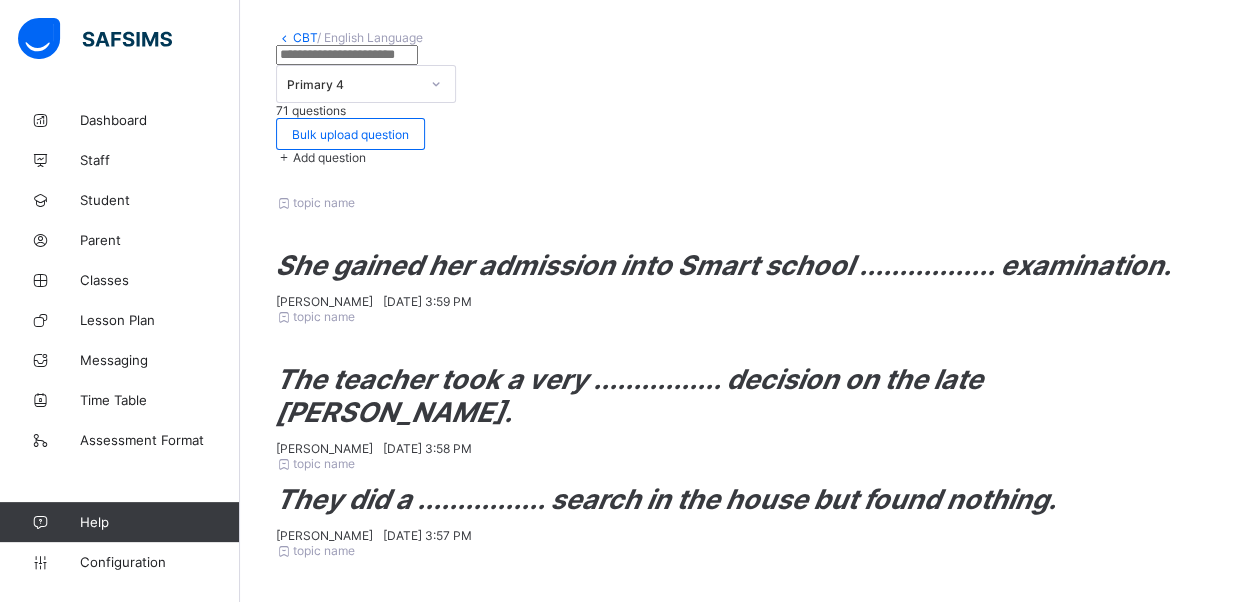 drag, startPoint x: 272, startPoint y: 424, endPoint x: 267, endPoint y: 434, distance: 11.18034 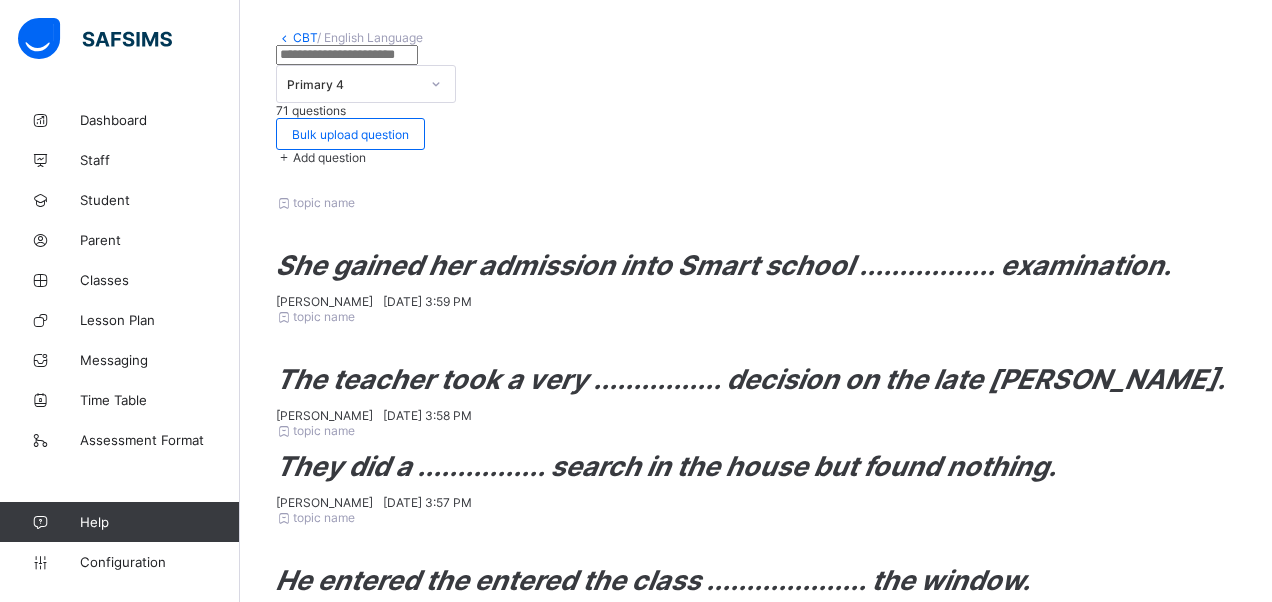 drag, startPoint x: 267, startPoint y: 434, endPoint x: 265, endPoint y: 480, distance: 46.043457 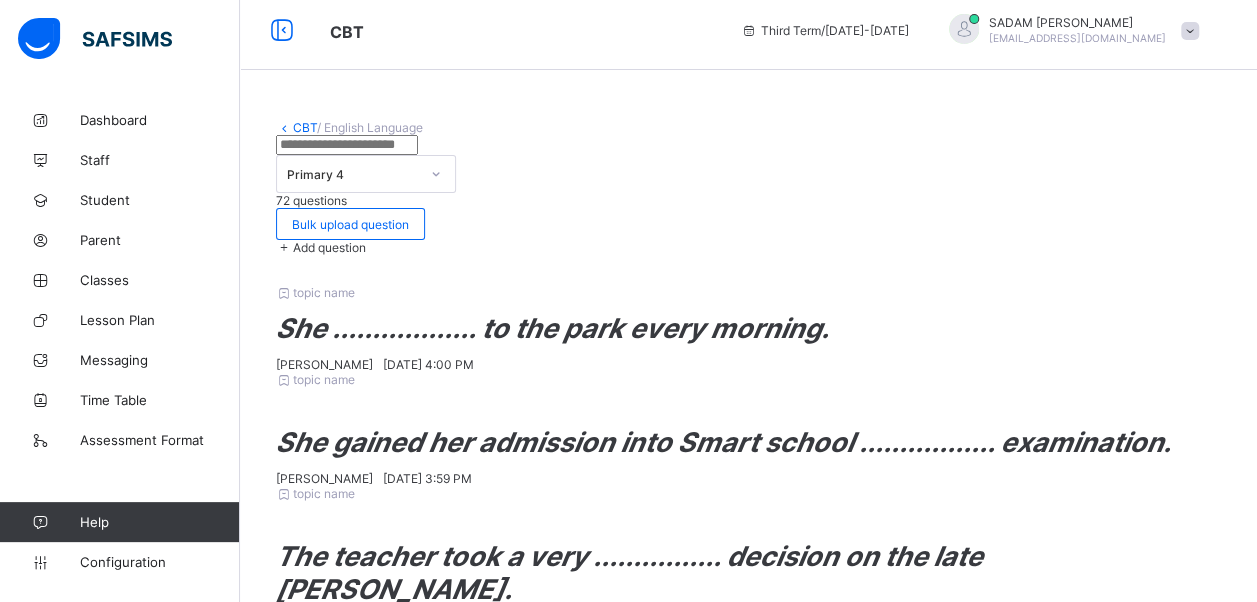scroll, scrollTop: 100, scrollLeft: 0, axis: vertical 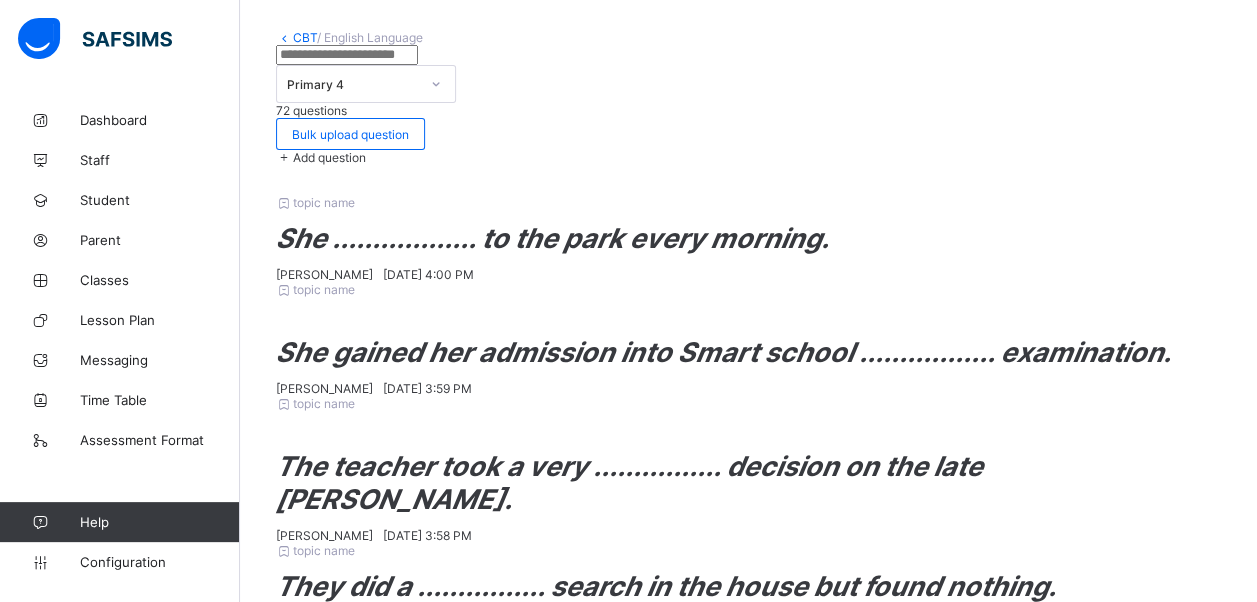 click on "Add question" at bounding box center [329, 157] 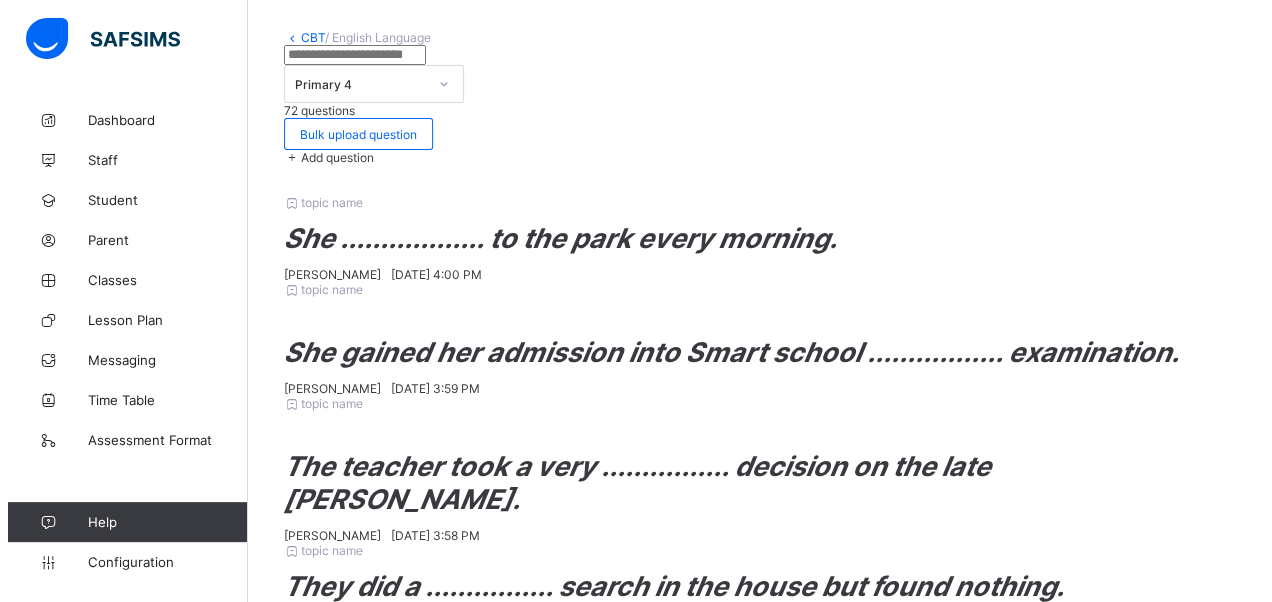 scroll, scrollTop: 342, scrollLeft: 0, axis: vertical 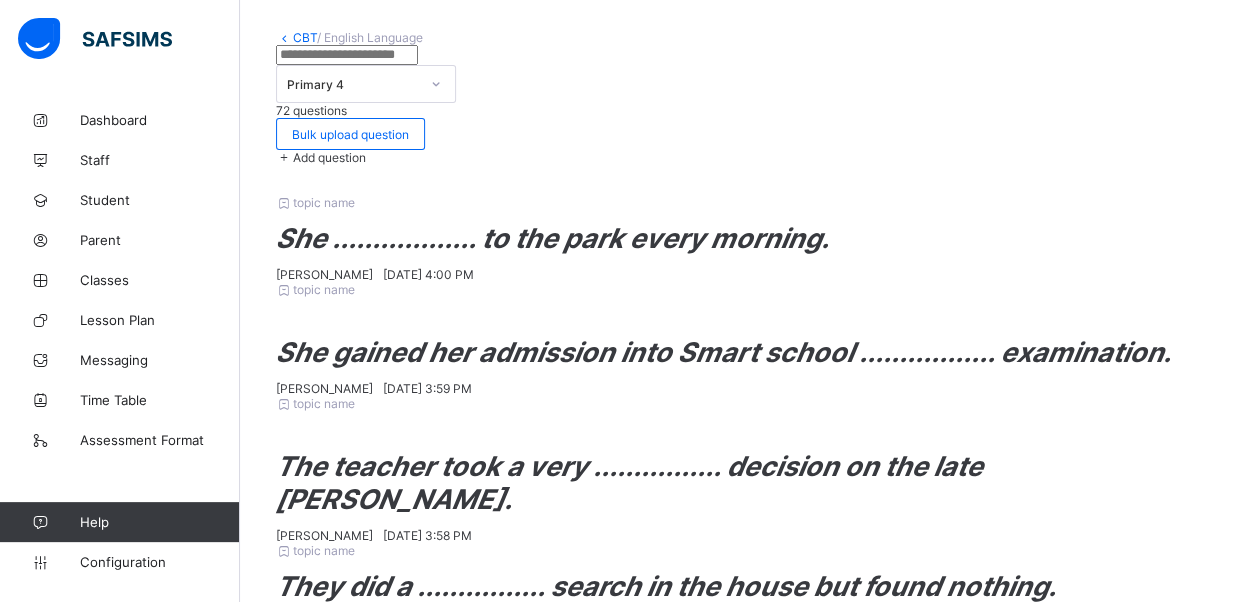 click on "Add option" at bounding box center (381, 2151) 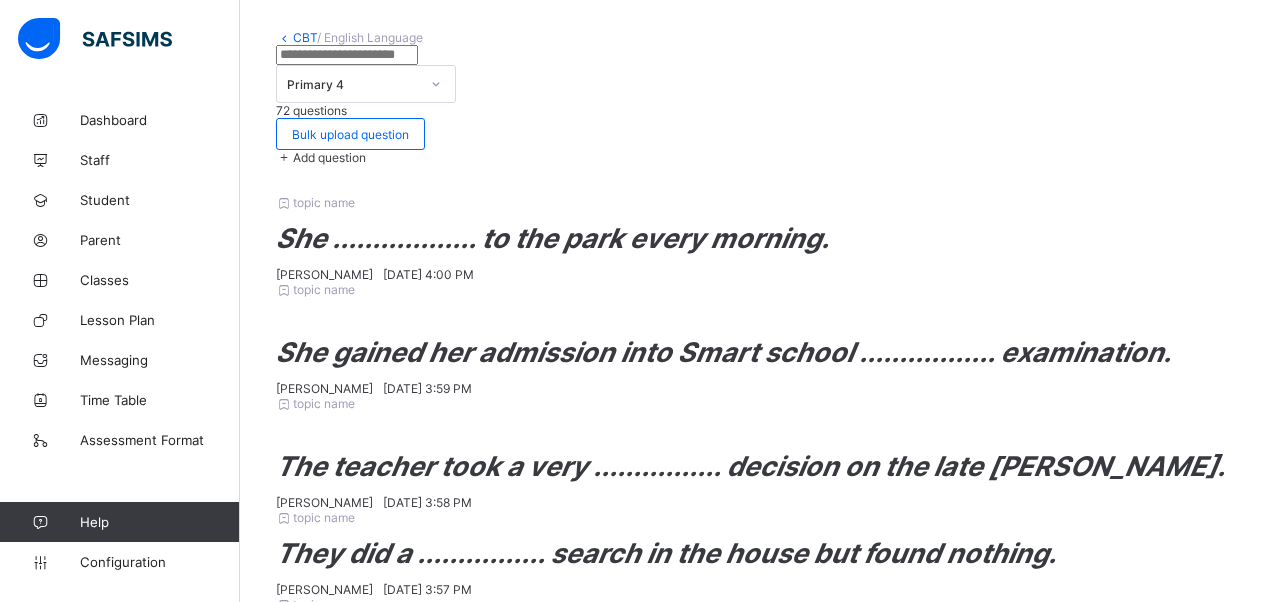 drag, startPoint x: 268, startPoint y: 490, endPoint x: 269, endPoint y: 478, distance: 12.0415945 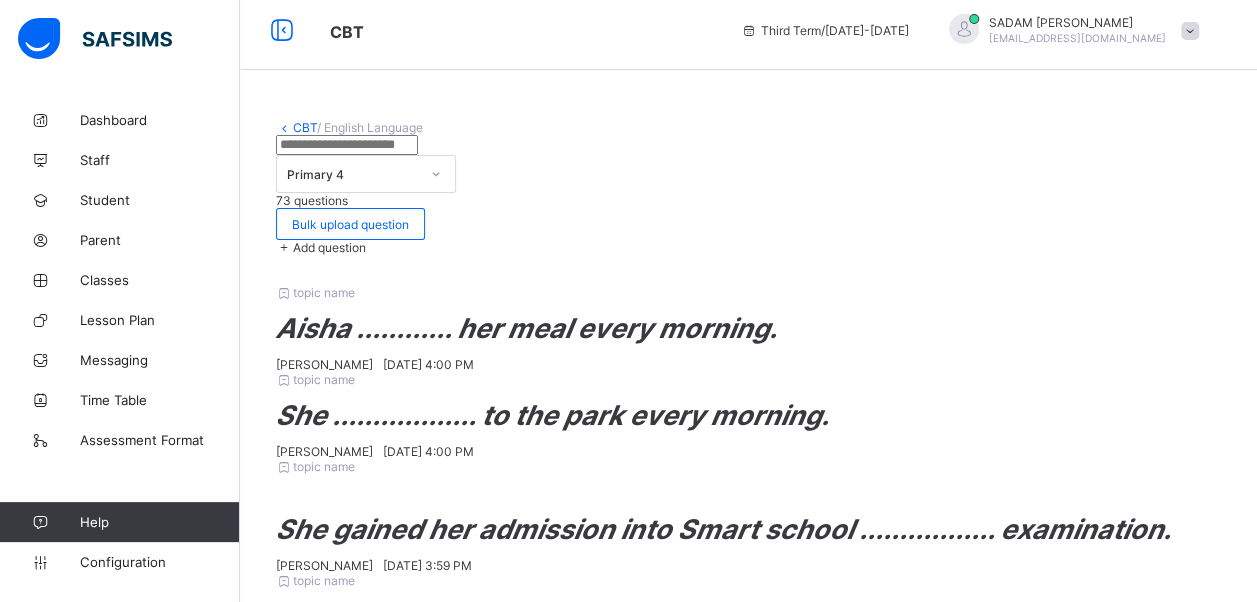 scroll, scrollTop: 100, scrollLeft: 0, axis: vertical 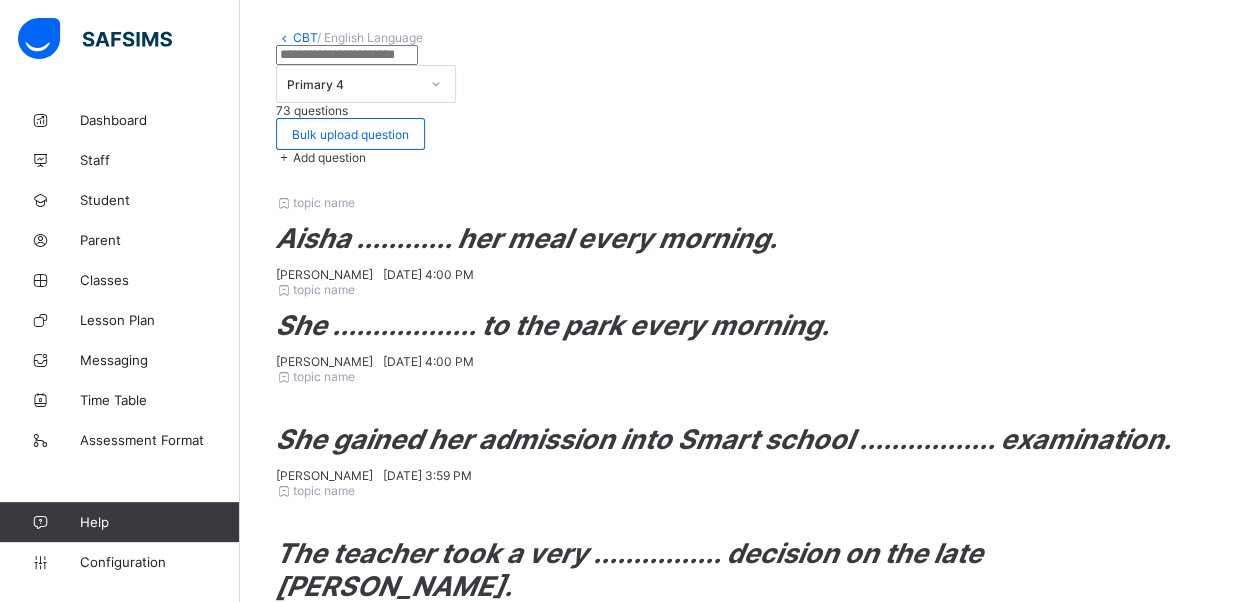 click at bounding box center (284, 157) 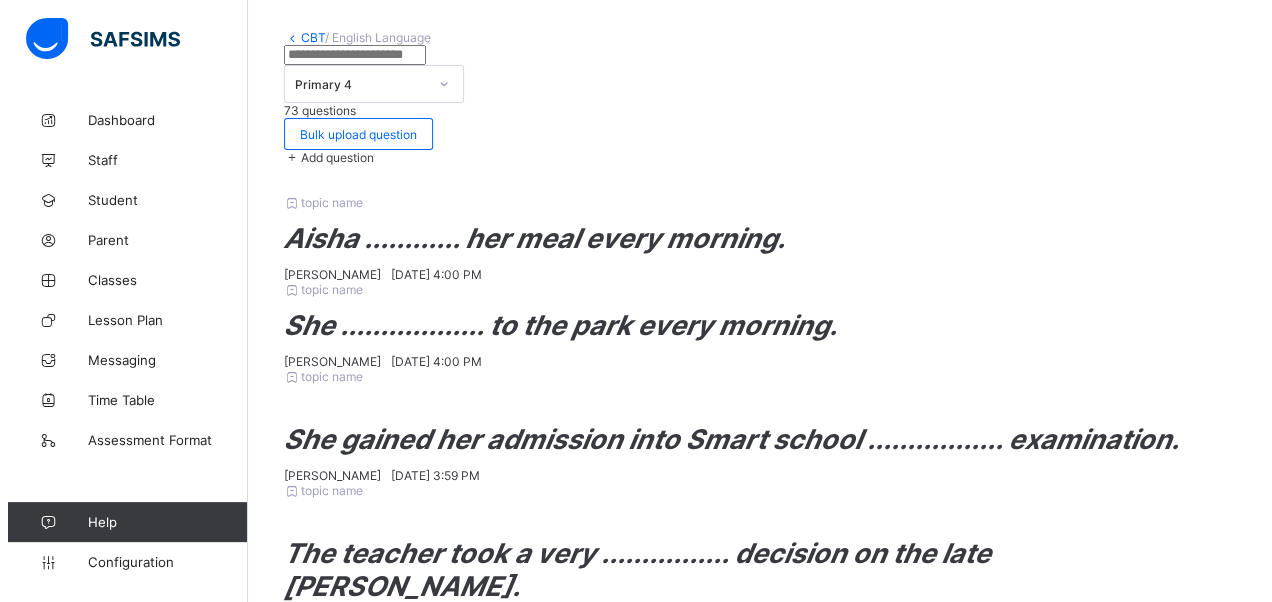 scroll, scrollTop: 342, scrollLeft: 0, axis: vertical 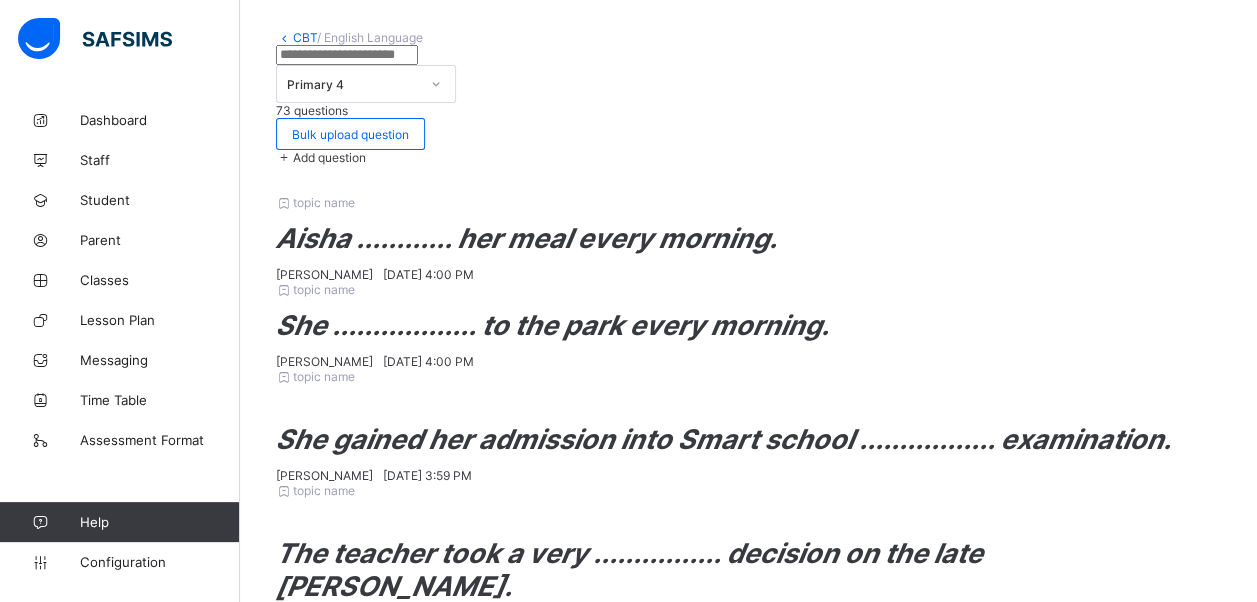 click on "Add option" at bounding box center [390, 2079] 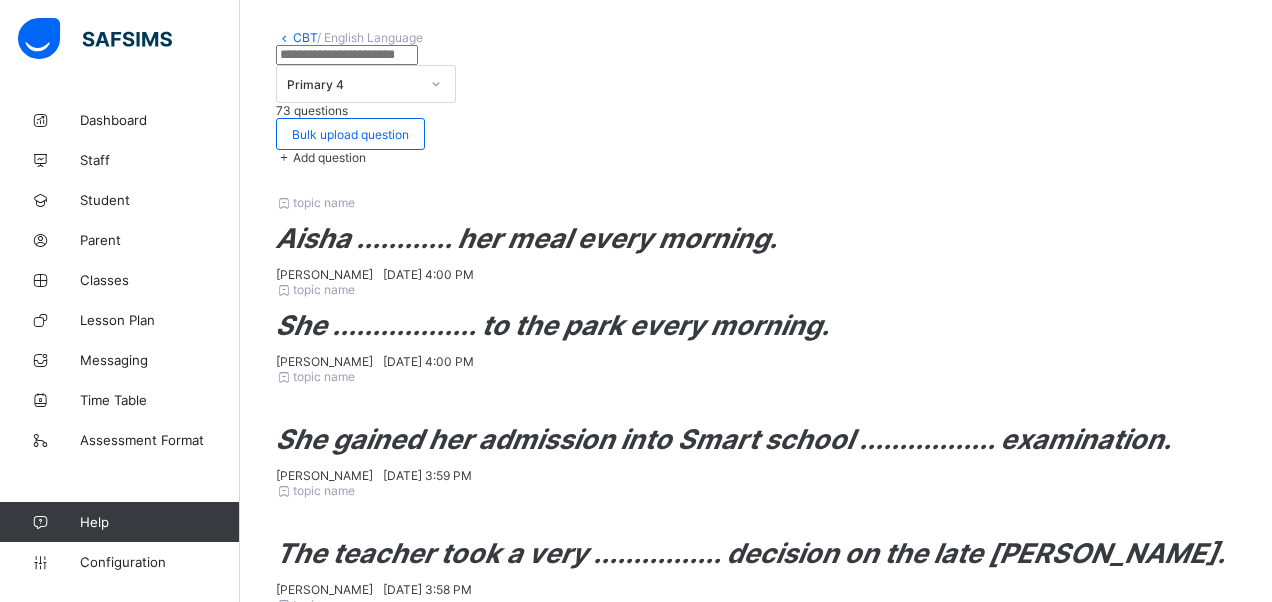 drag, startPoint x: 286, startPoint y: 434, endPoint x: 264, endPoint y: 488, distance: 58.30952 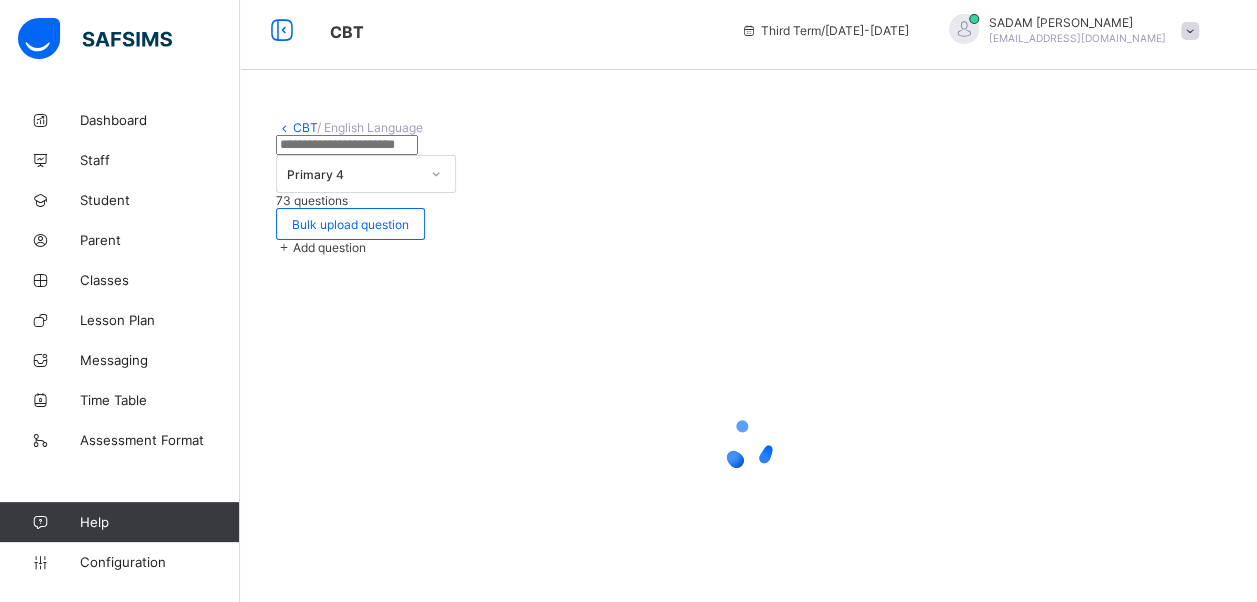 scroll, scrollTop: 100, scrollLeft: 0, axis: vertical 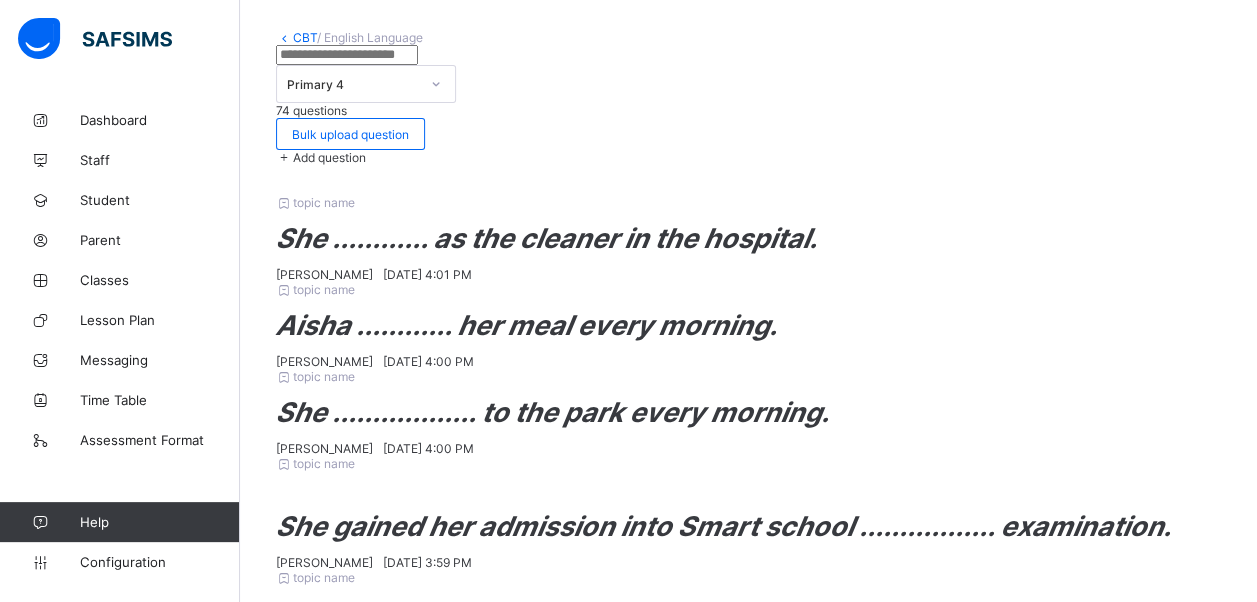 click on "Add question" at bounding box center (329, 157) 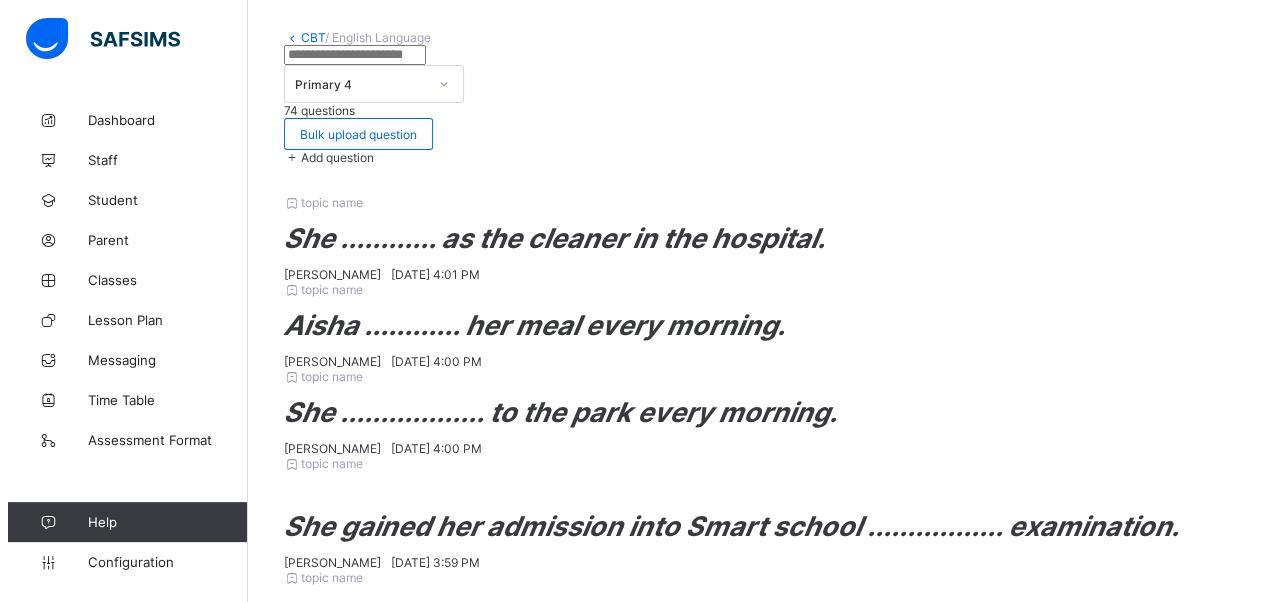 scroll, scrollTop: 342, scrollLeft: 0, axis: vertical 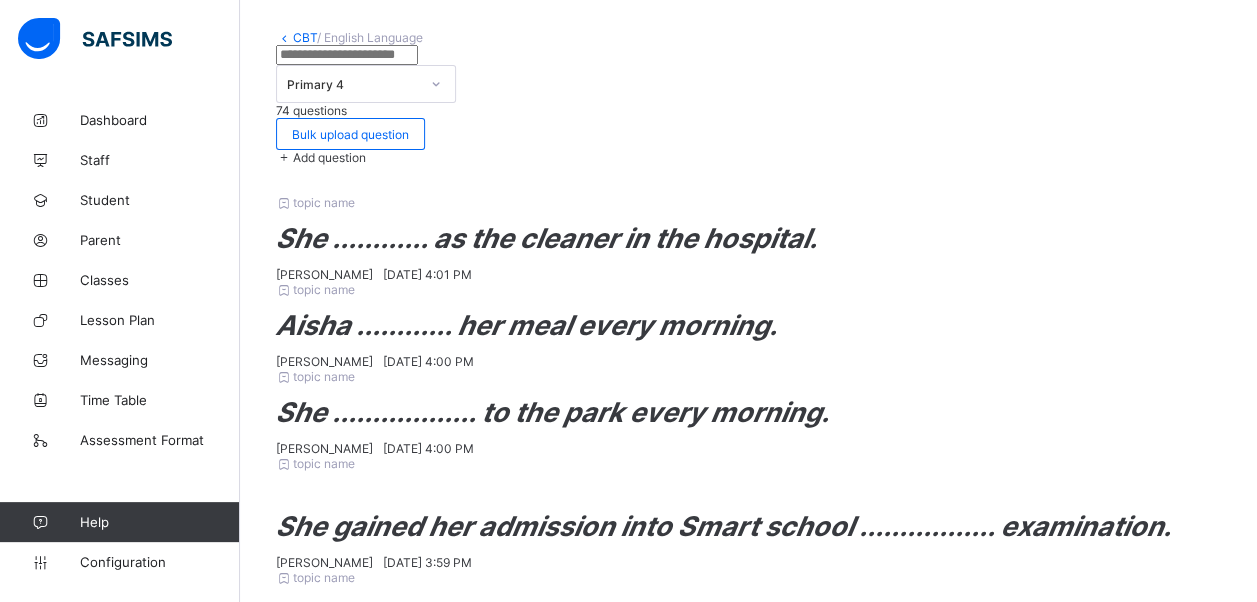 click on "Add option" at bounding box center (390, 2079) 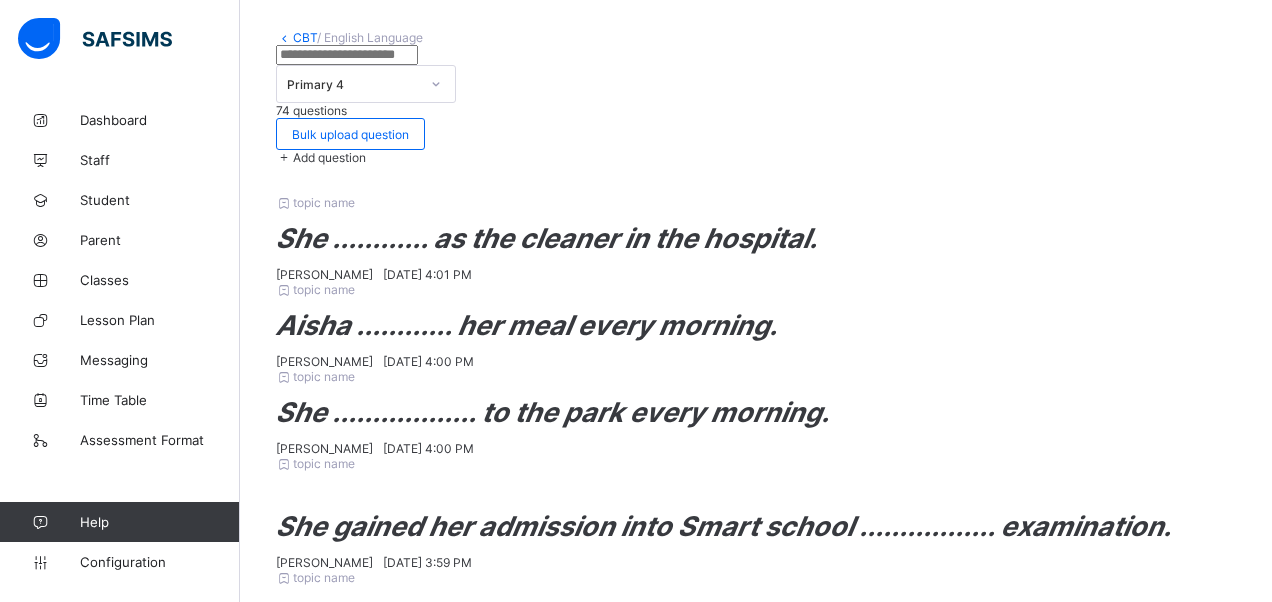 click on "Add option" at bounding box center (396, 2099) 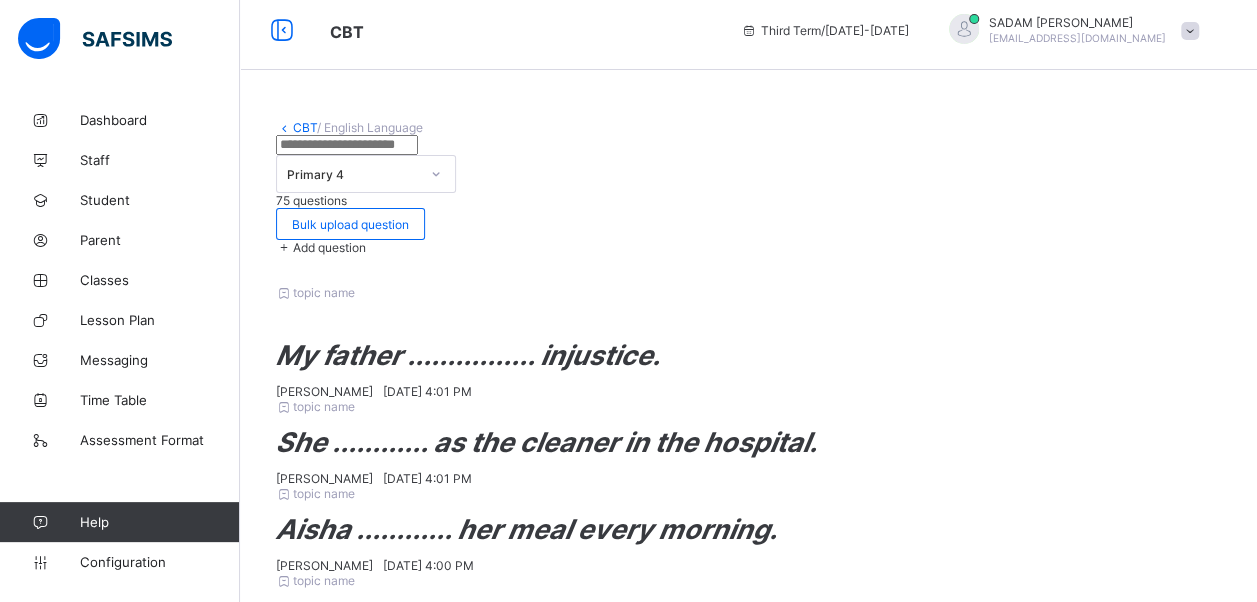 scroll, scrollTop: 100, scrollLeft: 0, axis: vertical 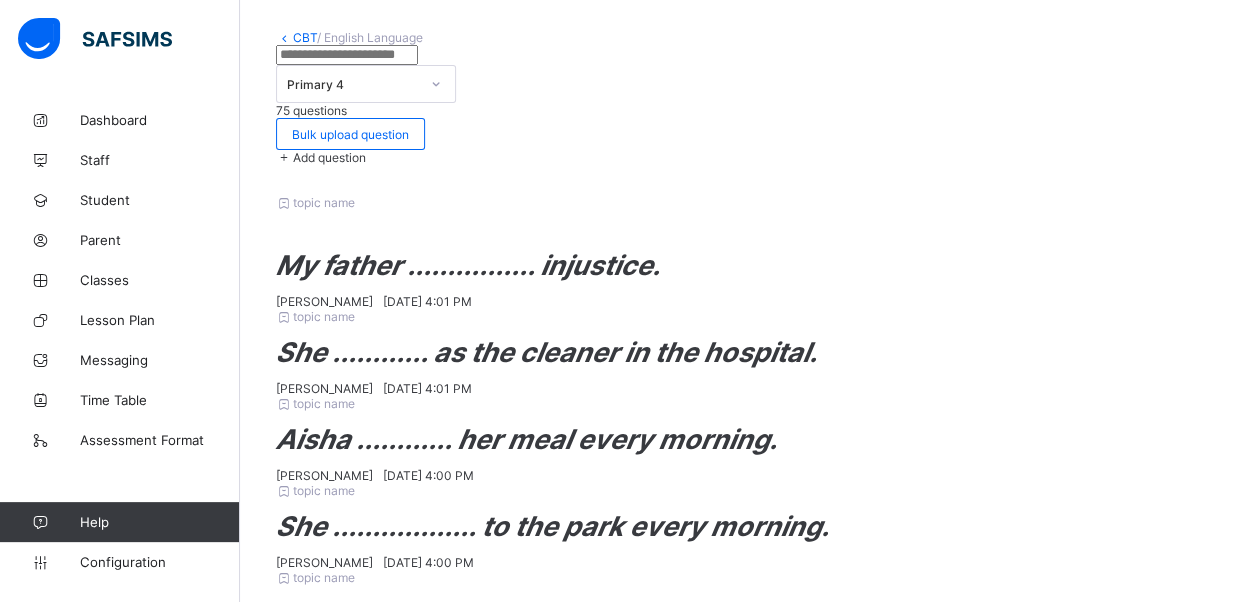 click on "Add question" at bounding box center [329, 157] 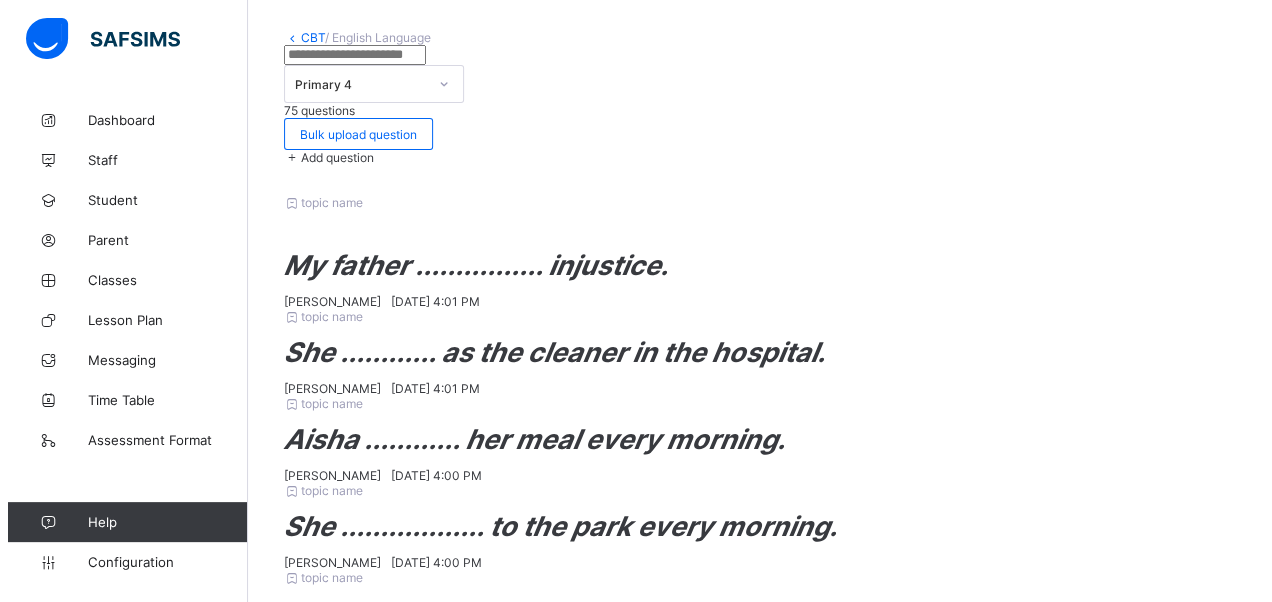 scroll, scrollTop: 342, scrollLeft: 0, axis: vertical 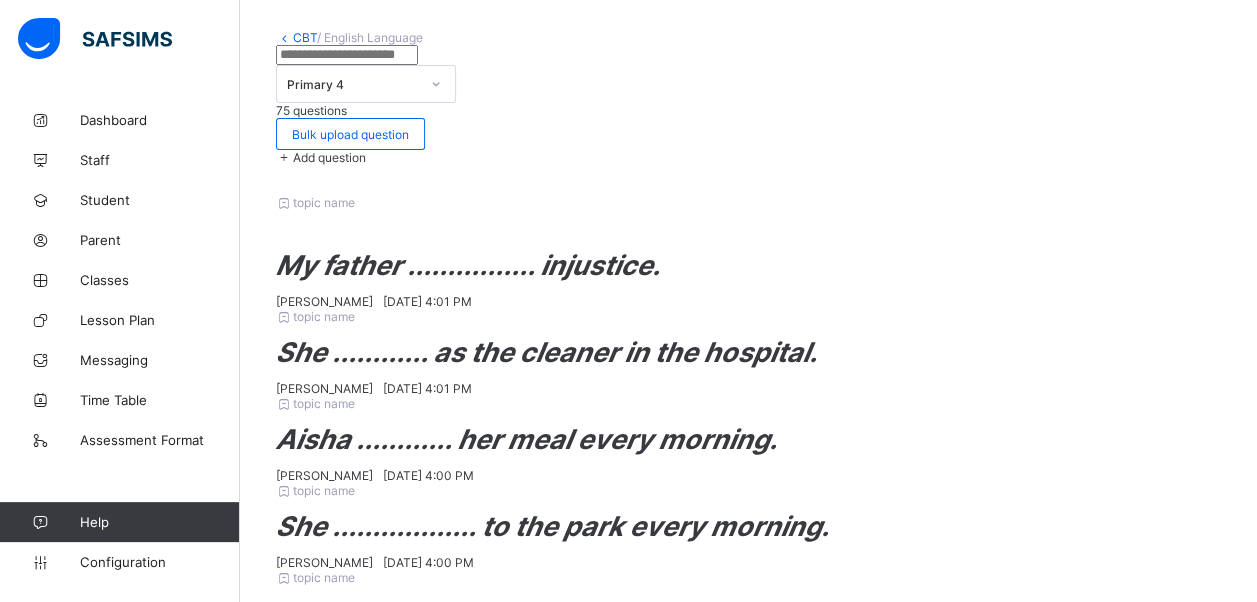 click on "Add option" at bounding box center [390, 2079] 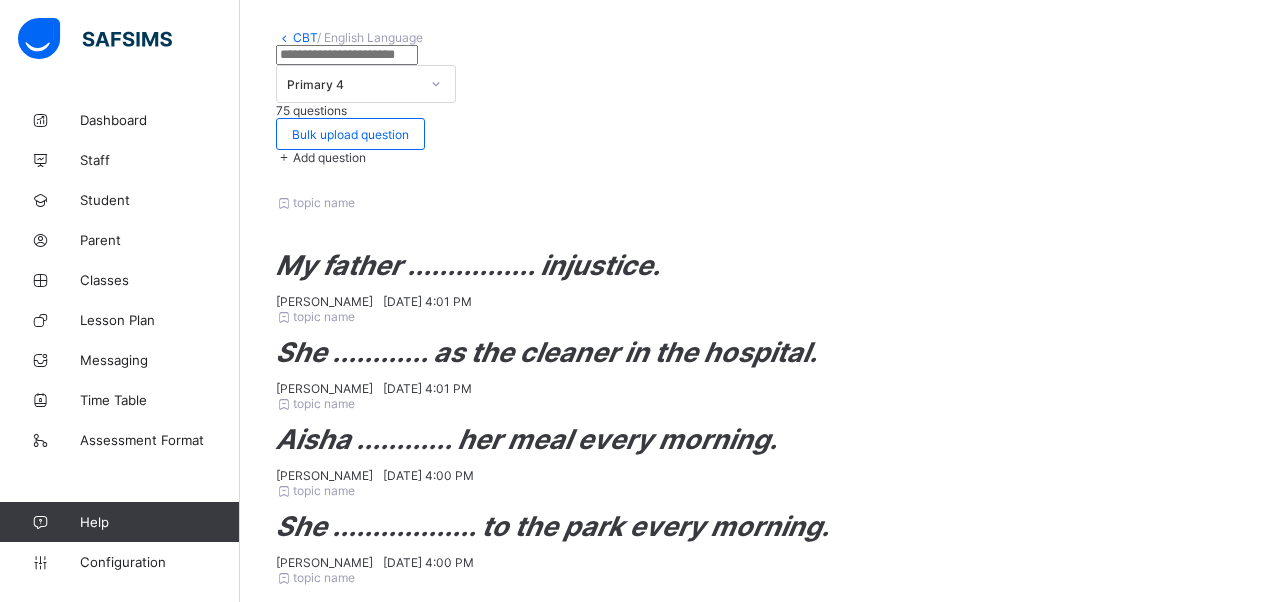 click on "Add option" at bounding box center (396, 2099) 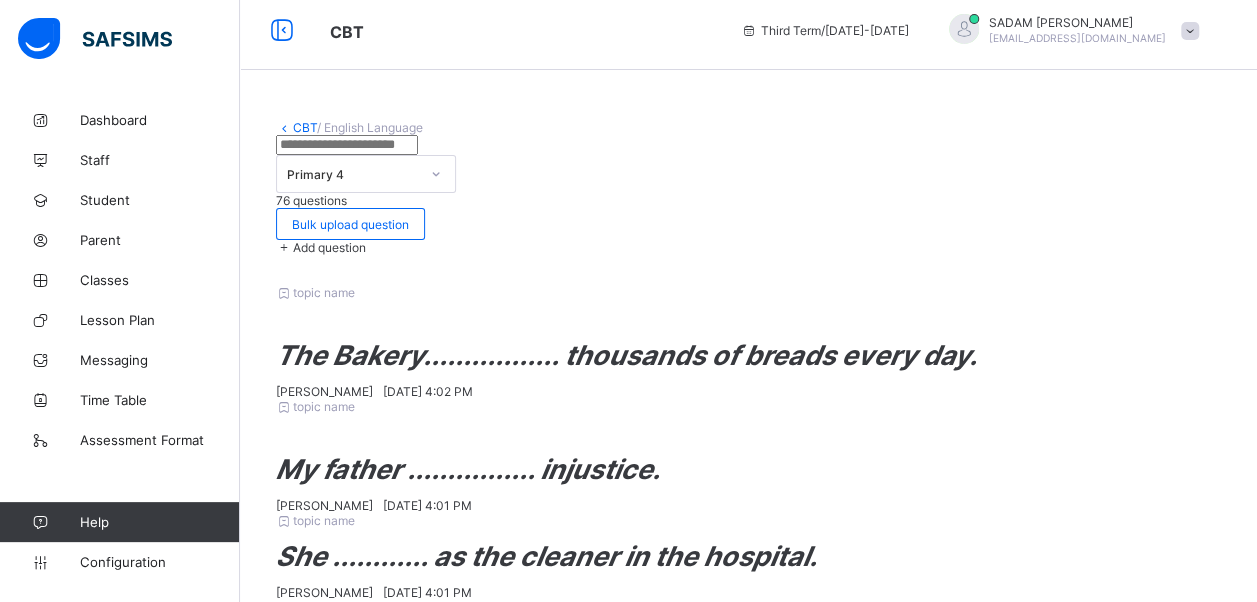 scroll, scrollTop: 100, scrollLeft: 0, axis: vertical 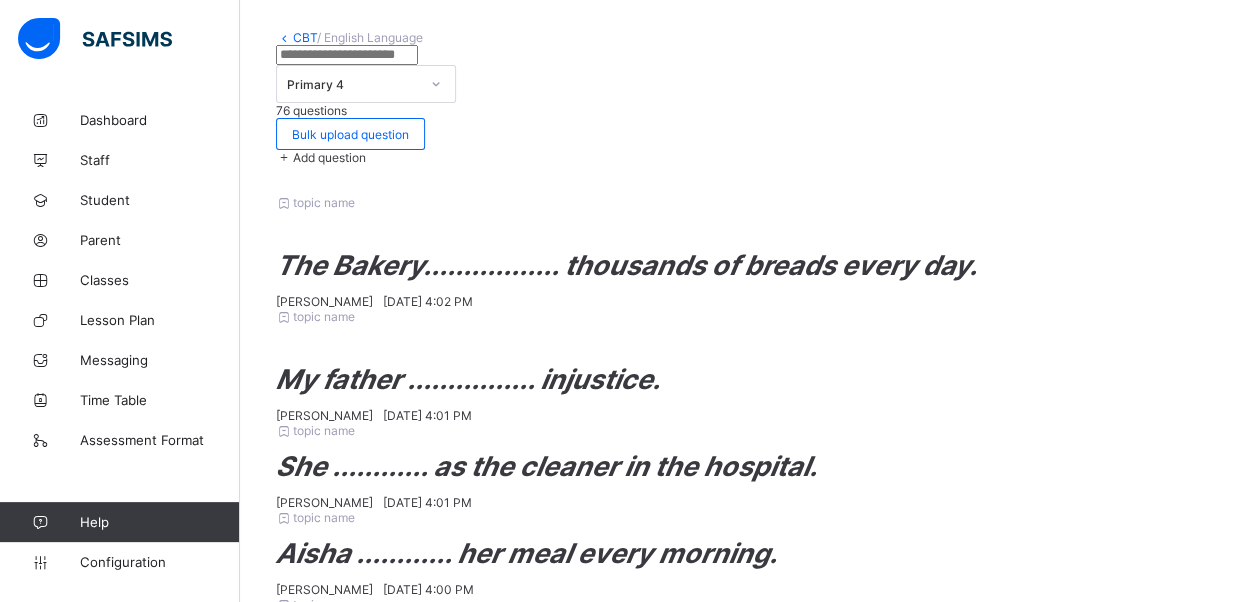 drag, startPoint x: 1147, startPoint y: 80, endPoint x: 1091, endPoint y: 100, distance: 59.464275 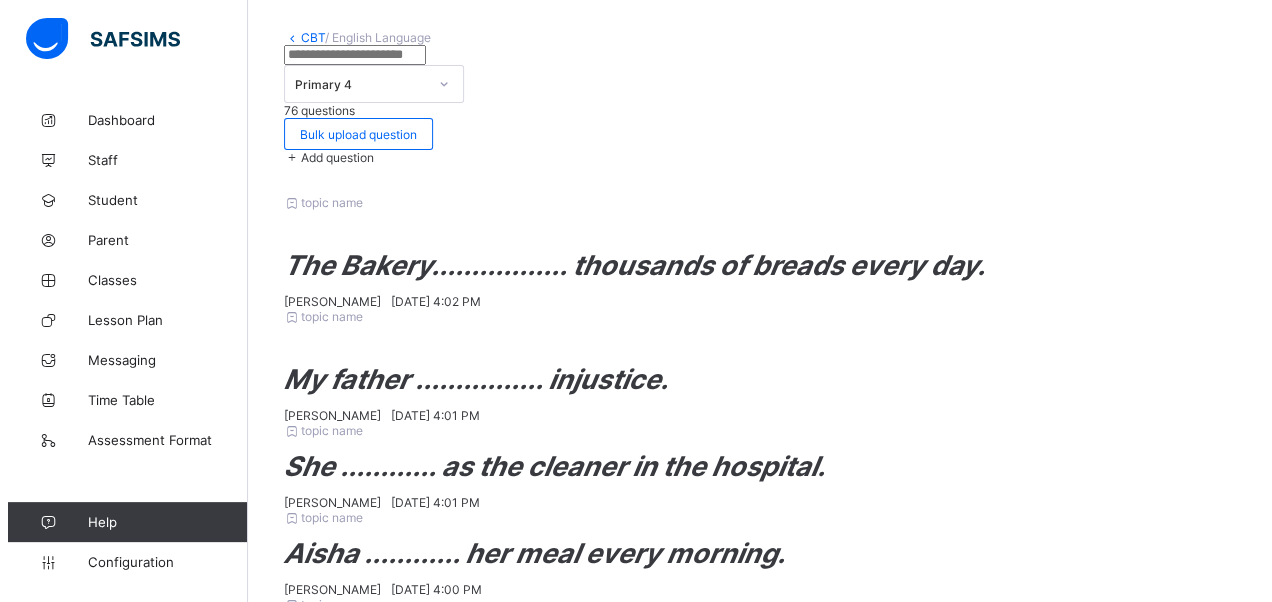 scroll, scrollTop: 342, scrollLeft: 0, axis: vertical 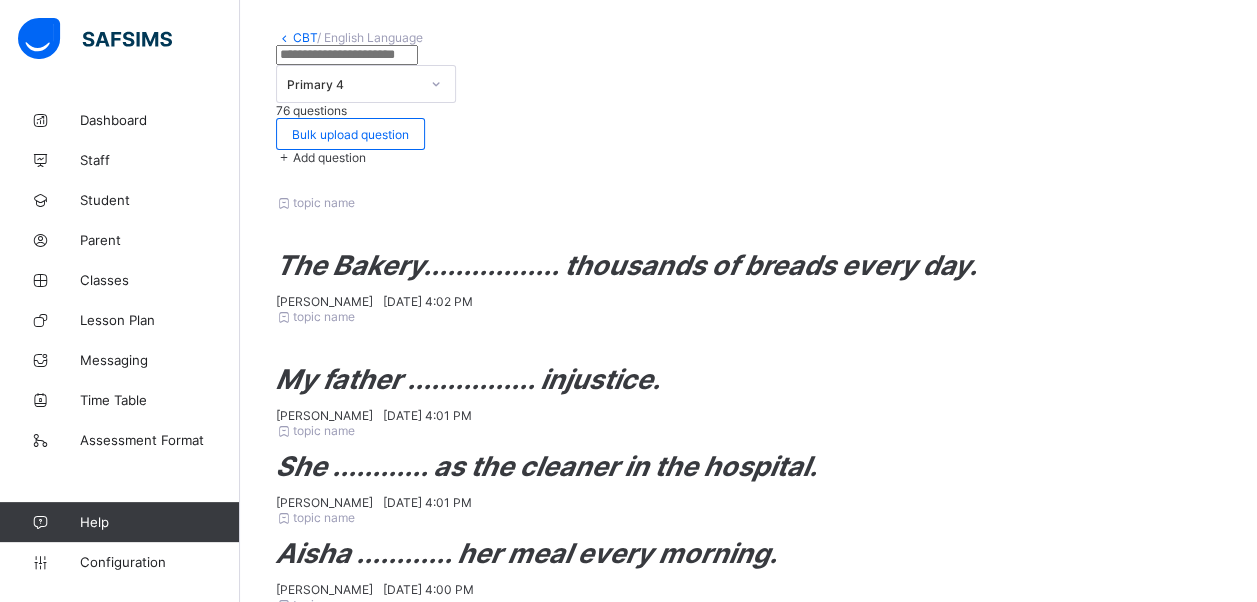 click on "Add option" at bounding box center [381, 2079] 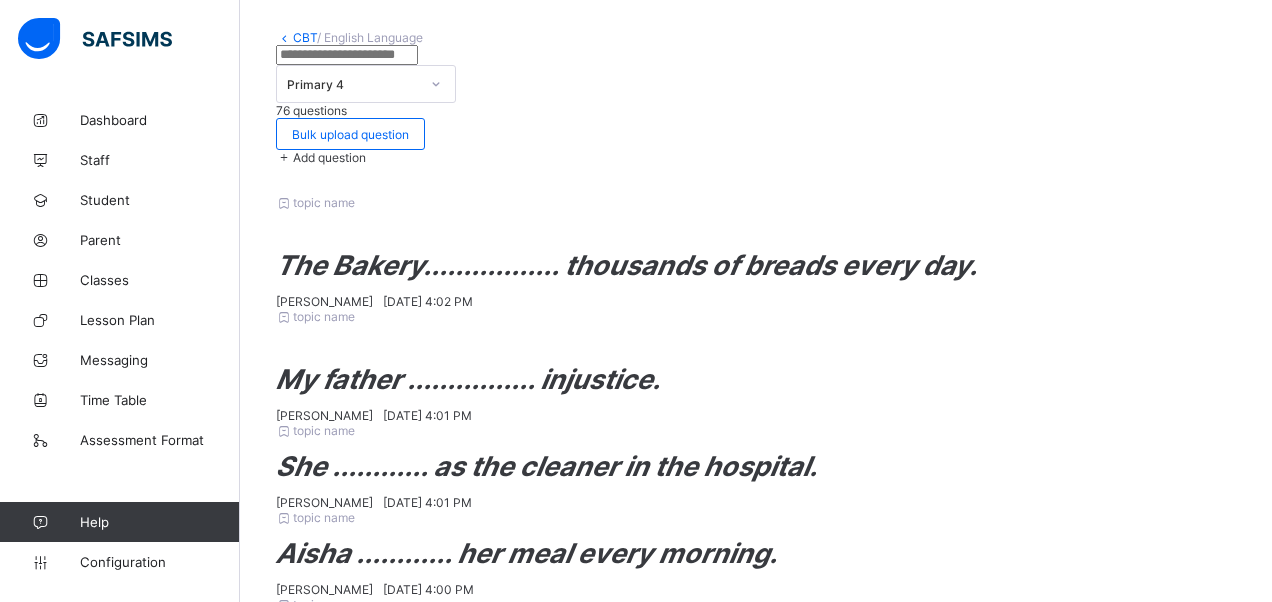 drag, startPoint x: 275, startPoint y: 478, endPoint x: 308, endPoint y: 486, distance: 33.955853 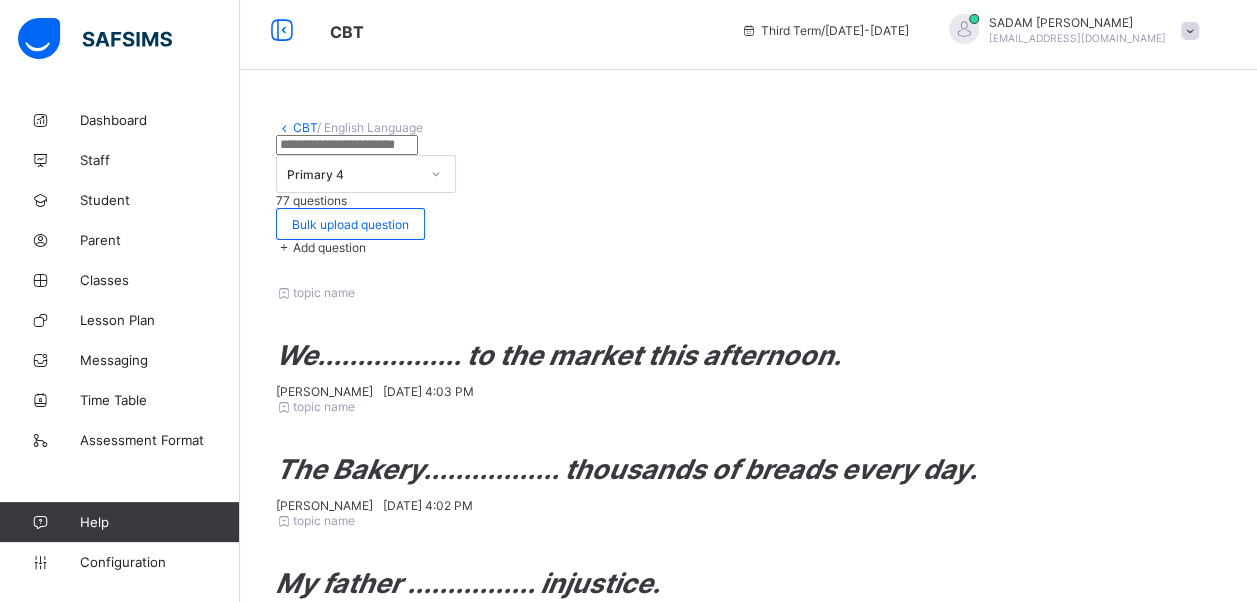 scroll, scrollTop: 100, scrollLeft: 0, axis: vertical 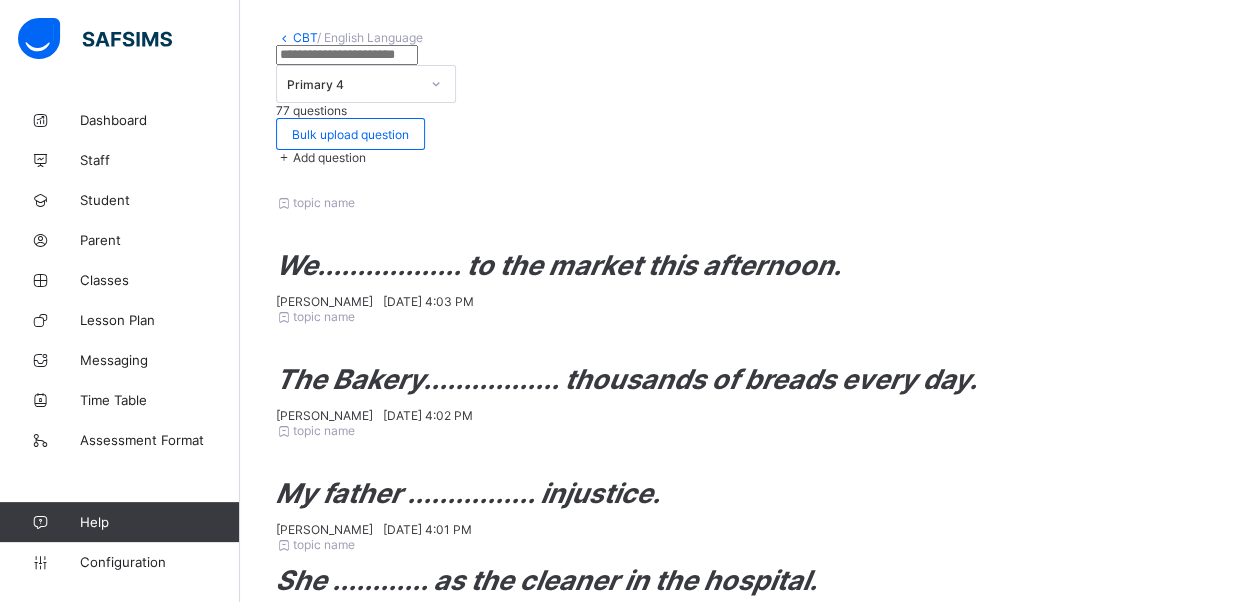 click at bounding box center [284, 157] 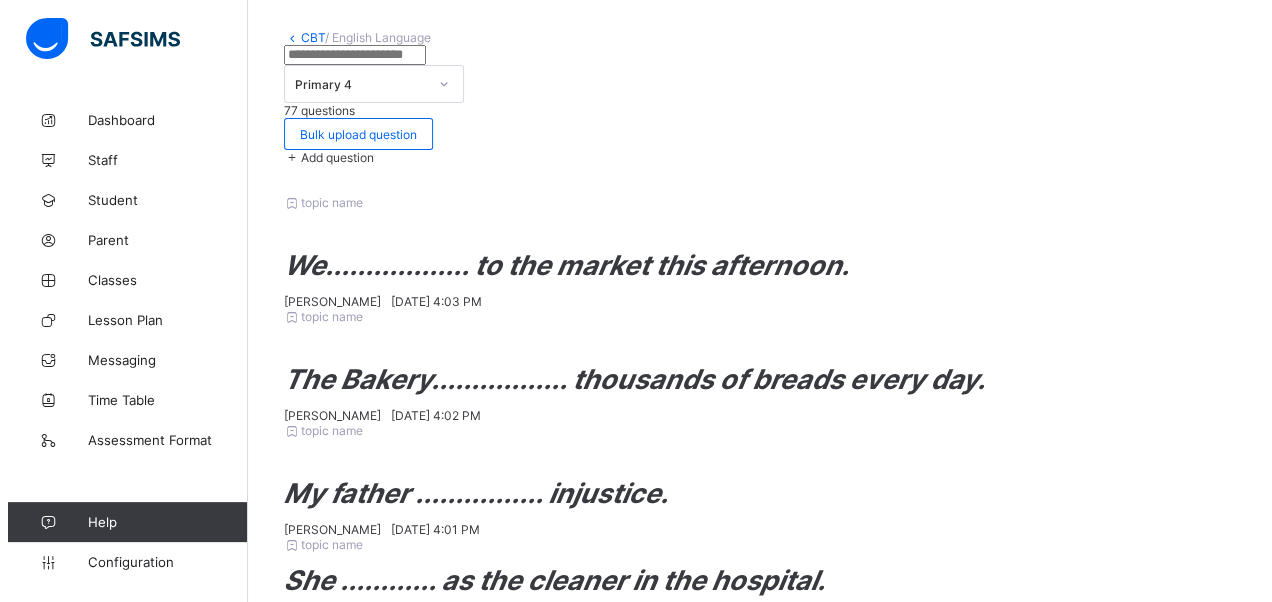 scroll, scrollTop: 342, scrollLeft: 0, axis: vertical 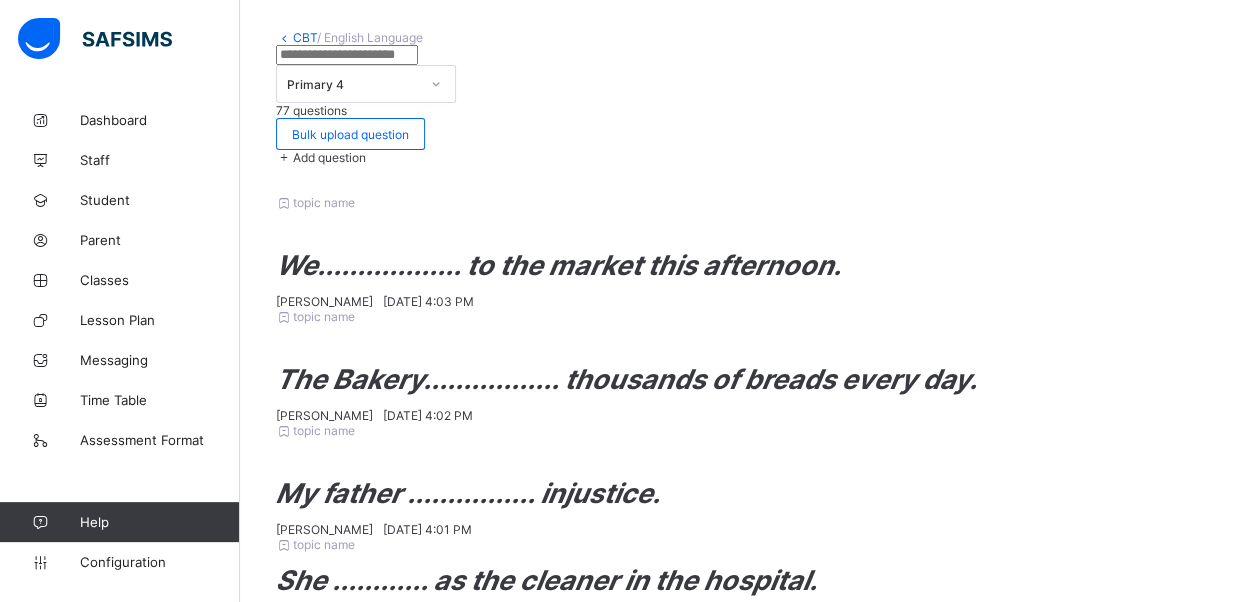 click on "Add option" at bounding box center [390, 2079] 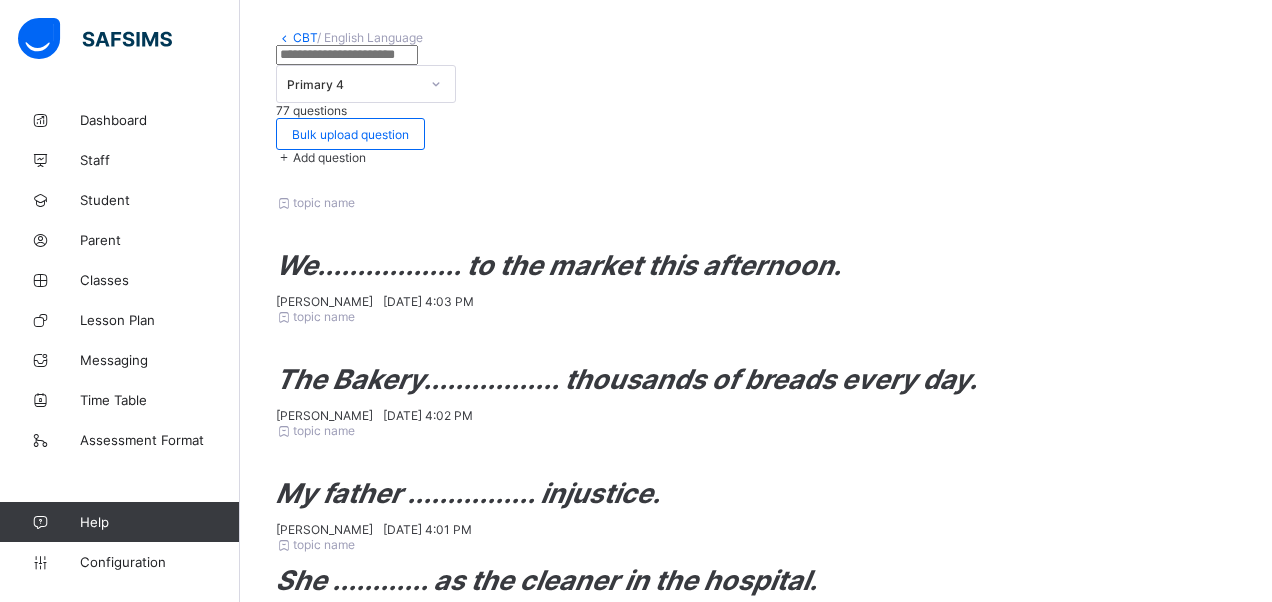 click on "Add option" at bounding box center [387, 2099] 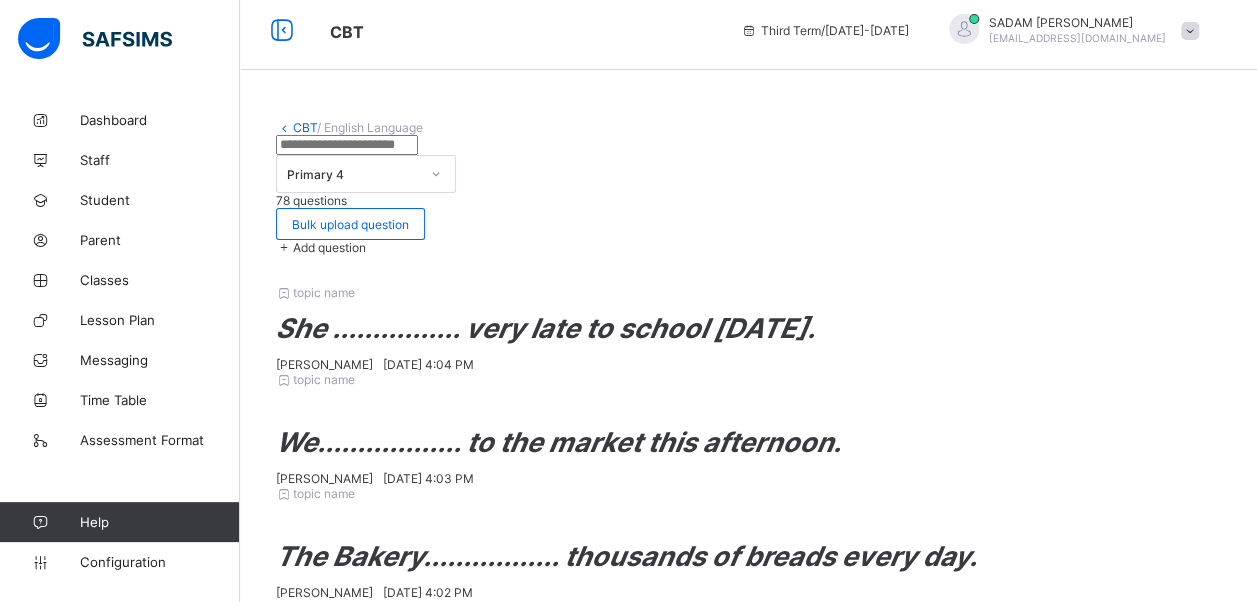 scroll, scrollTop: 100, scrollLeft: 0, axis: vertical 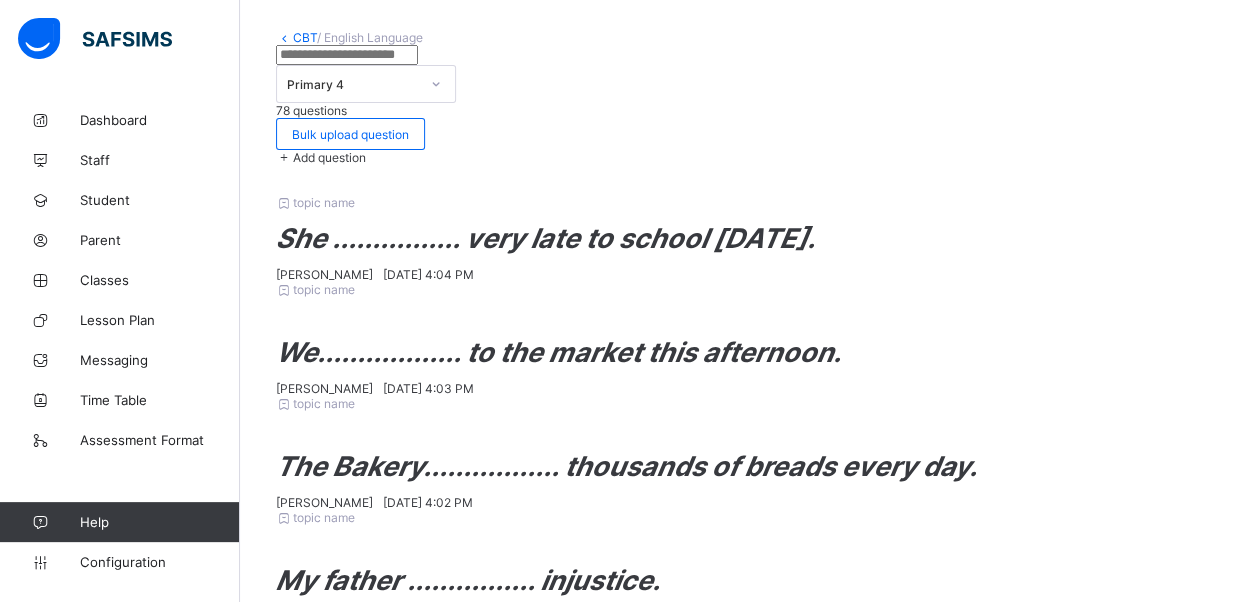 click on "Add question" at bounding box center (748, 157) 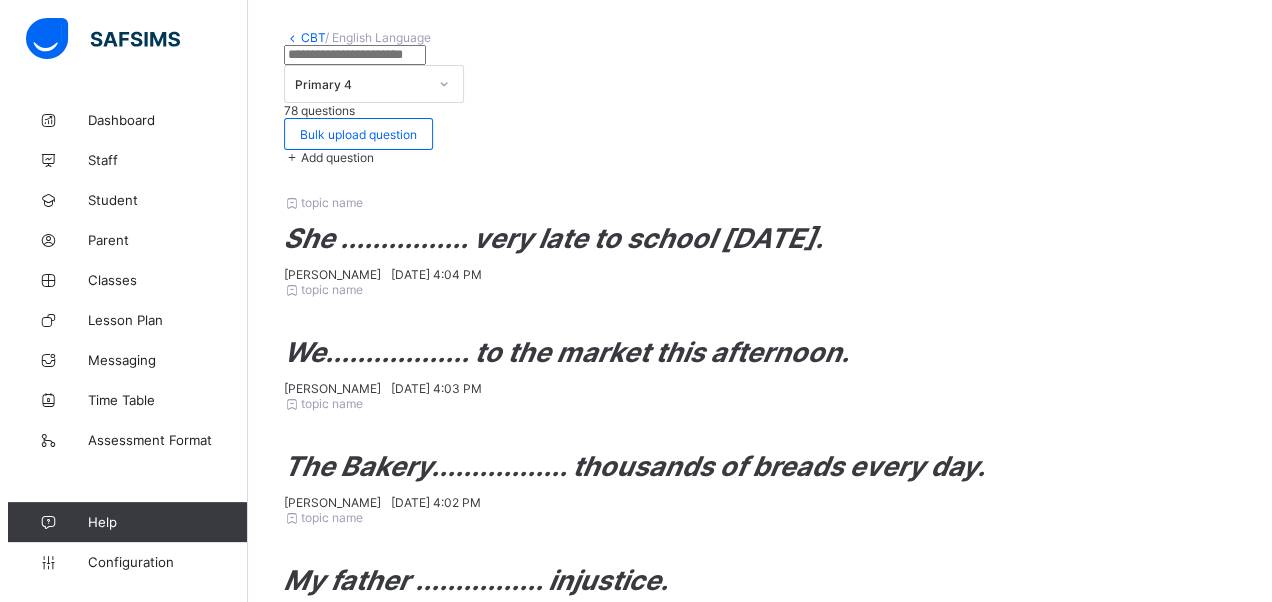 scroll, scrollTop: 342, scrollLeft: 0, axis: vertical 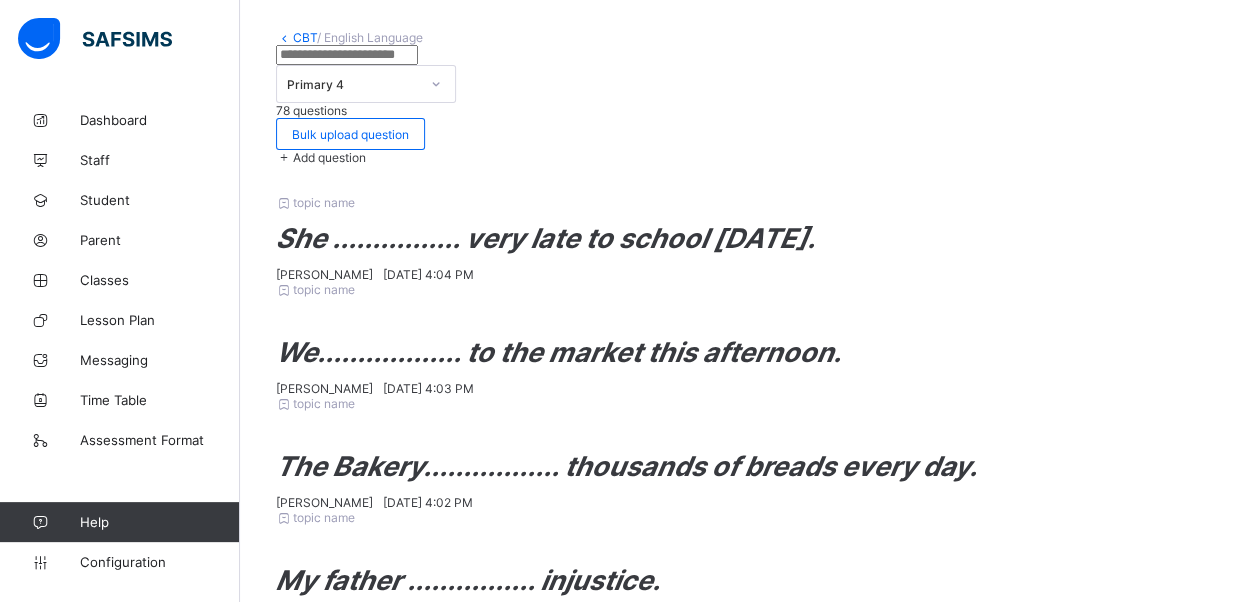 click on "Add option" at bounding box center [390, 2052] 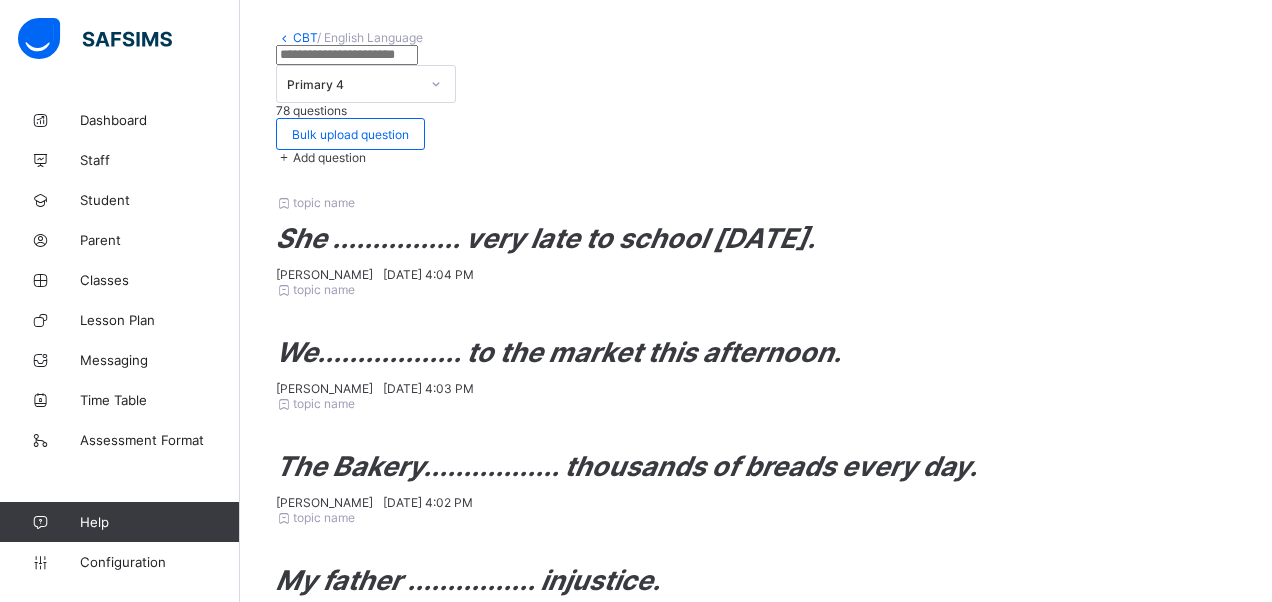 click on "Add option" at bounding box center (396, 2072) 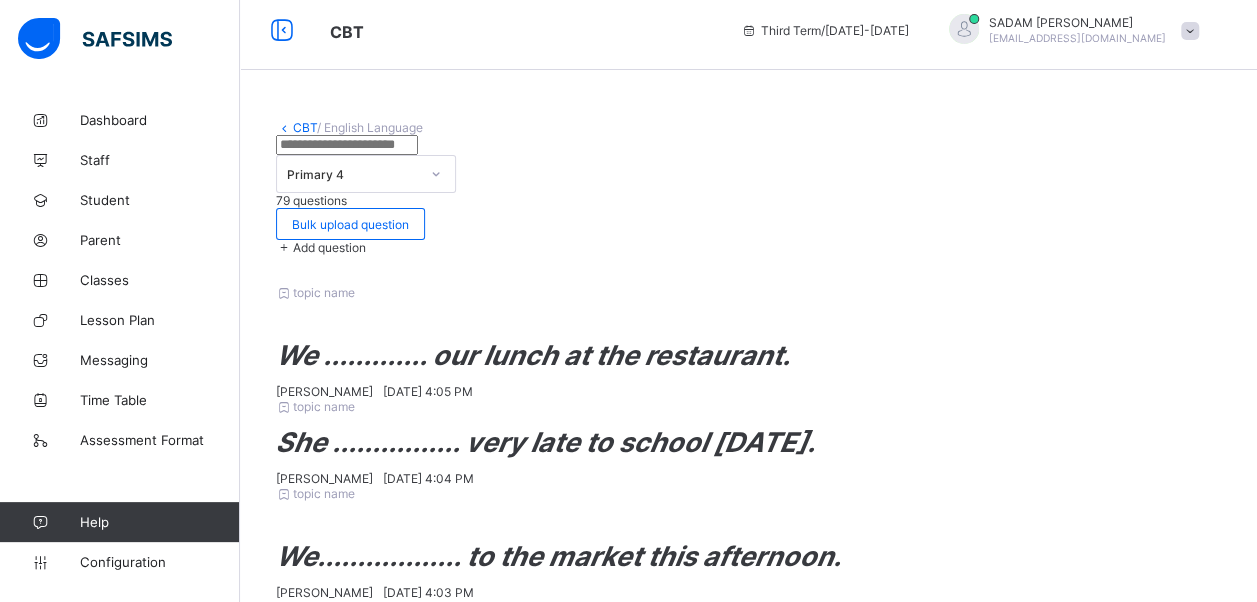 scroll, scrollTop: 100, scrollLeft: 0, axis: vertical 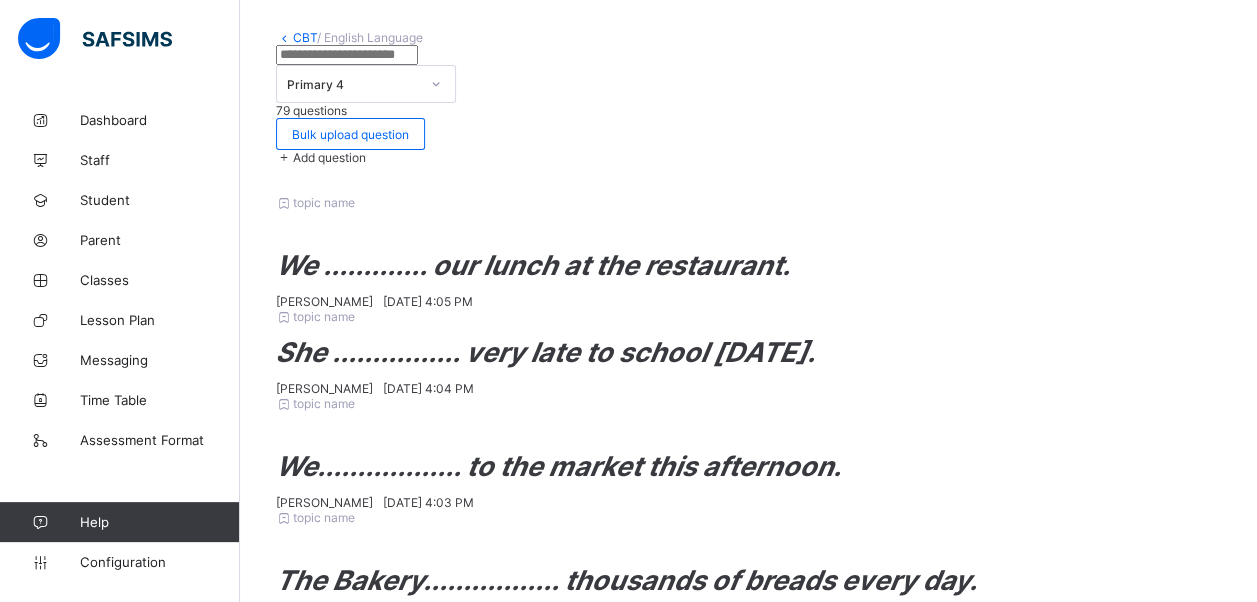 click on "Add question" at bounding box center [329, 157] 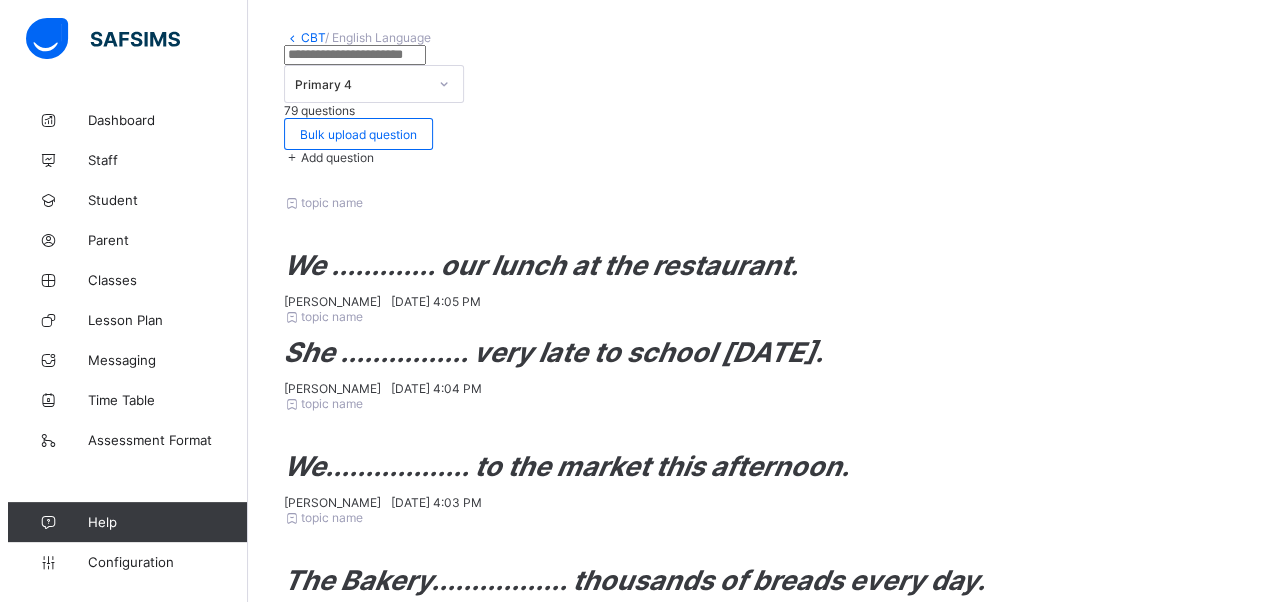 scroll, scrollTop: 342, scrollLeft: 0, axis: vertical 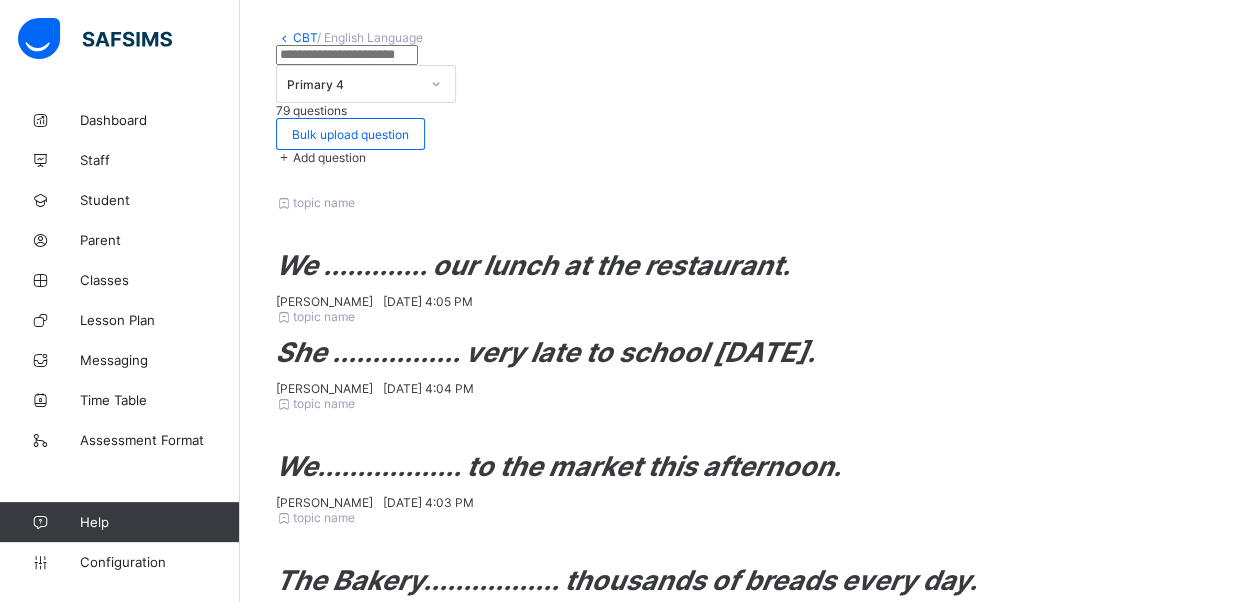 click on "Add option" at bounding box center (390, 2079) 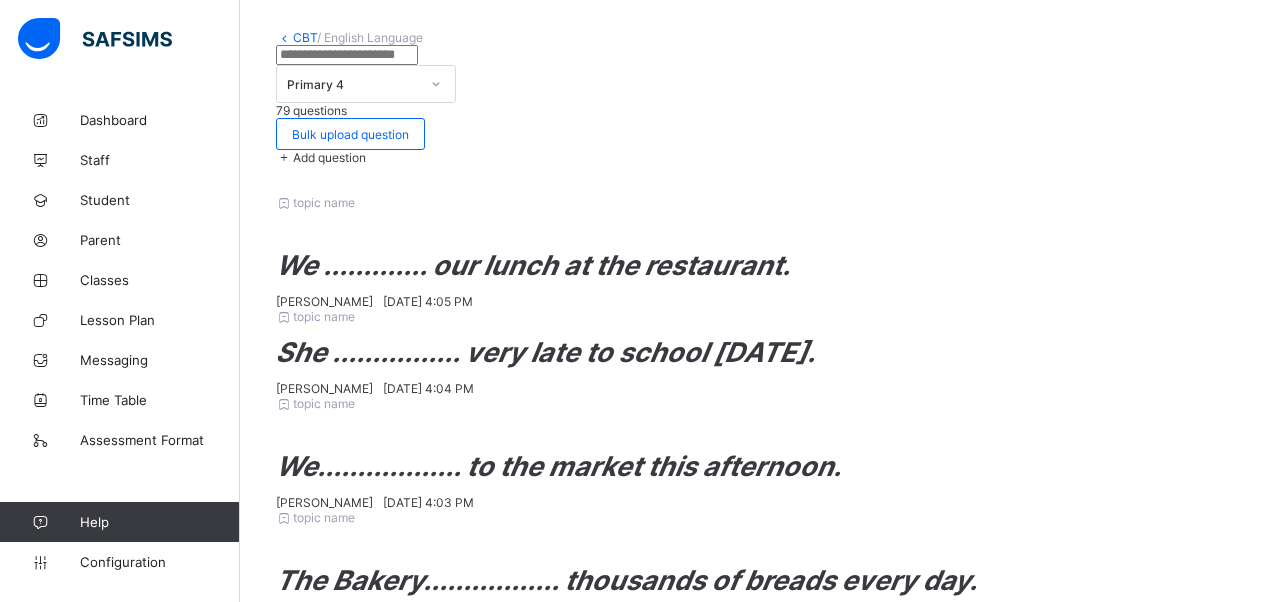 click on "Add option" at bounding box center [396, 2099] 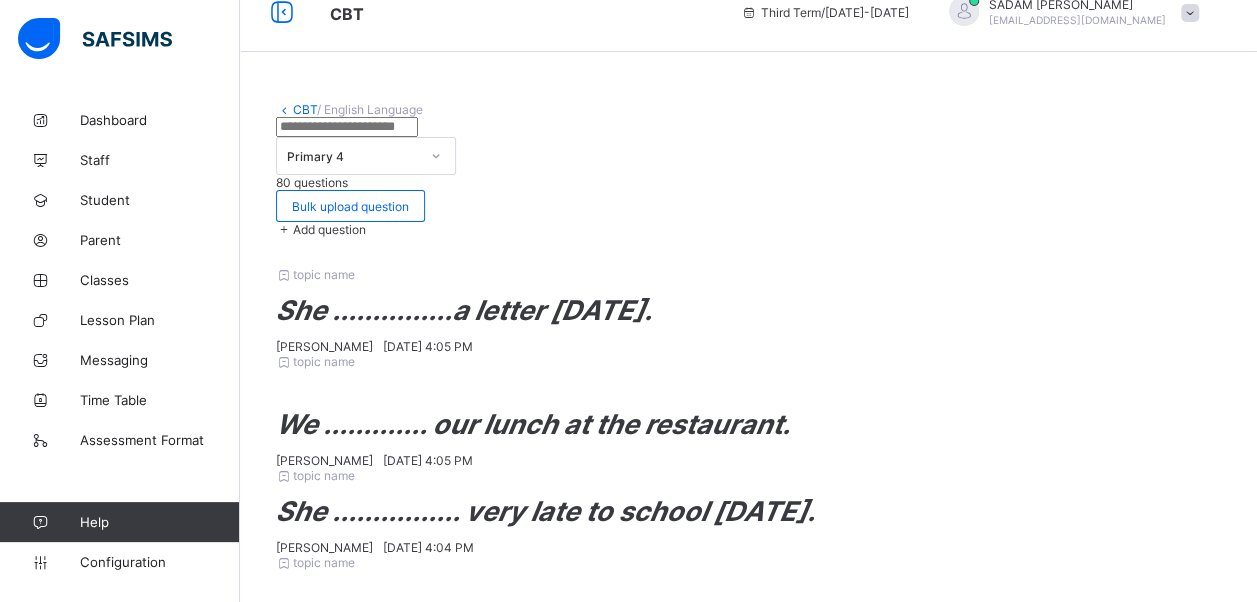 scroll, scrollTop: 0, scrollLeft: 0, axis: both 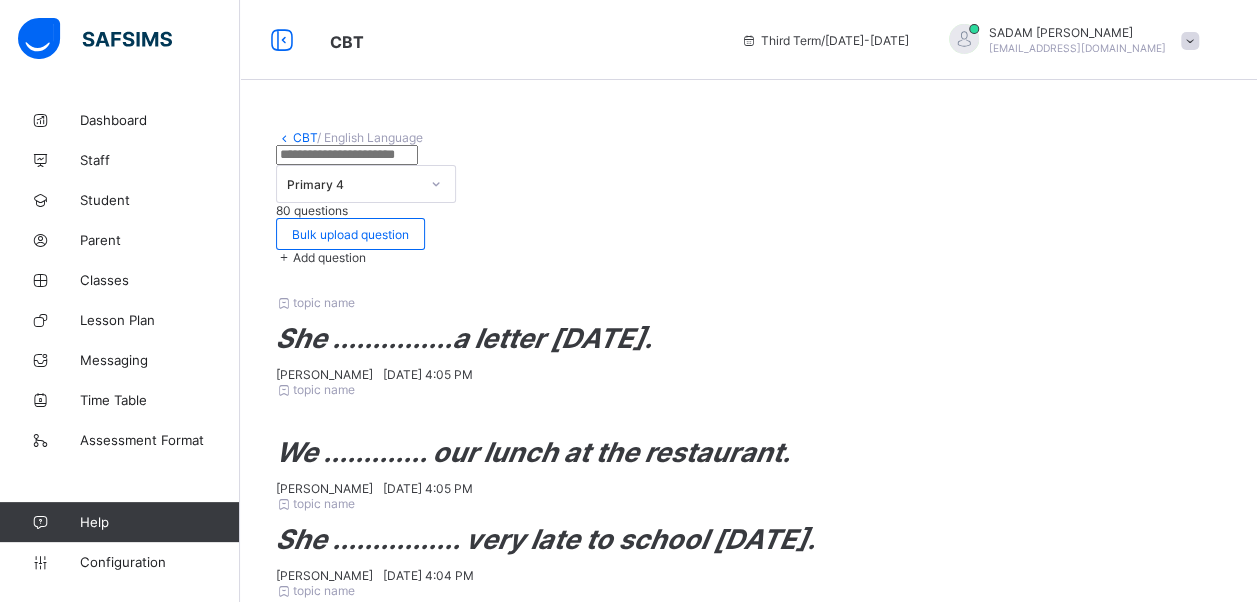 click at bounding box center [284, 257] 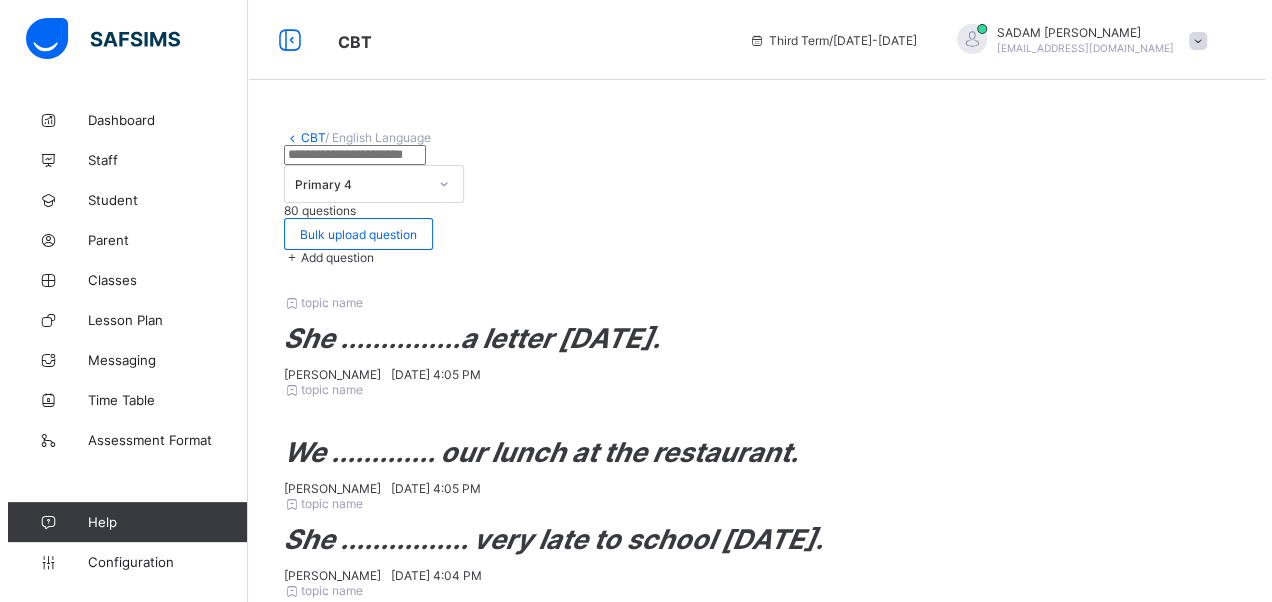 scroll, scrollTop: 342, scrollLeft: 0, axis: vertical 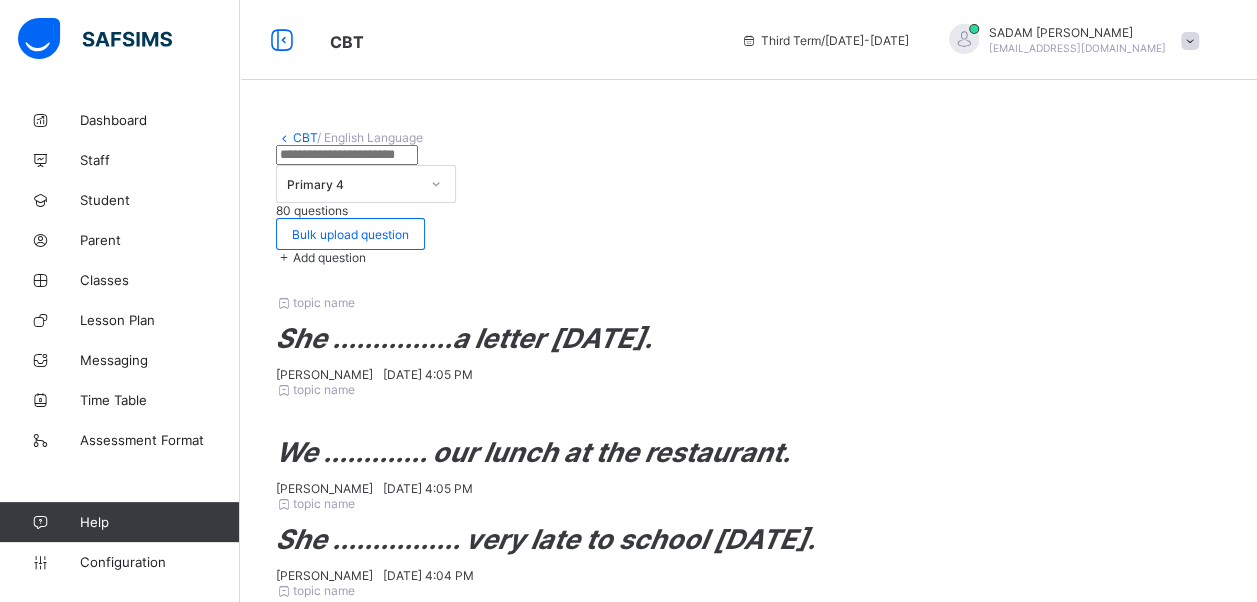 click on "Add option" at bounding box center [390, 2119] 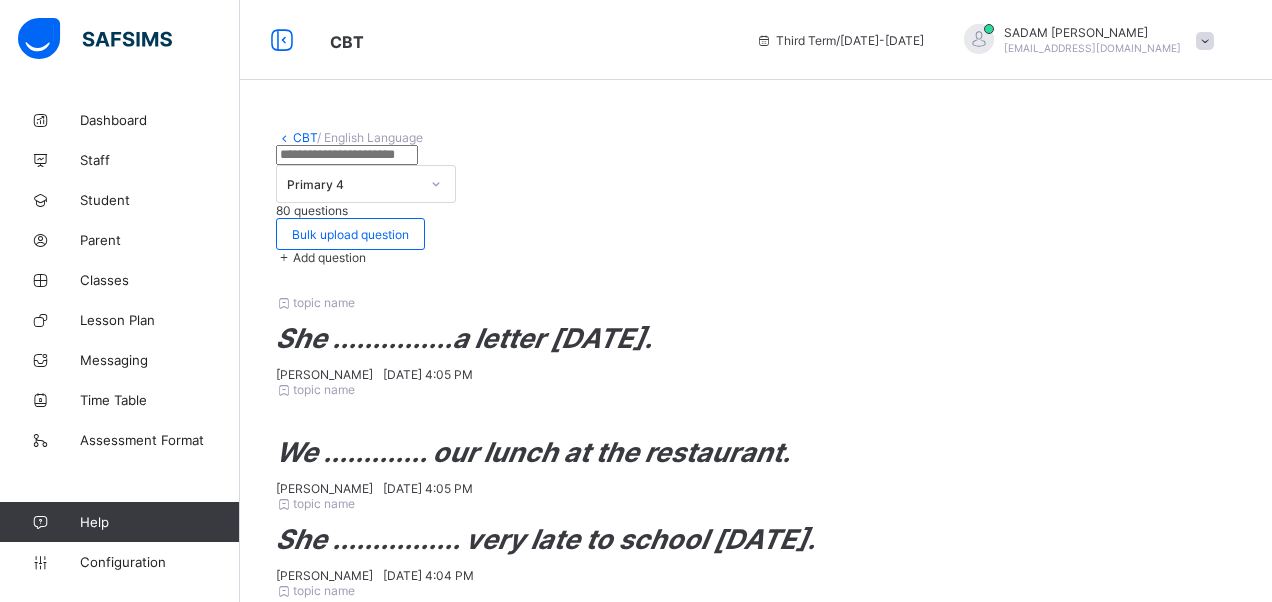 drag, startPoint x: 277, startPoint y: 484, endPoint x: 287, endPoint y: 481, distance: 10.440307 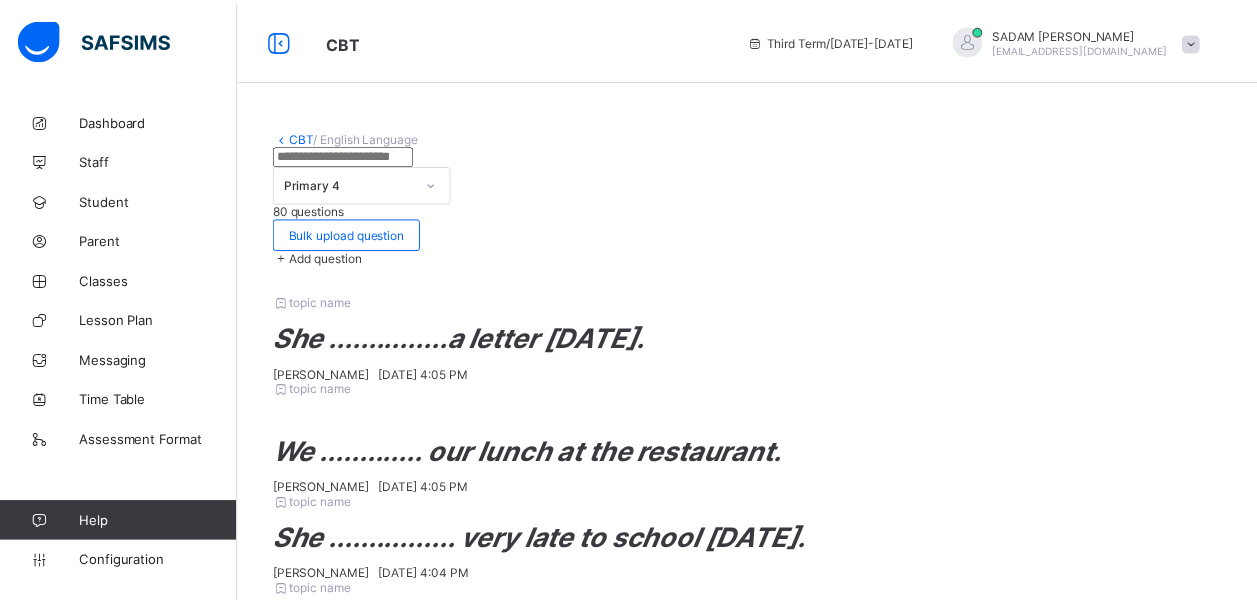 scroll, scrollTop: 40, scrollLeft: 0, axis: vertical 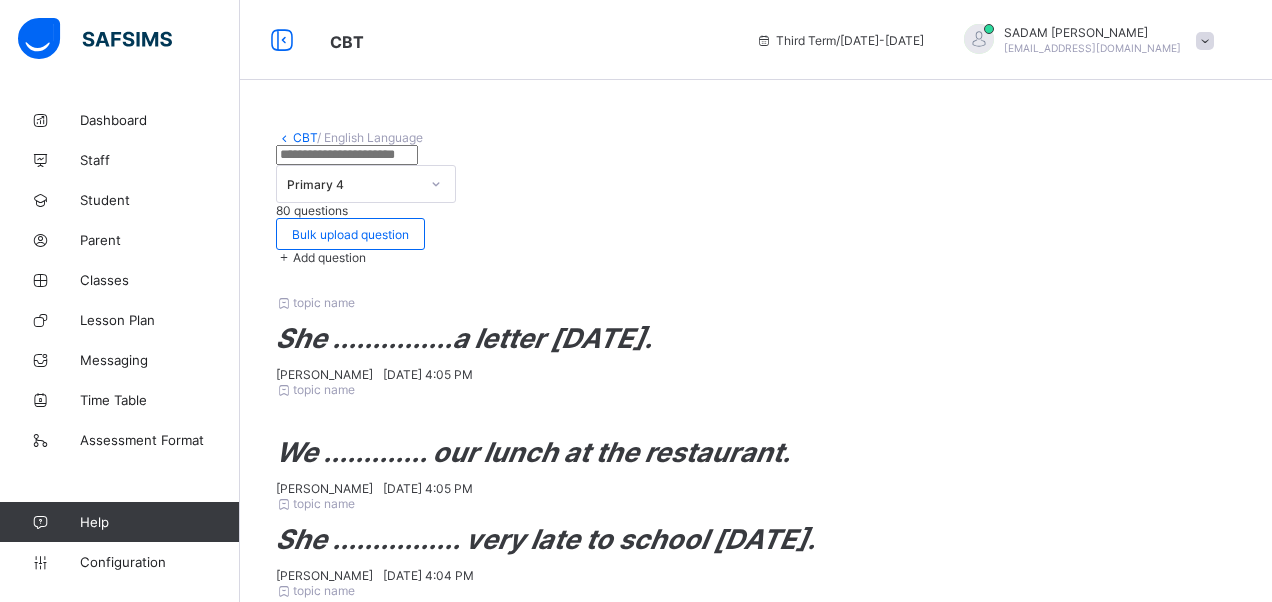 click on "Add Question" at bounding box center (1144, 1854) 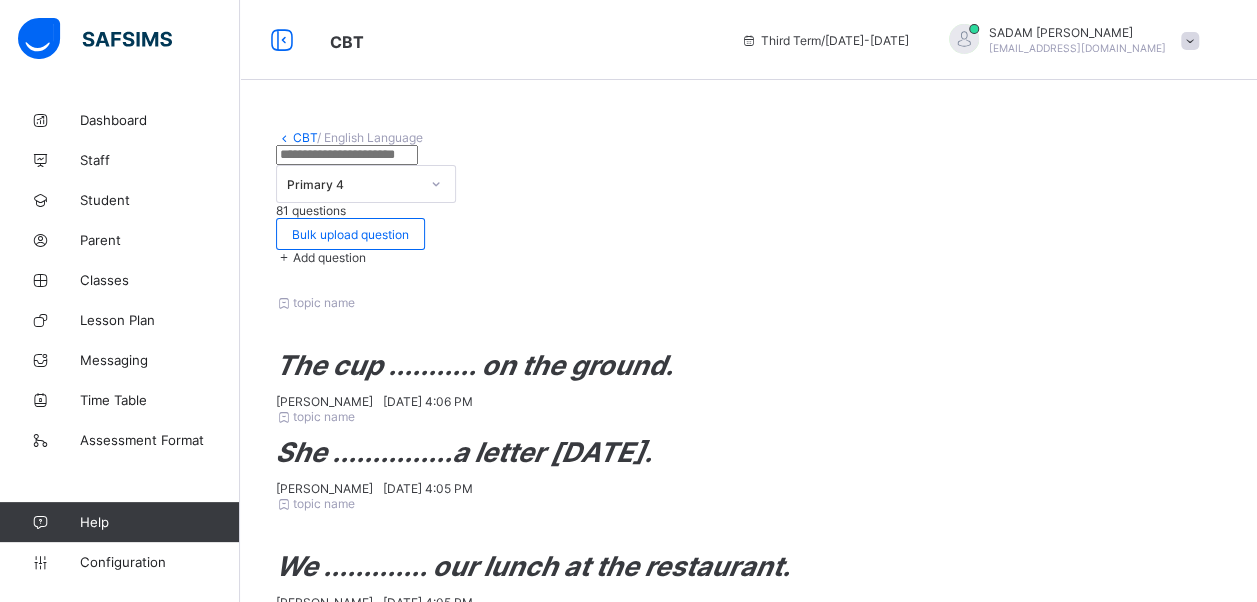 click on "CBT" at bounding box center [305, 137] 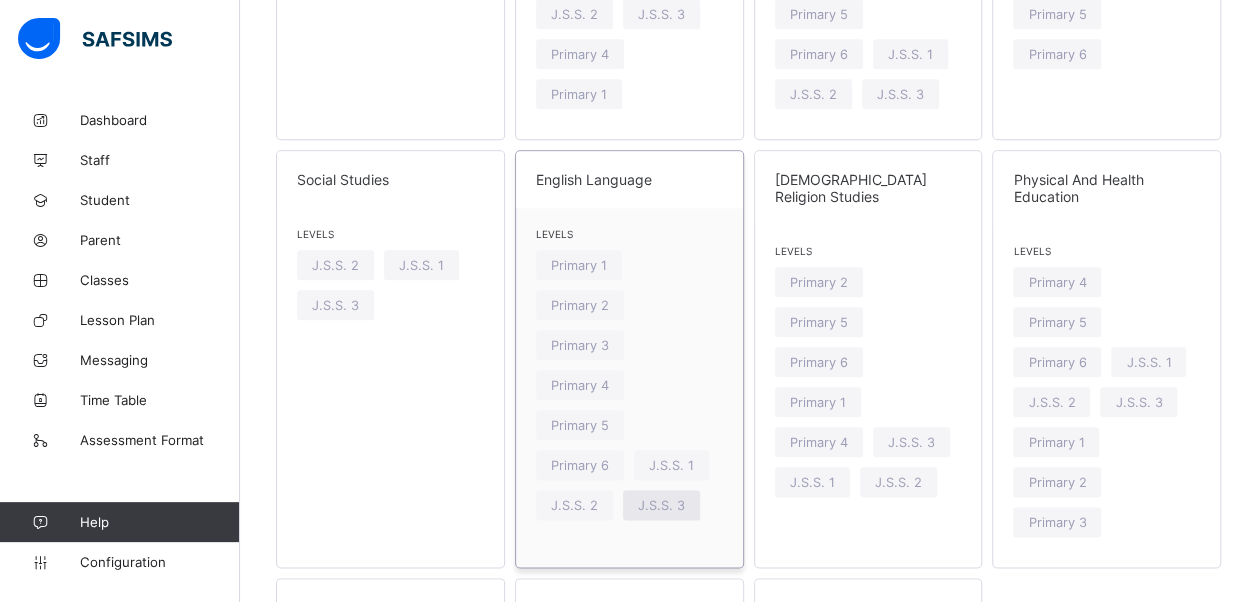 scroll, scrollTop: 1000, scrollLeft: 0, axis: vertical 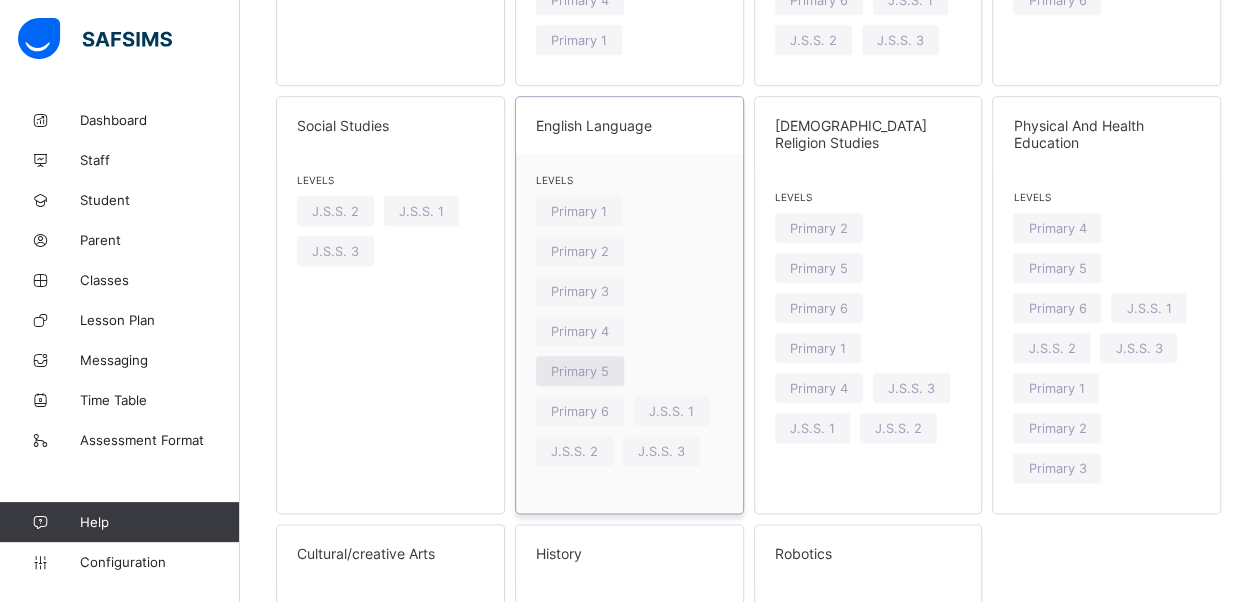 click on "Primary 5" at bounding box center [580, 371] 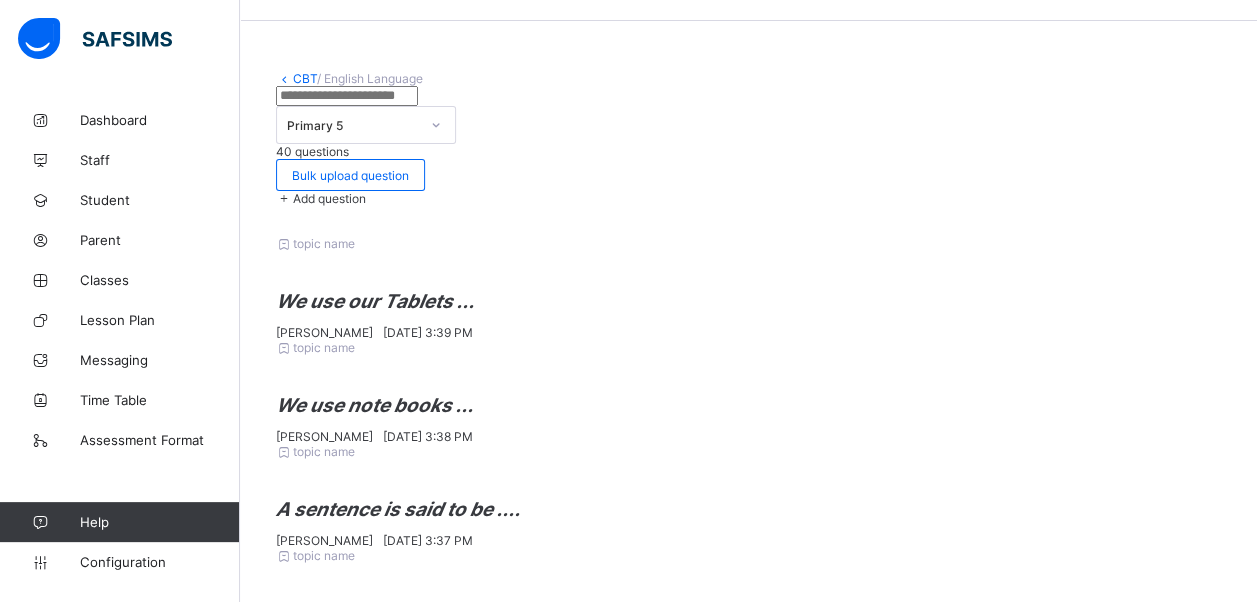 scroll, scrollTop: 0, scrollLeft: 0, axis: both 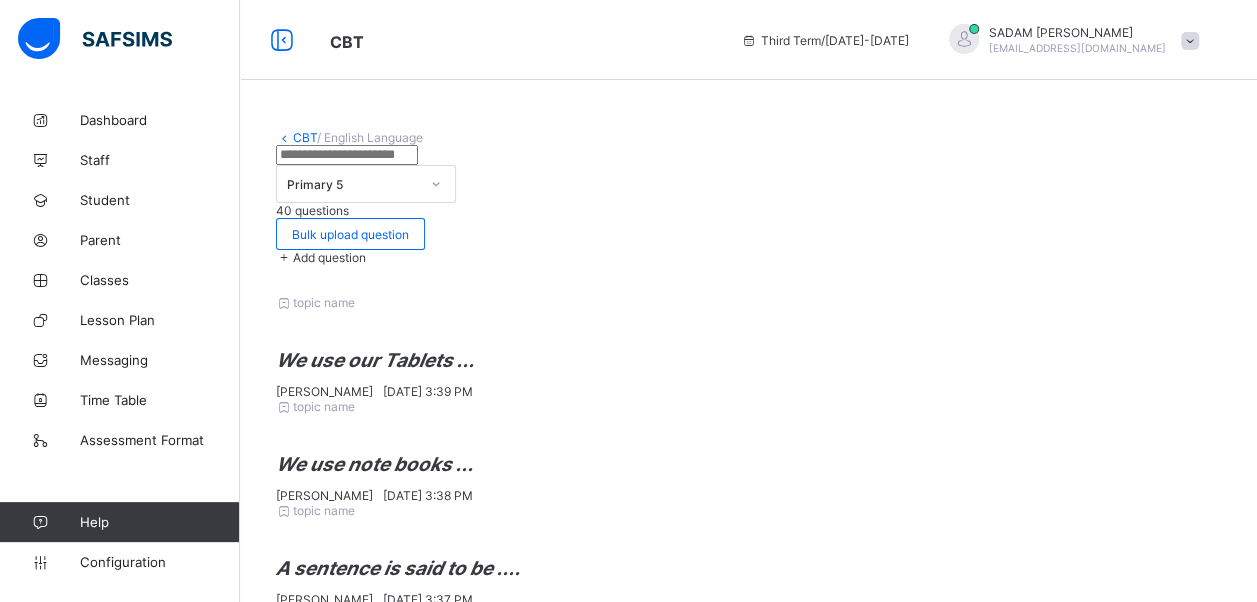 click on "Add question" at bounding box center (329, 257) 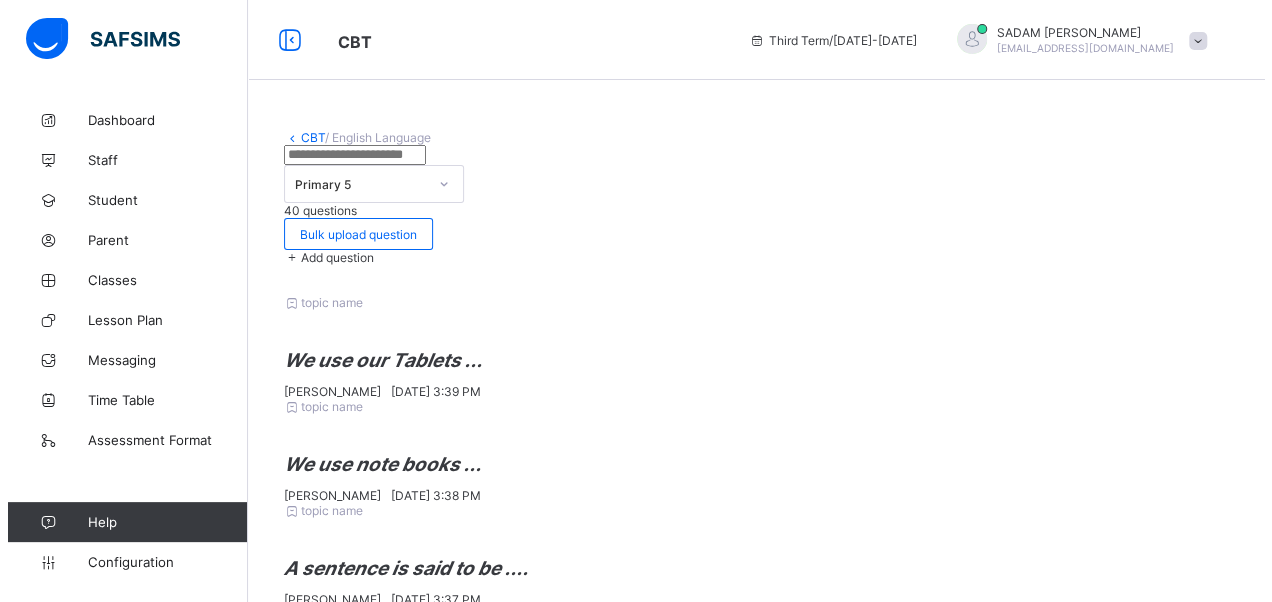 scroll, scrollTop: 300, scrollLeft: 0, axis: vertical 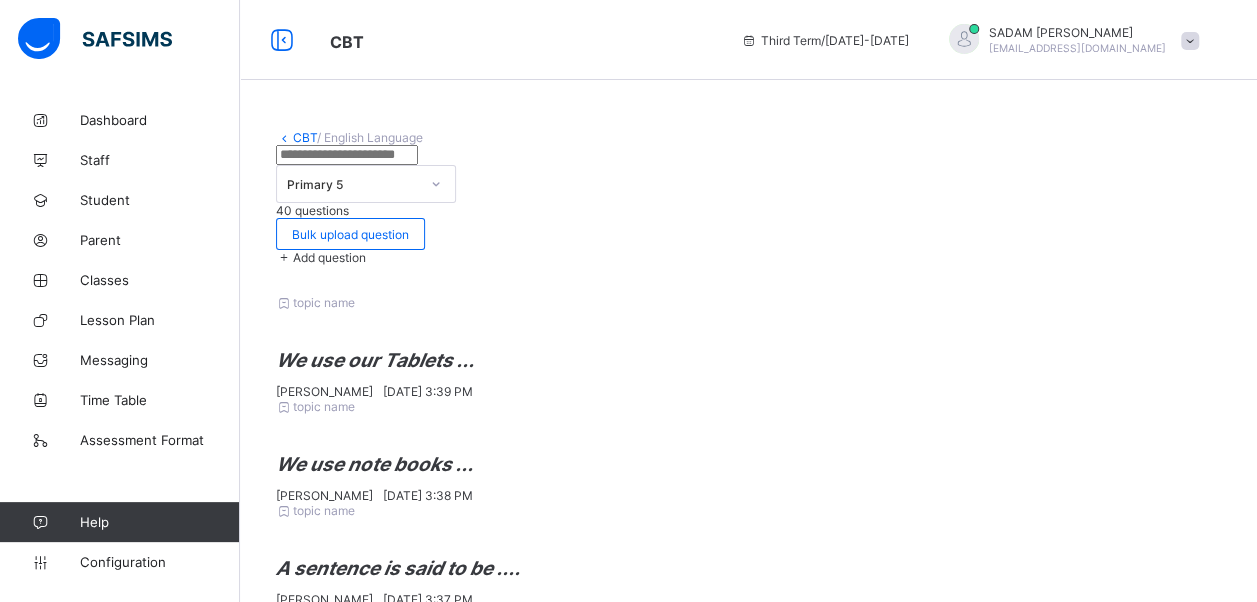 click on "Add option" at bounding box center [390, 2305] 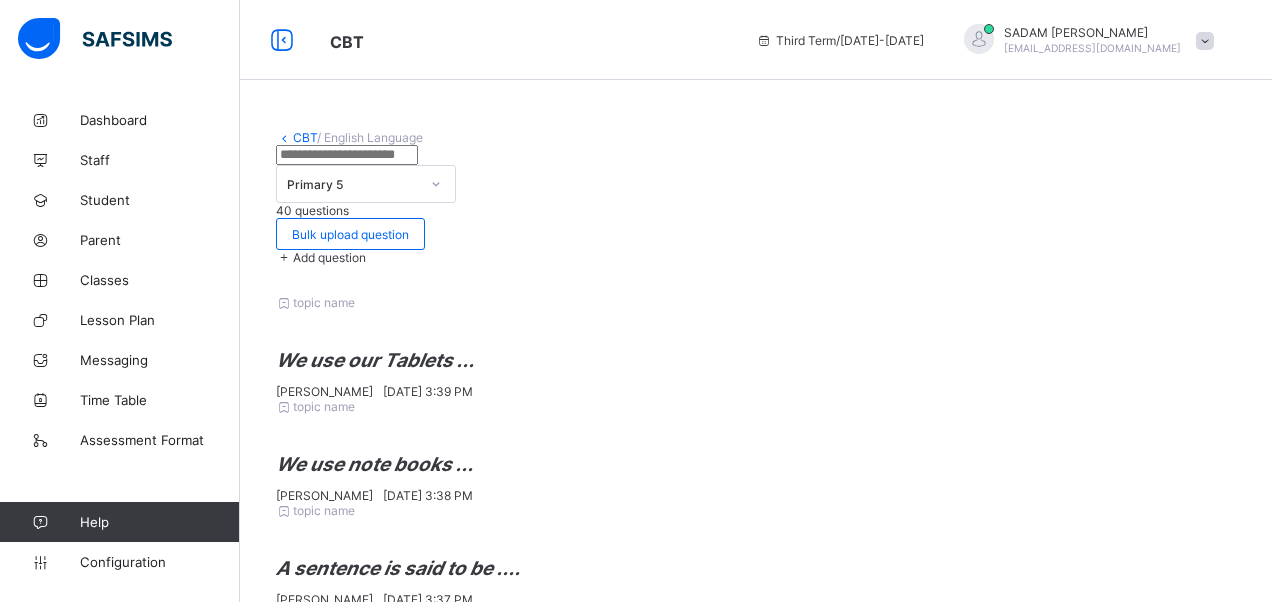 click on "Add option" at bounding box center (387, 2358) 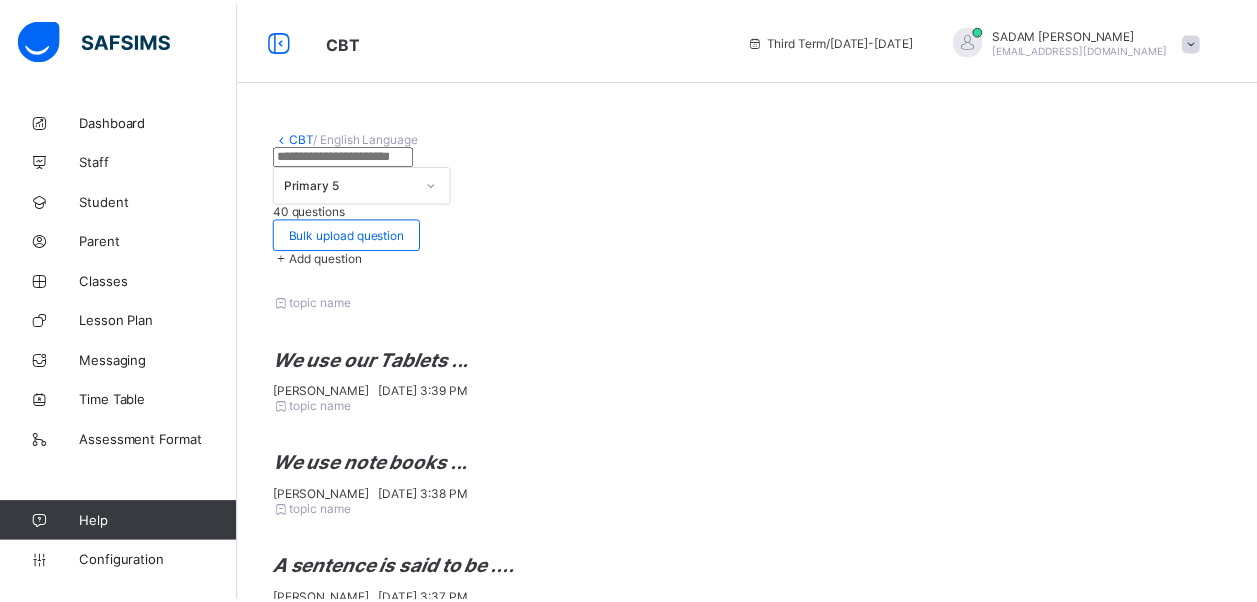 scroll, scrollTop: 40, scrollLeft: 0, axis: vertical 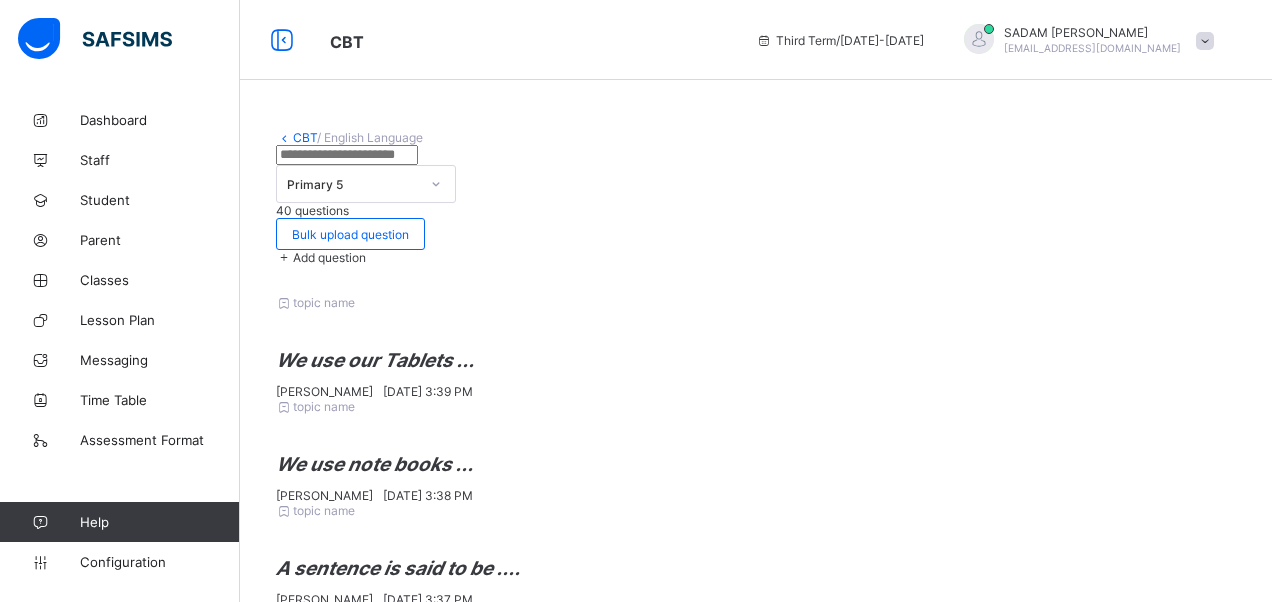 click on "Add Question" at bounding box center (1144, 2040) 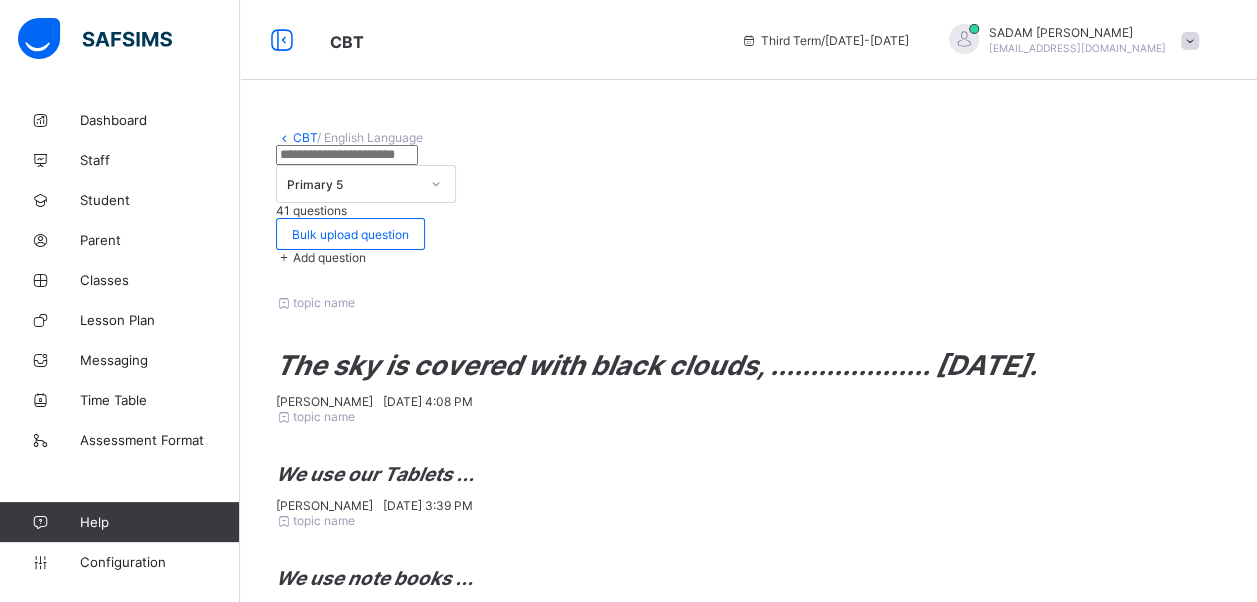 click on "Add question" at bounding box center (748, 257) 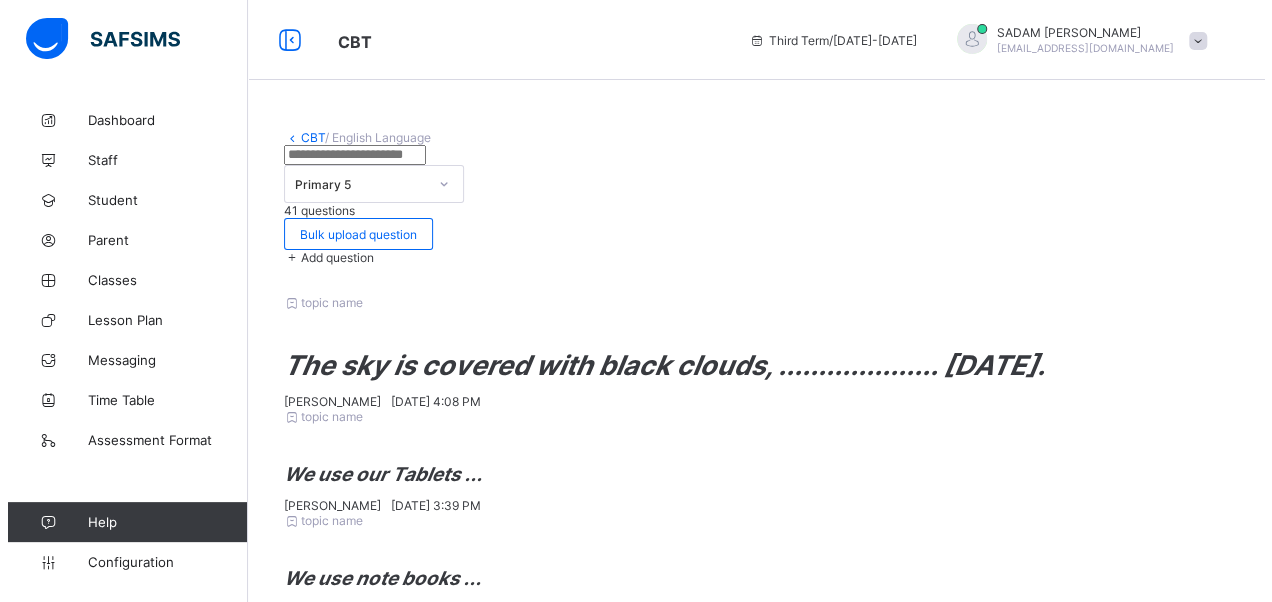 scroll, scrollTop: 342, scrollLeft: 0, axis: vertical 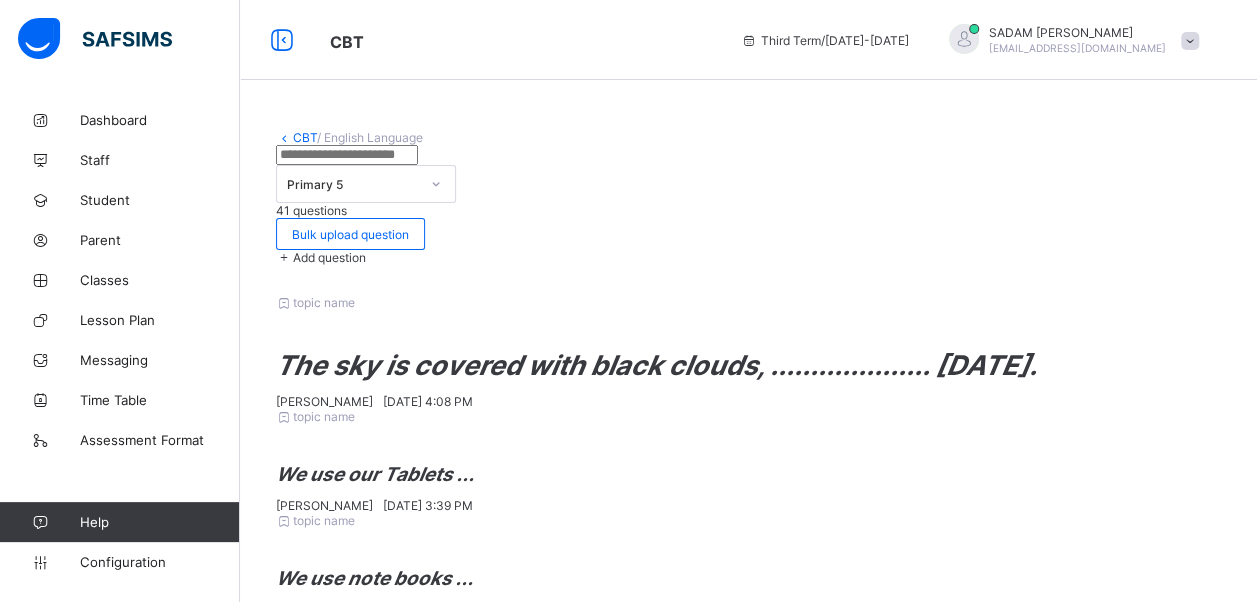 drag, startPoint x: 222, startPoint y: 424, endPoint x: 304, endPoint y: 436, distance: 82.8734 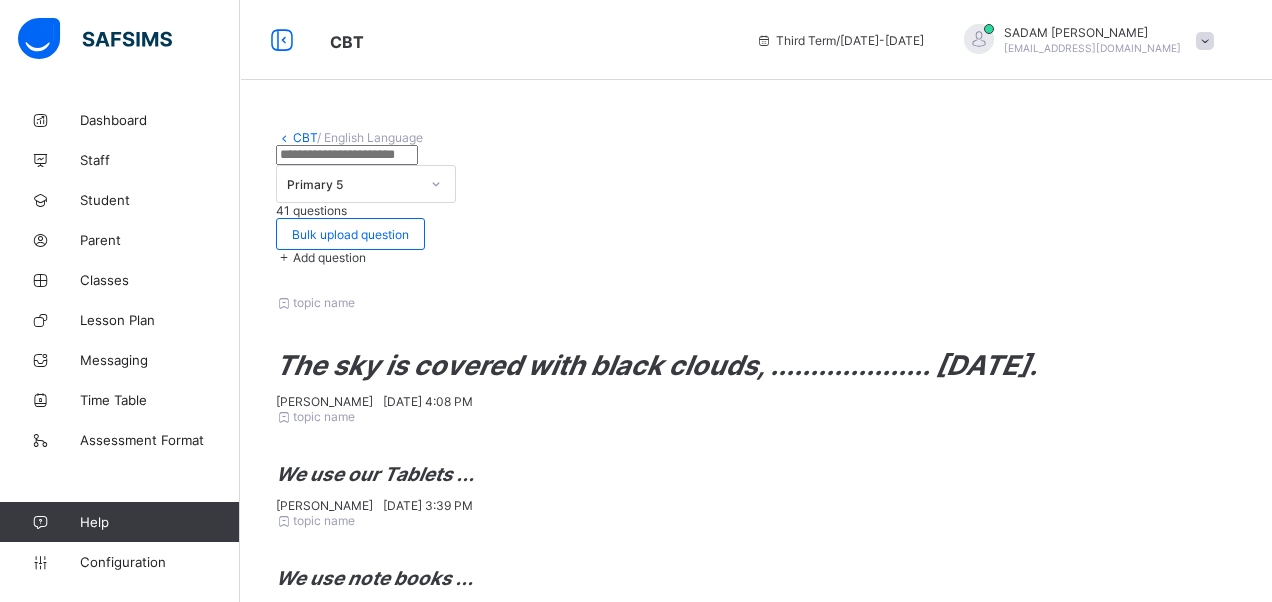 click on "Add option" at bounding box center (387, 2333) 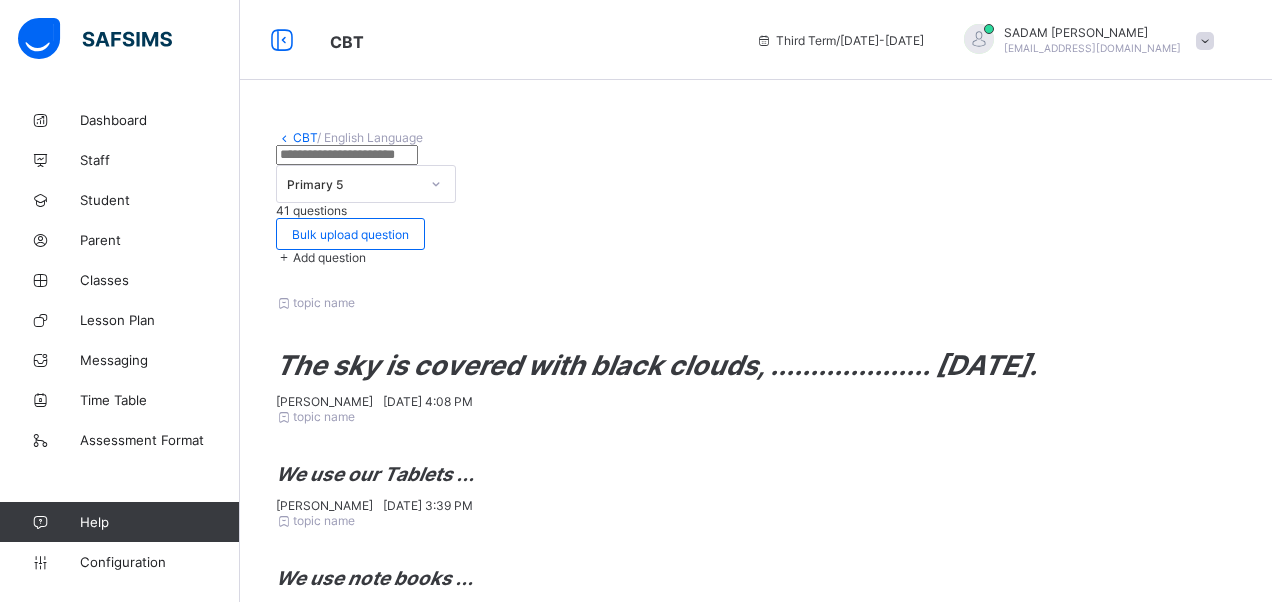 scroll, scrollTop: 42, scrollLeft: 0, axis: vertical 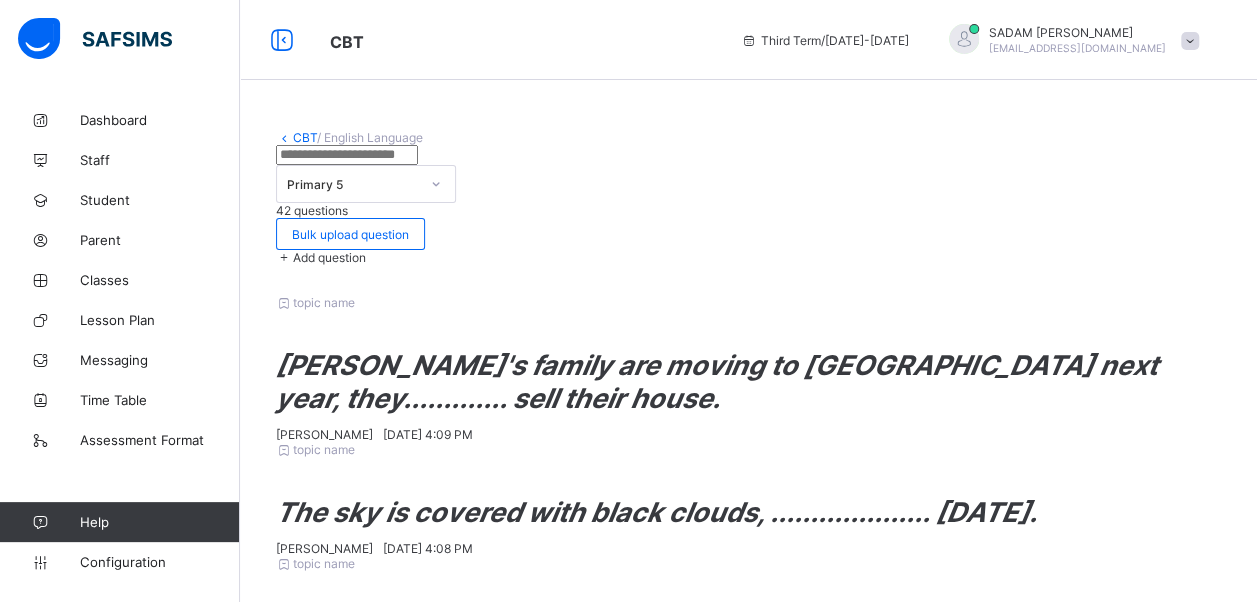 click on "Add question" at bounding box center [748, 257] 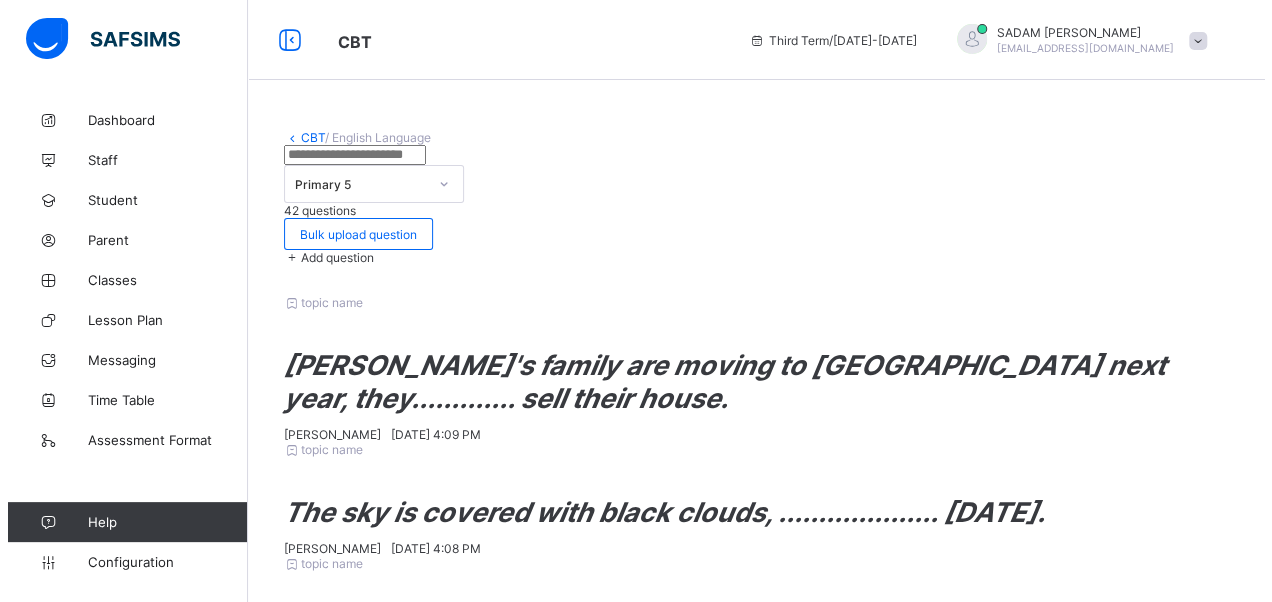 scroll, scrollTop: 342, scrollLeft: 0, axis: vertical 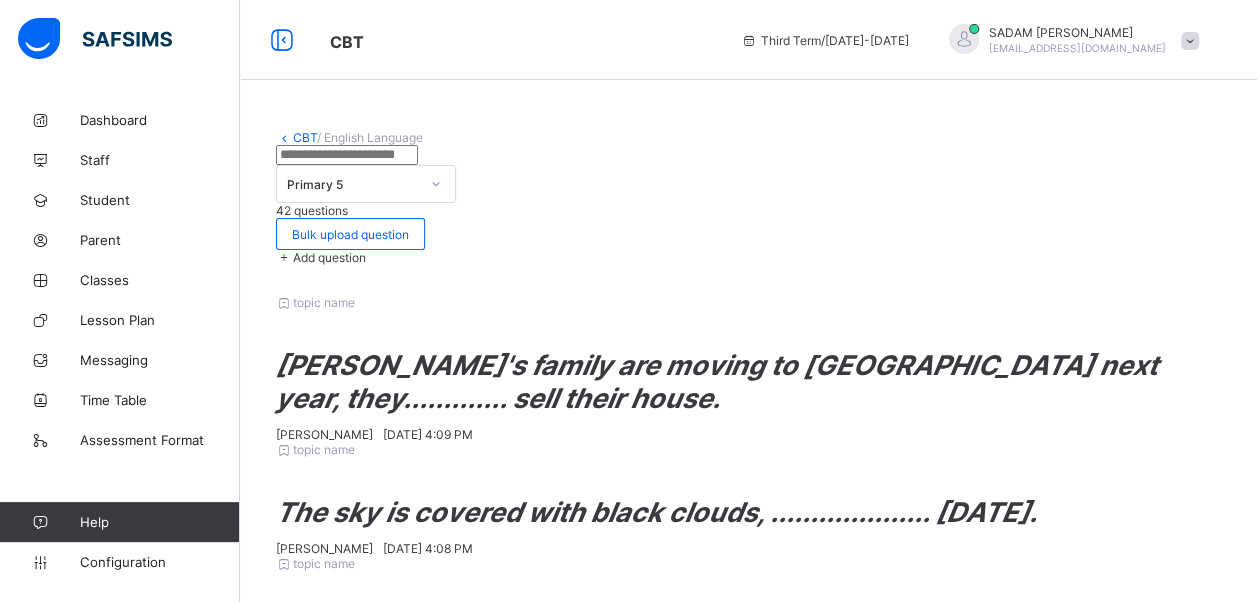 click on "Add option" at bounding box center [381, 2323] 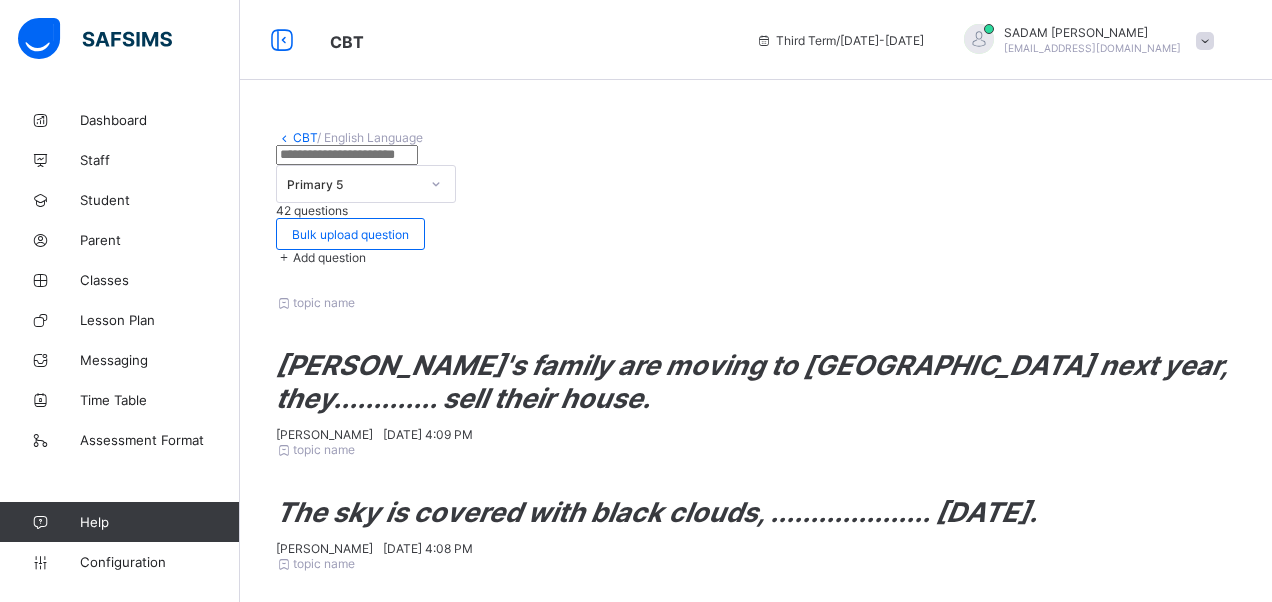 click on "Add option" at bounding box center [396, 2376] 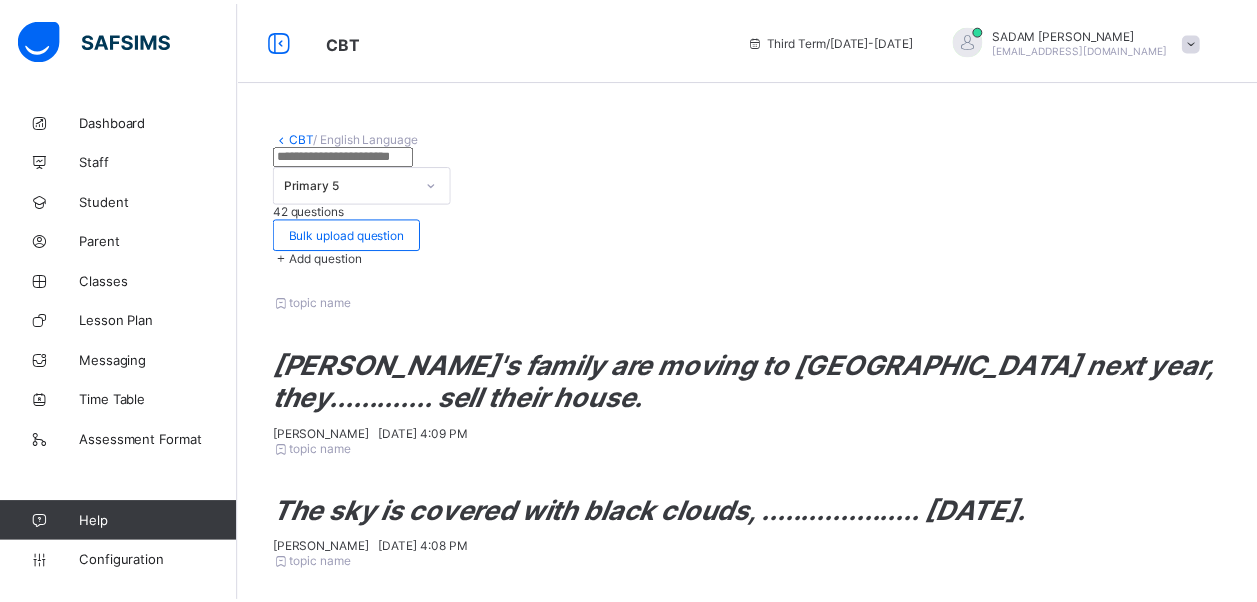 scroll, scrollTop: 66, scrollLeft: 0, axis: vertical 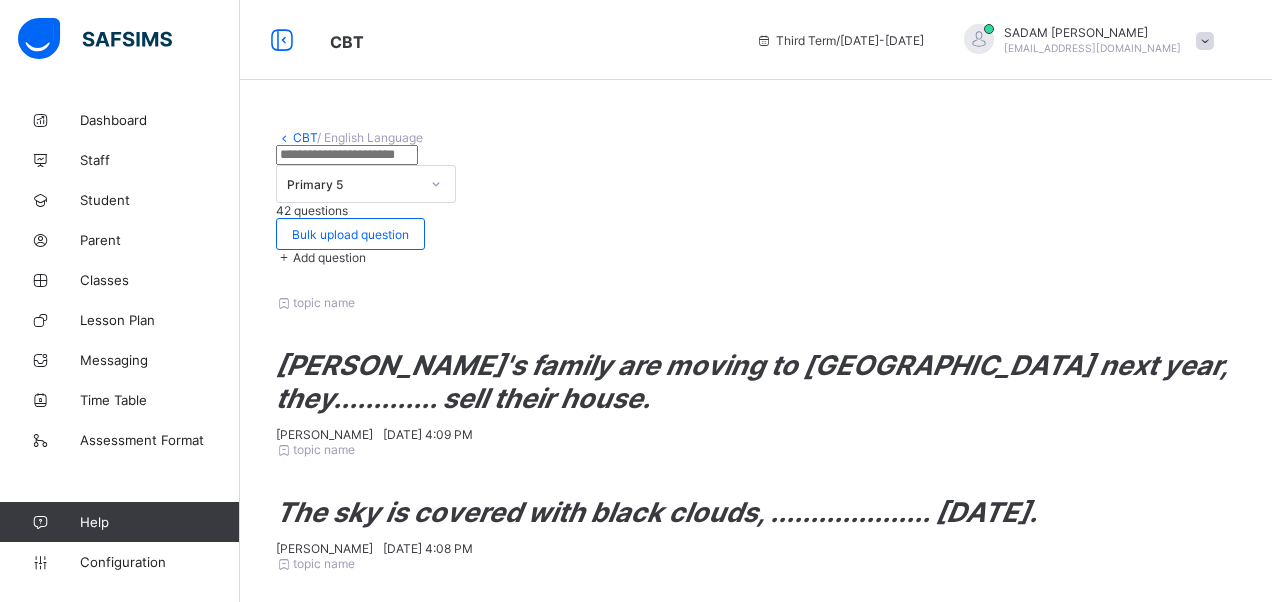 click on "Add Question" at bounding box center (1144, 2085) 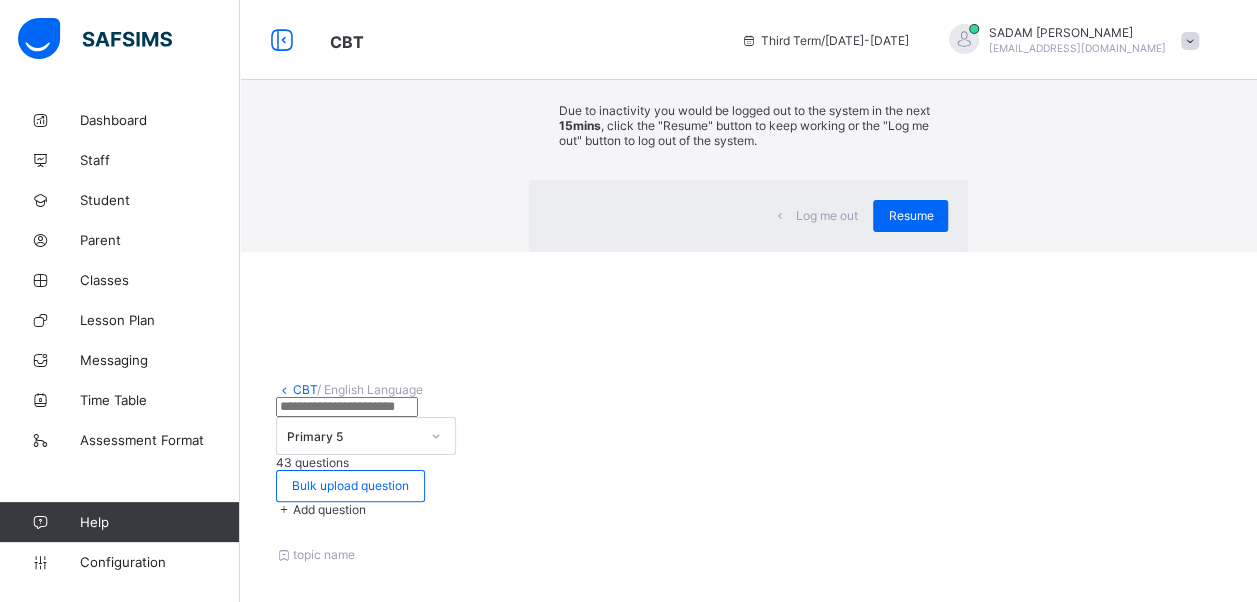 click on "Resume" at bounding box center (910, 215) 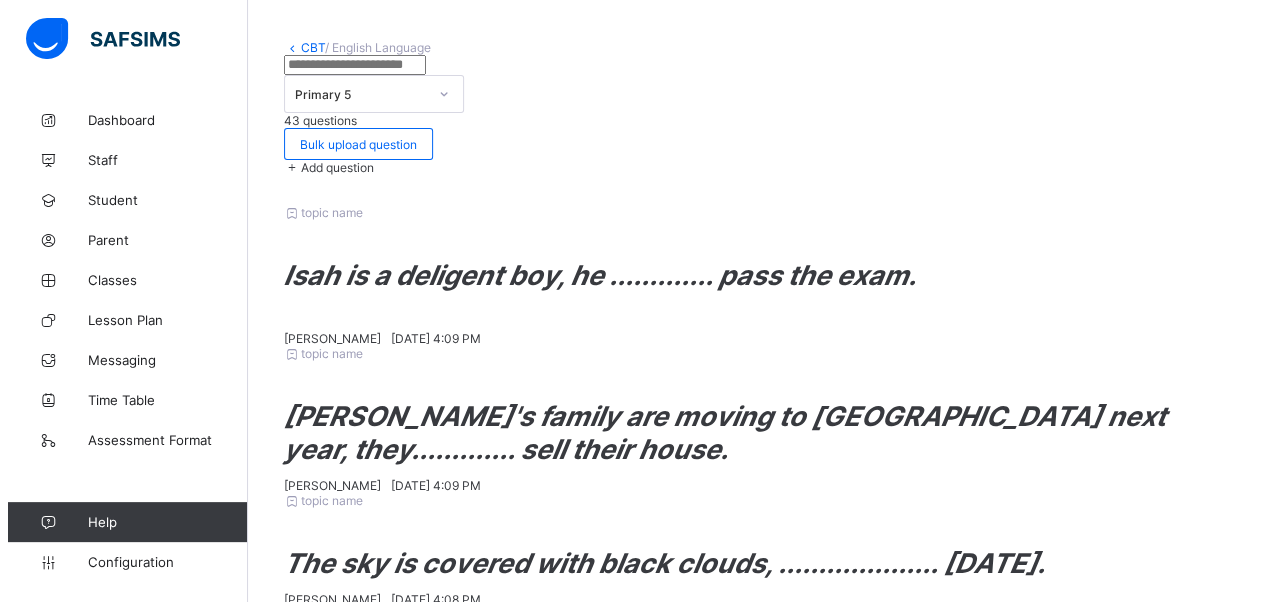 scroll, scrollTop: 0, scrollLeft: 0, axis: both 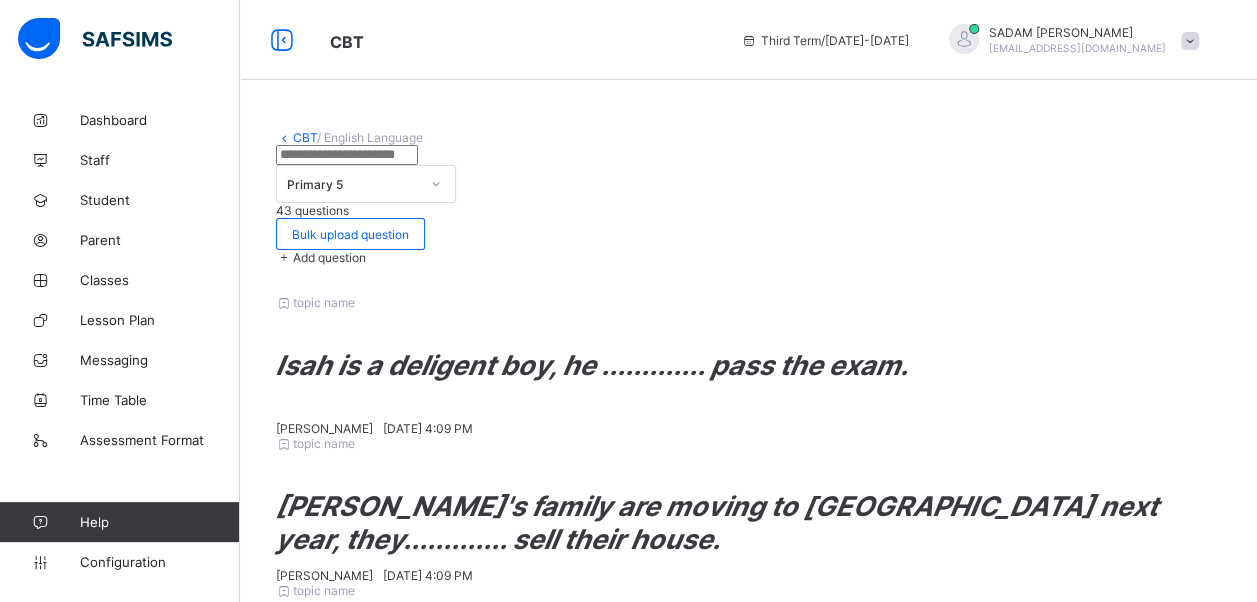 click on "Add question" at bounding box center [329, 257] 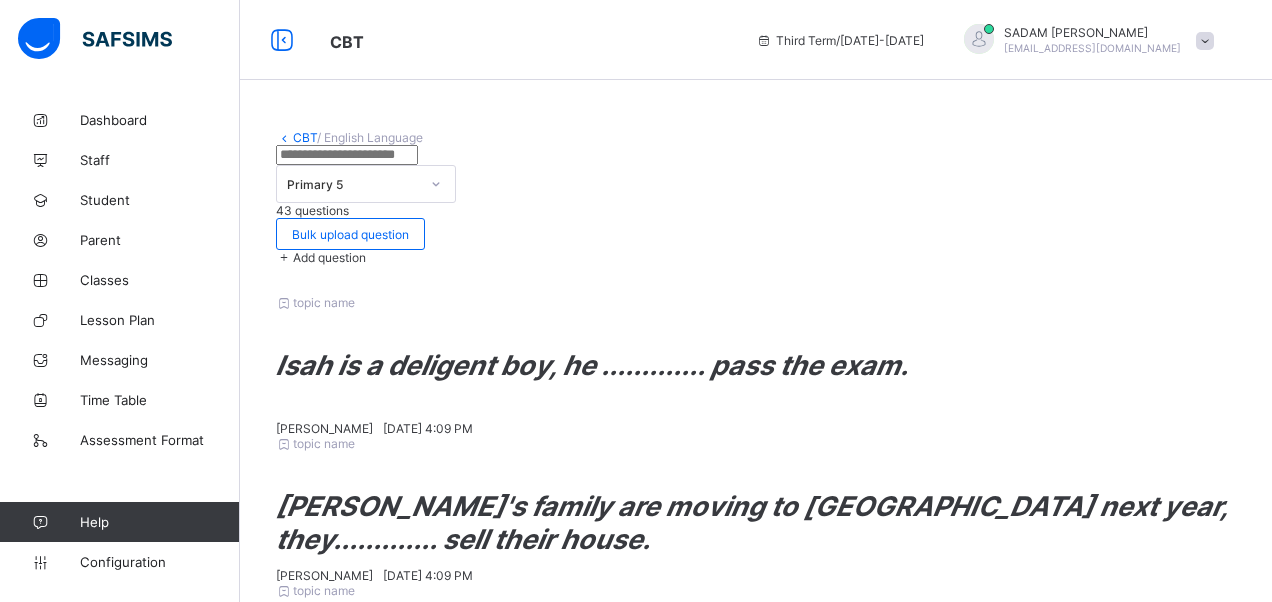 scroll, scrollTop: 319, scrollLeft: 0, axis: vertical 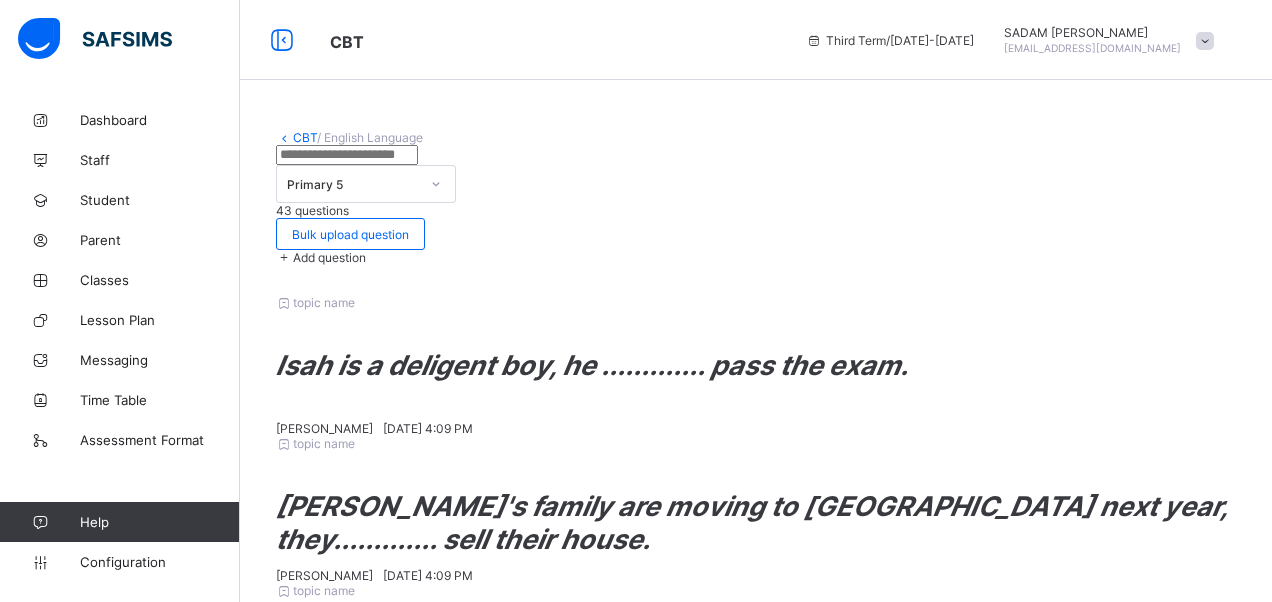 drag, startPoint x: 910, startPoint y: 65, endPoint x: 1024, endPoint y: 60, distance: 114.1096 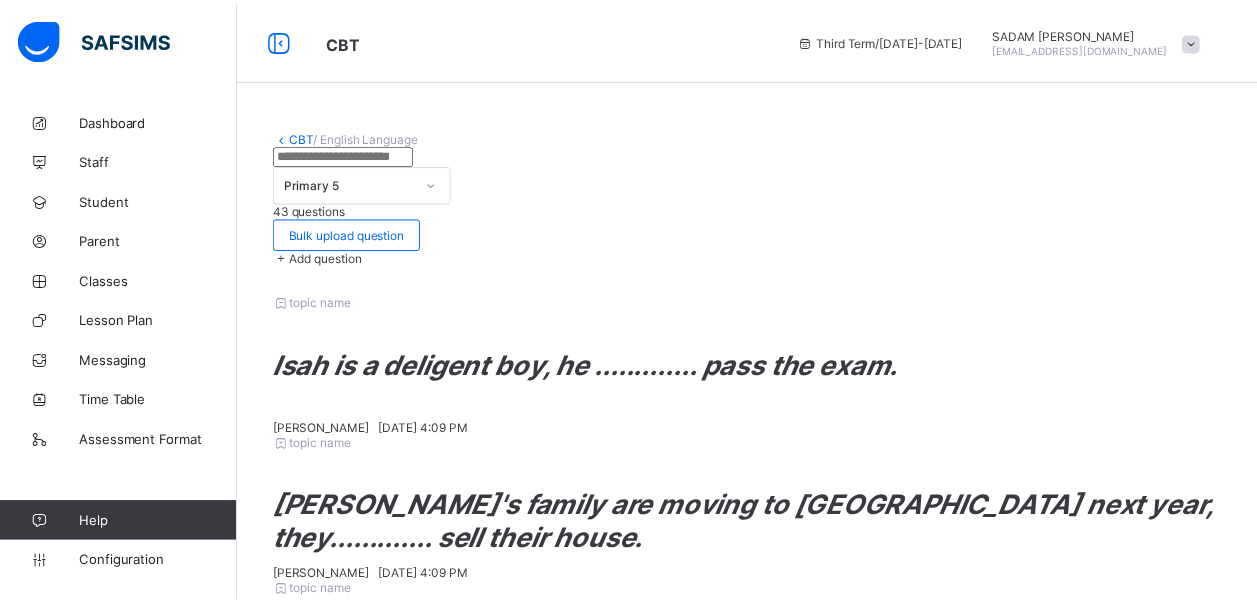 scroll, scrollTop: 40, scrollLeft: 0, axis: vertical 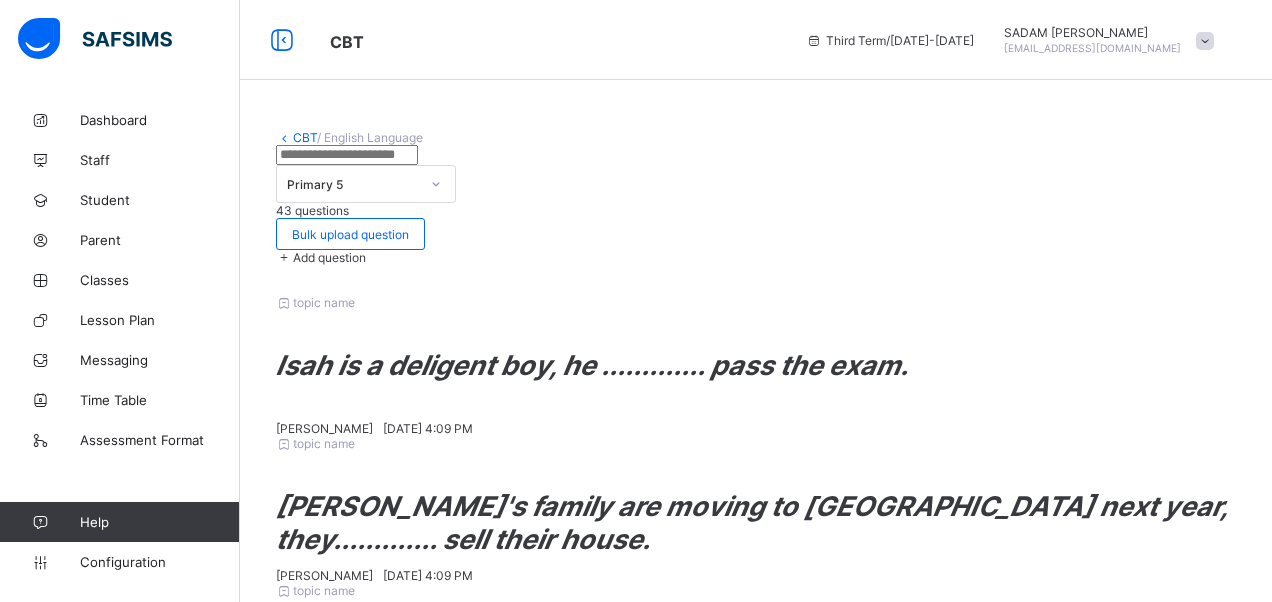click on "Add Question" at bounding box center [1144, 2033] 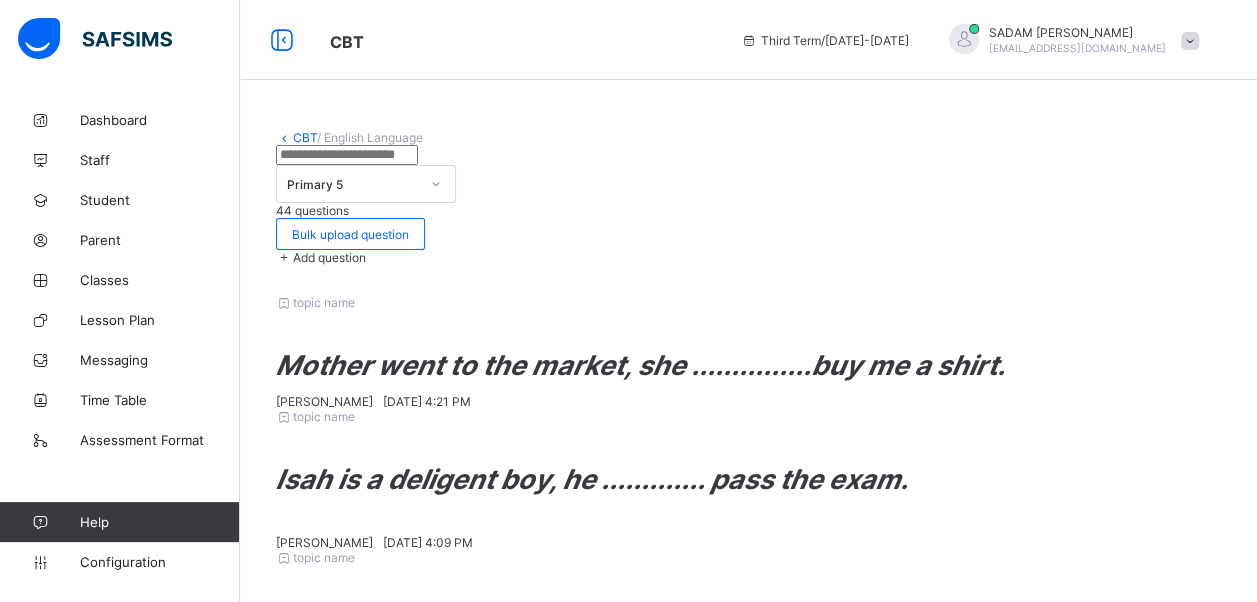 click on "Add question" at bounding box center [329, 257] 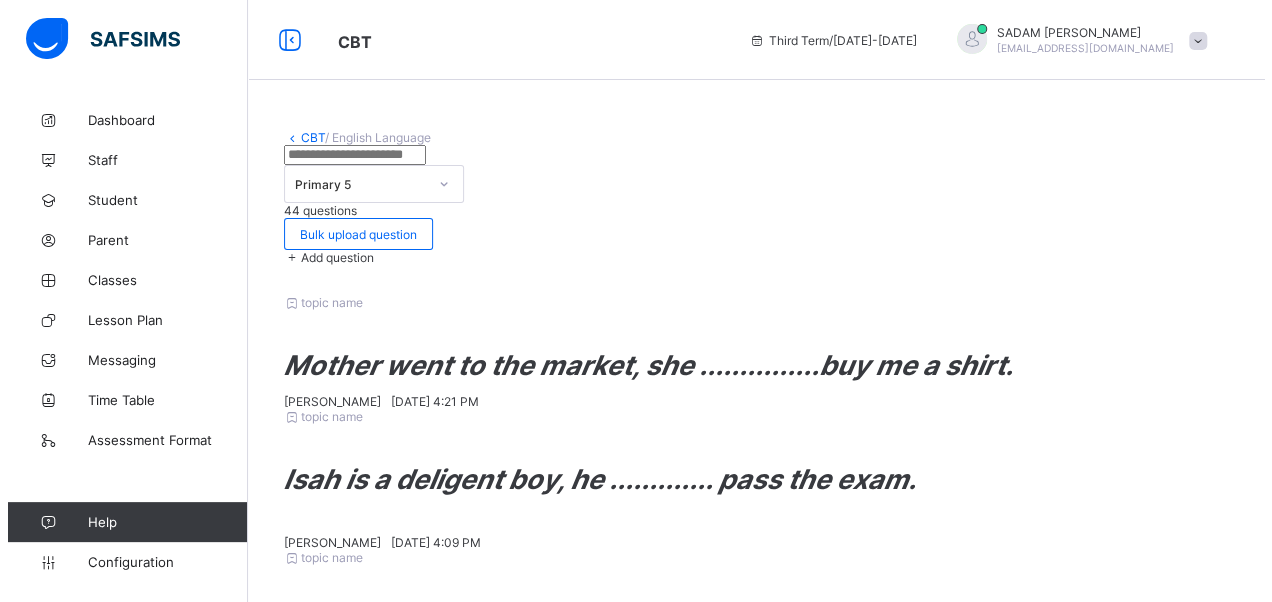 scroll, scrollTop: 342, scrollLeft: 0, axis: vertical 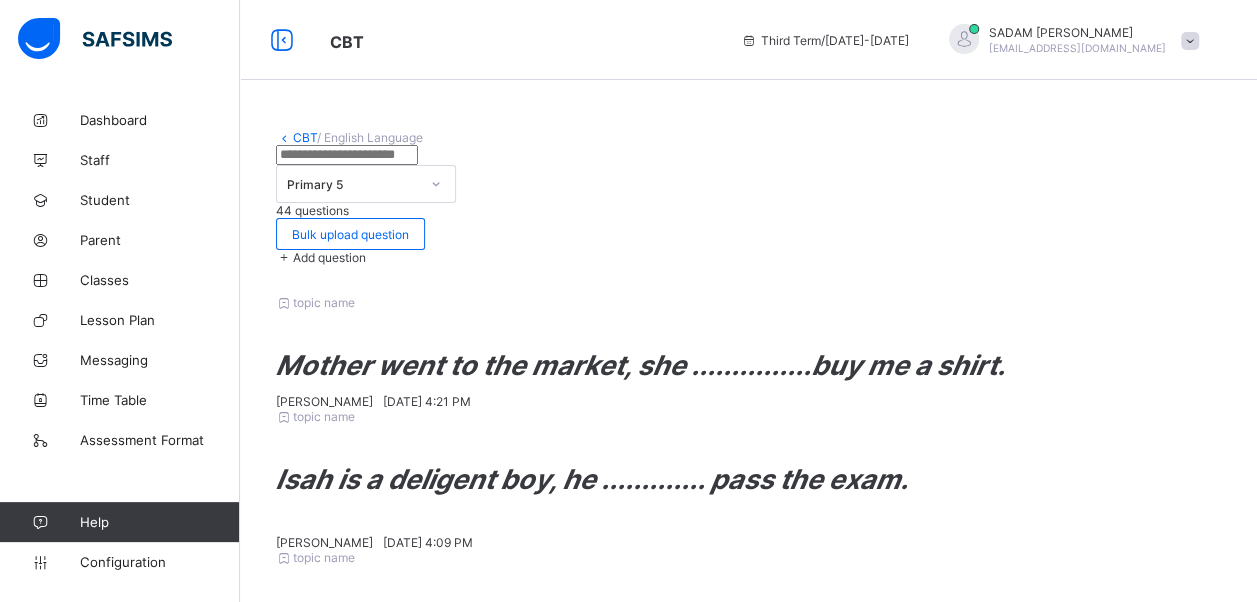 click on "Add option" at bounding box center (390, 2308) 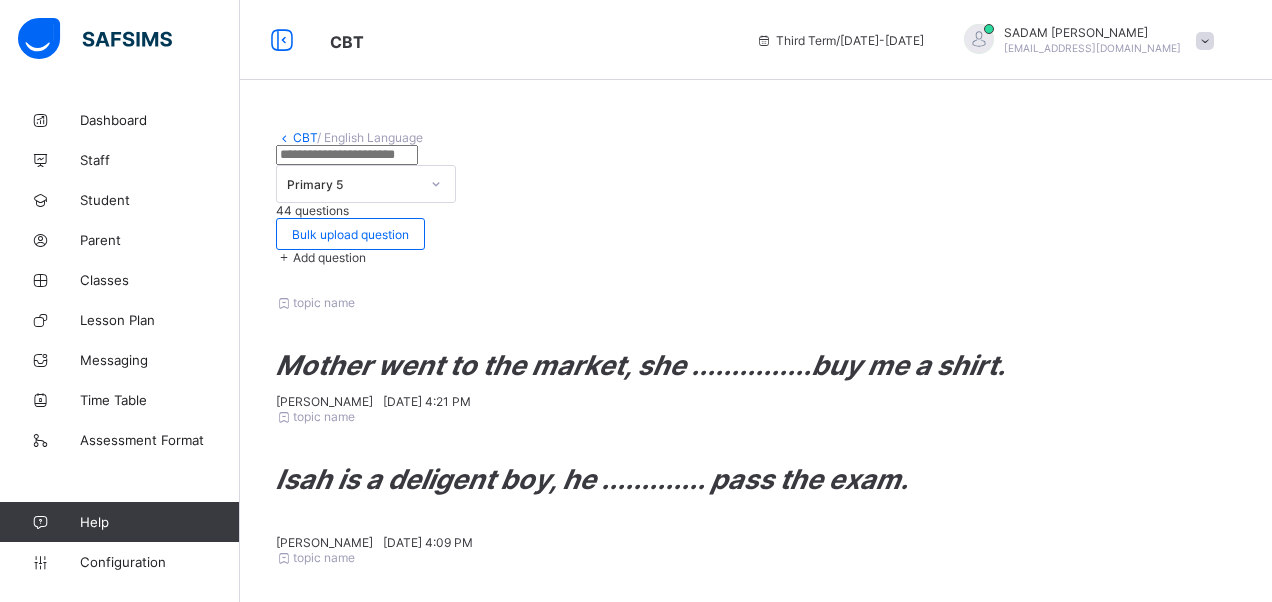 click on "Add option" at bounding box center [396, 2361] 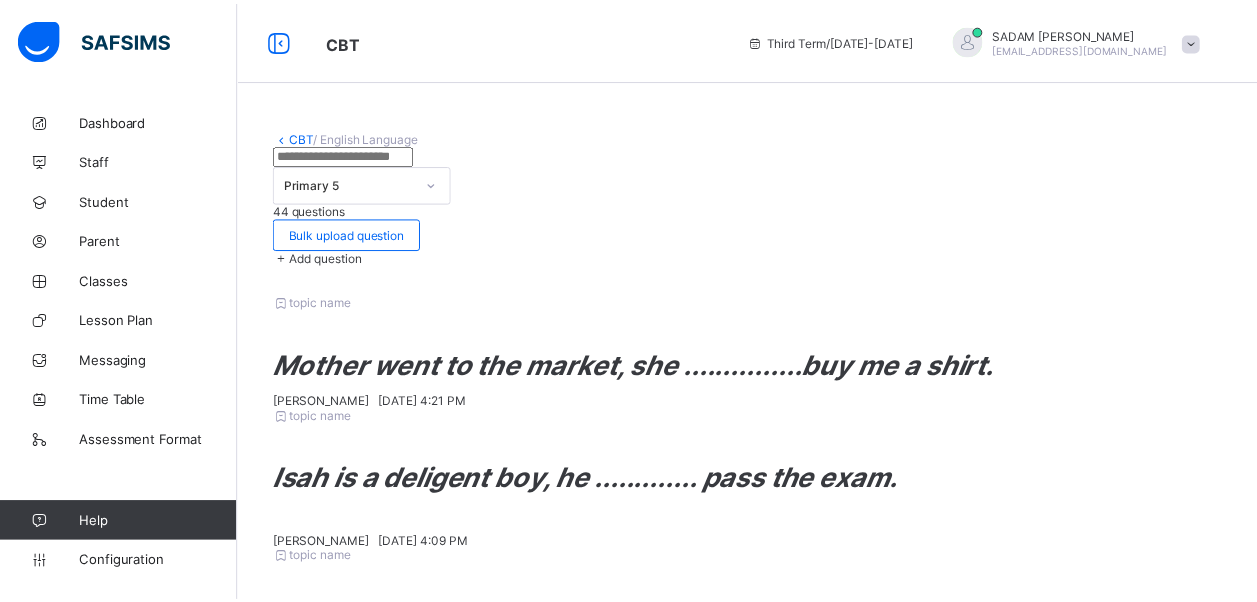 scroll, scrollTop: 40, scrollLeft: 0, axis: vertical 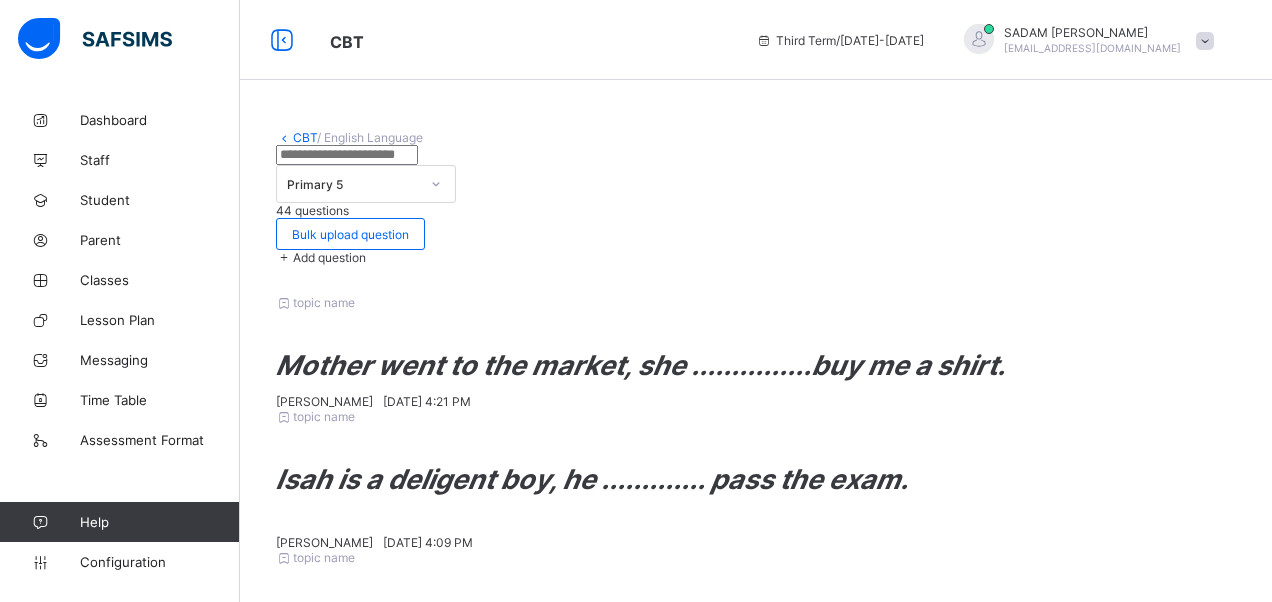 click on "Add Question" at bounding box center (1144, 2076) 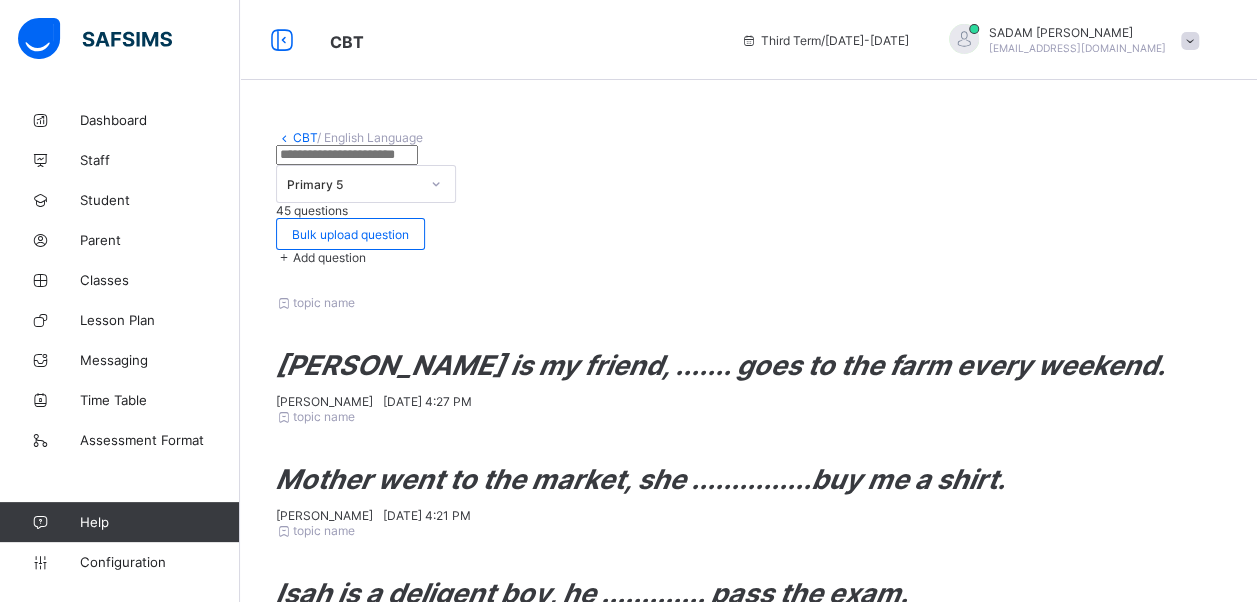 drag, startPoint x: 1044, startPoint y: 518, endPoint x: 1159, endPoint y: 178, distance: 358.922 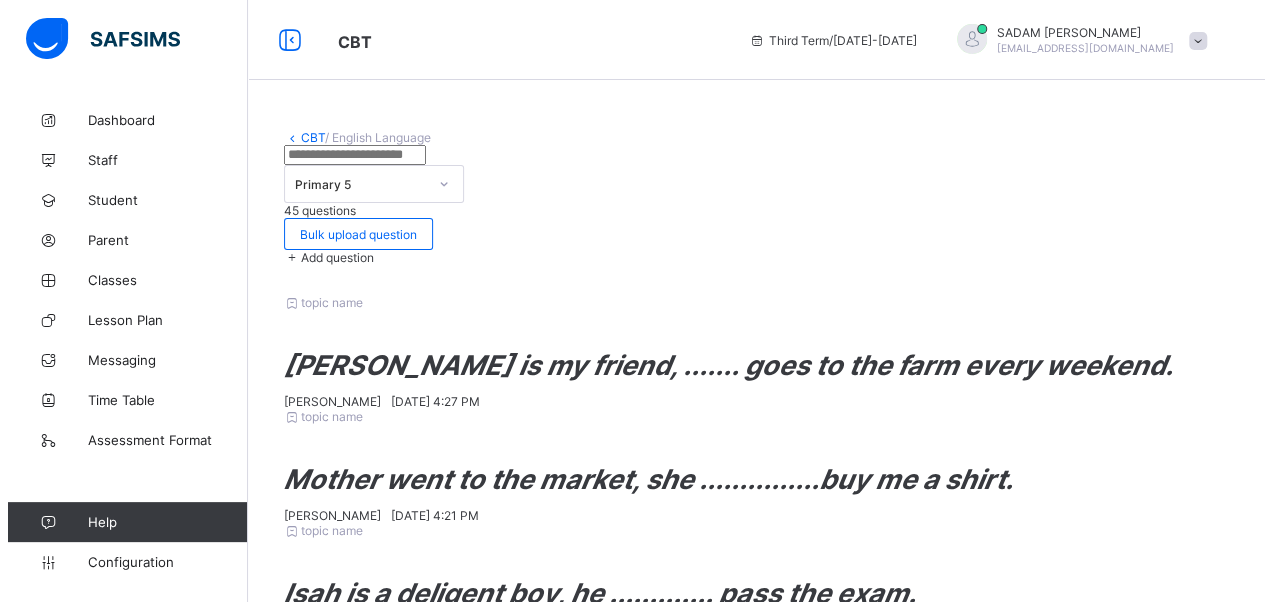 scroll, scrollTop: 342, scrollLeft: 0, axis: vertical 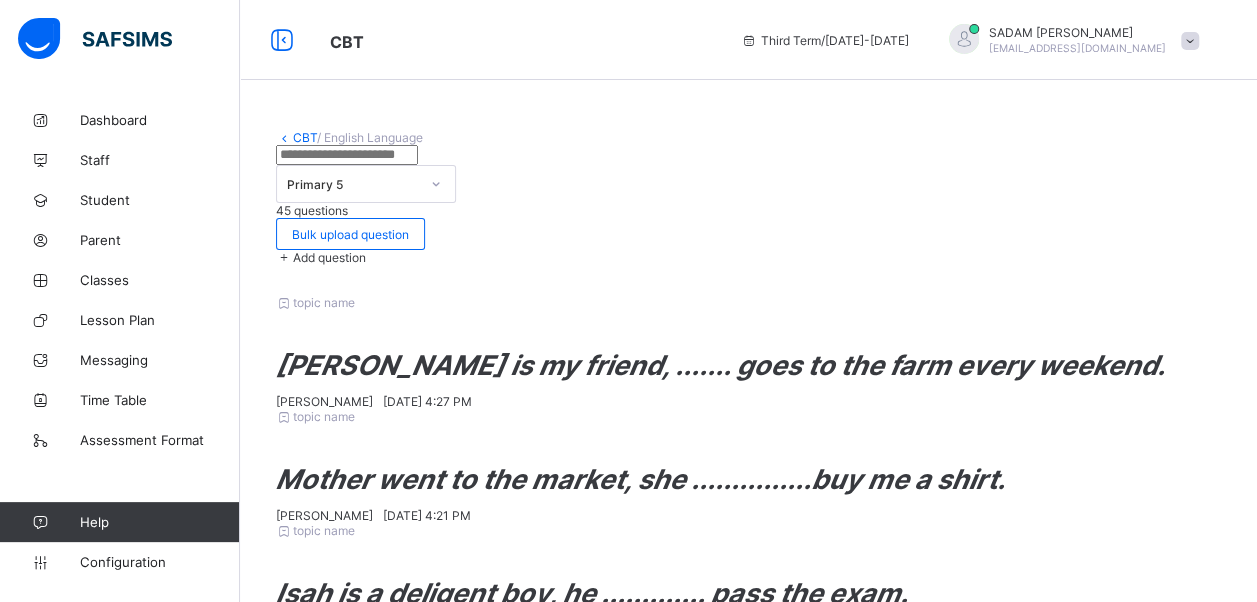 click on "Add option" at bounding box center (381, 2291) 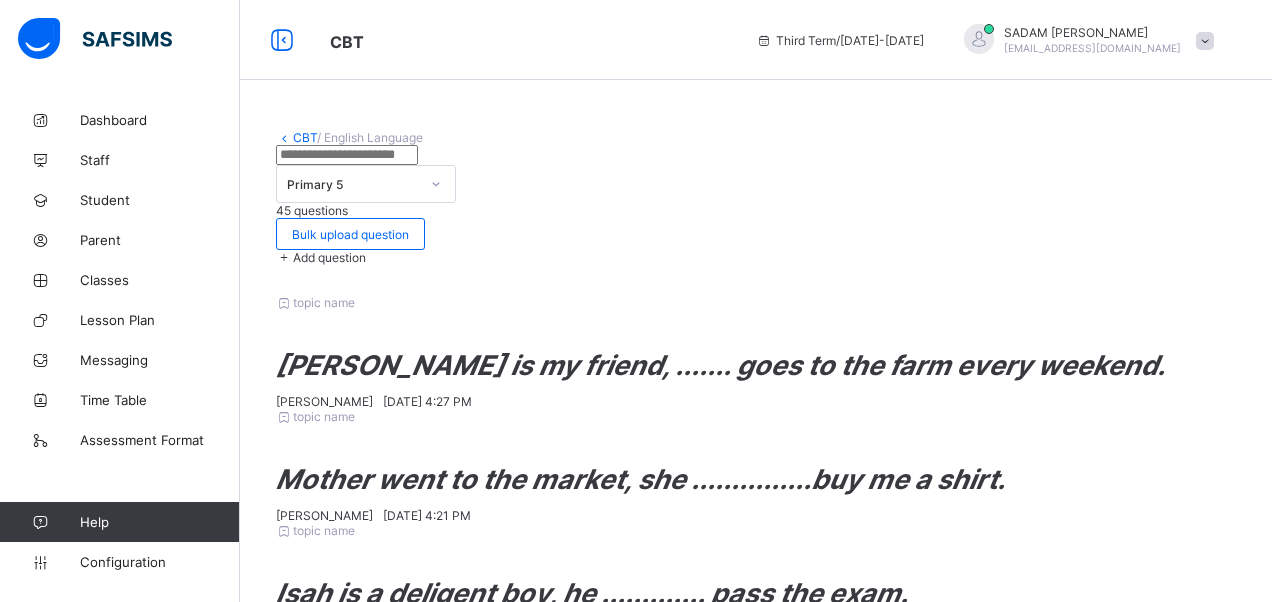click on "Add option" at bounding box center [387, 2344] 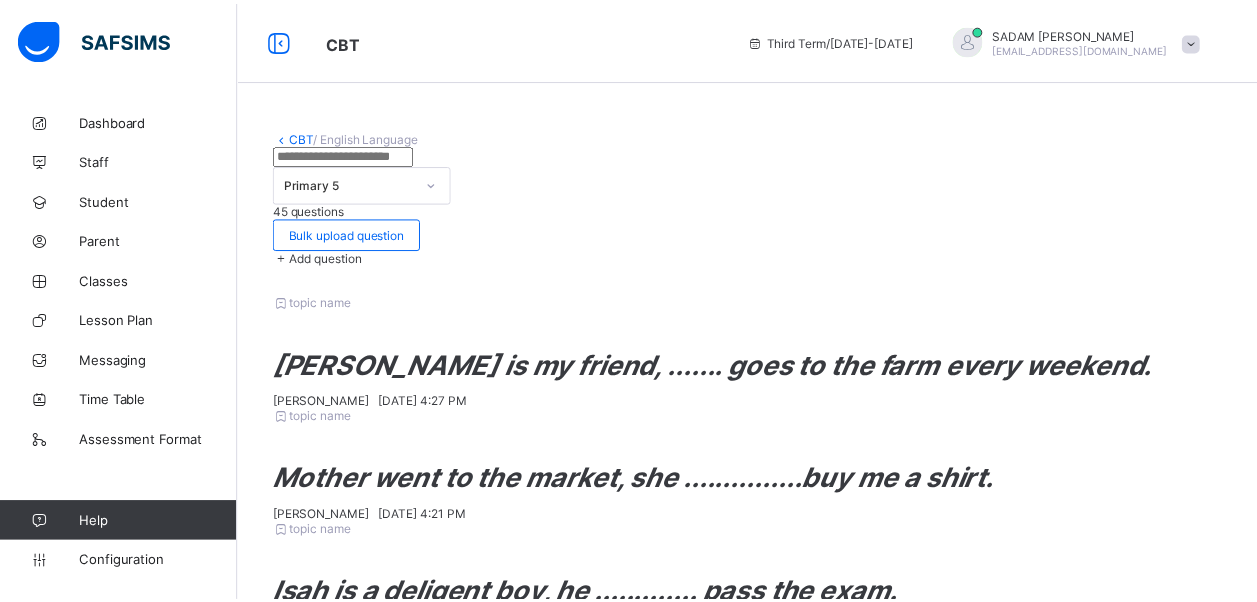 scroll, scrollTop: 14, scrollLeft: 0, axis: vertical 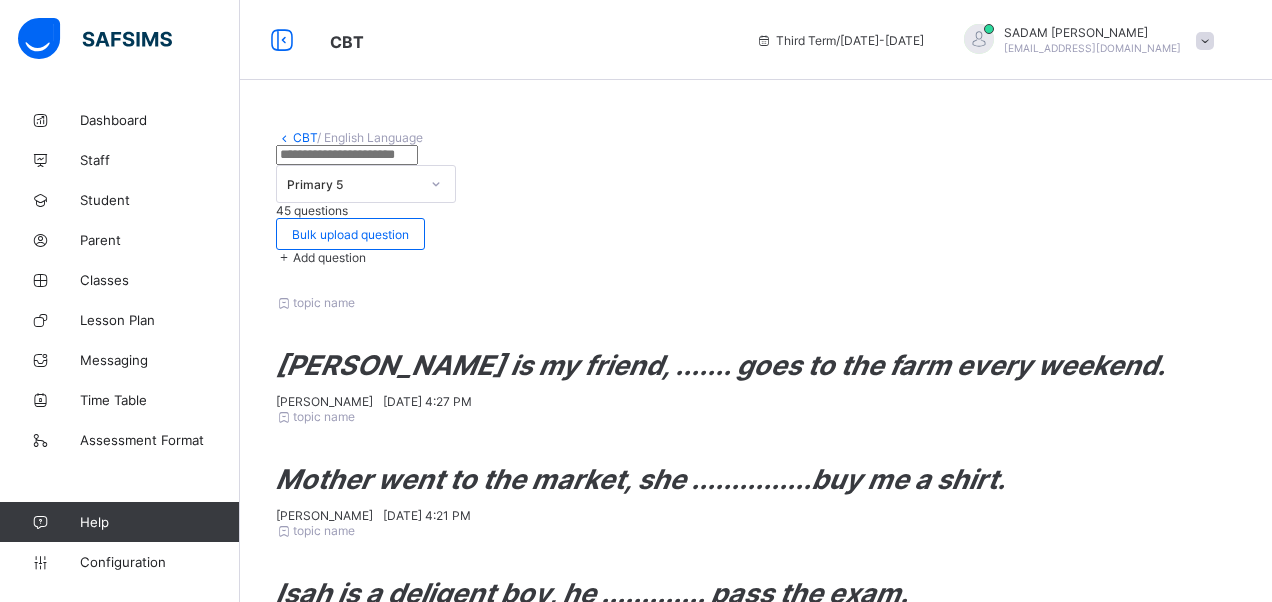 click on "Add Question" at bounding box center (1144, 1999) 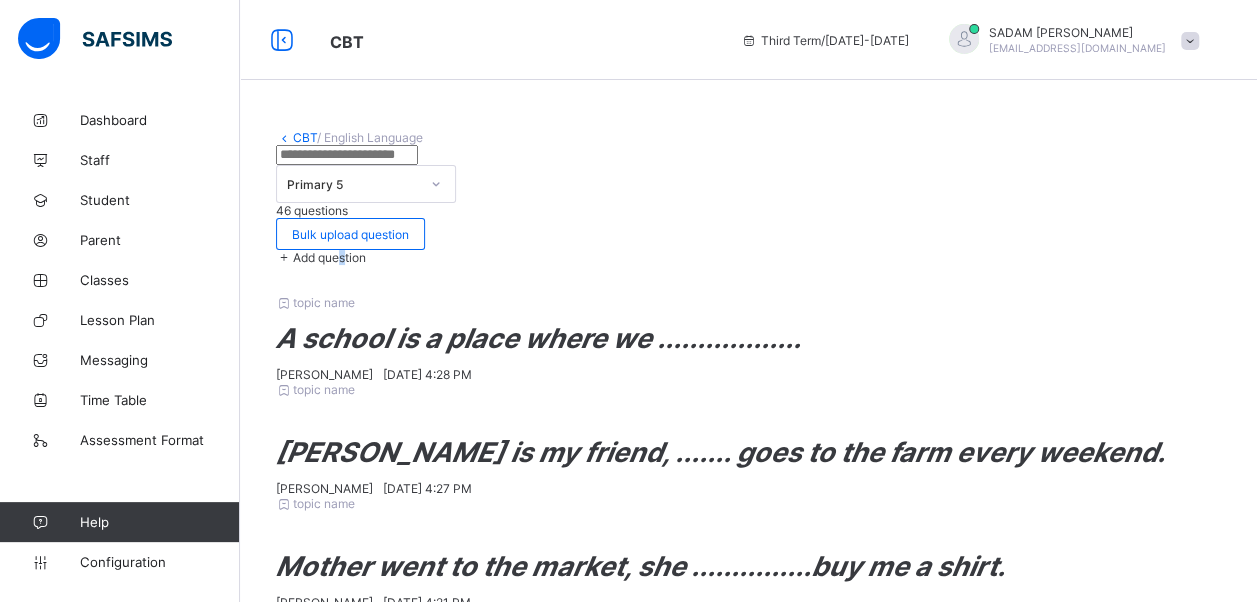 drag, startPoint x: 1011, startPoint y: 502, endPoint x: 1196, endPoint y: 186, distance: 366.17072 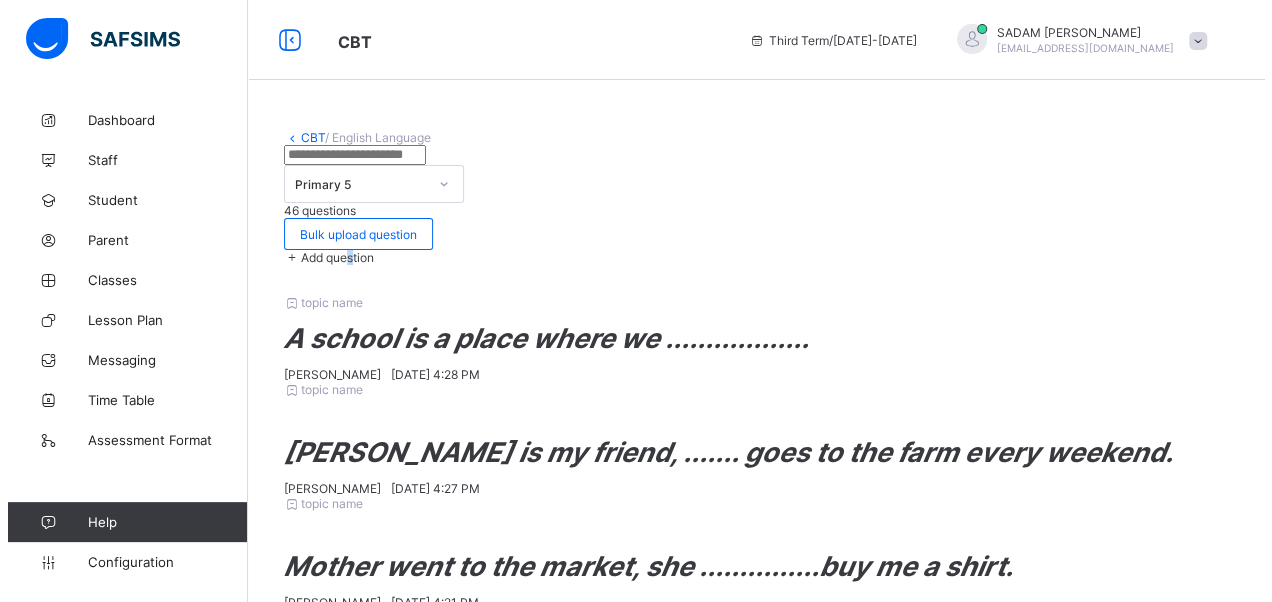 scroll, scrollTop: 342, scrollLeft: 0, axis: vertical 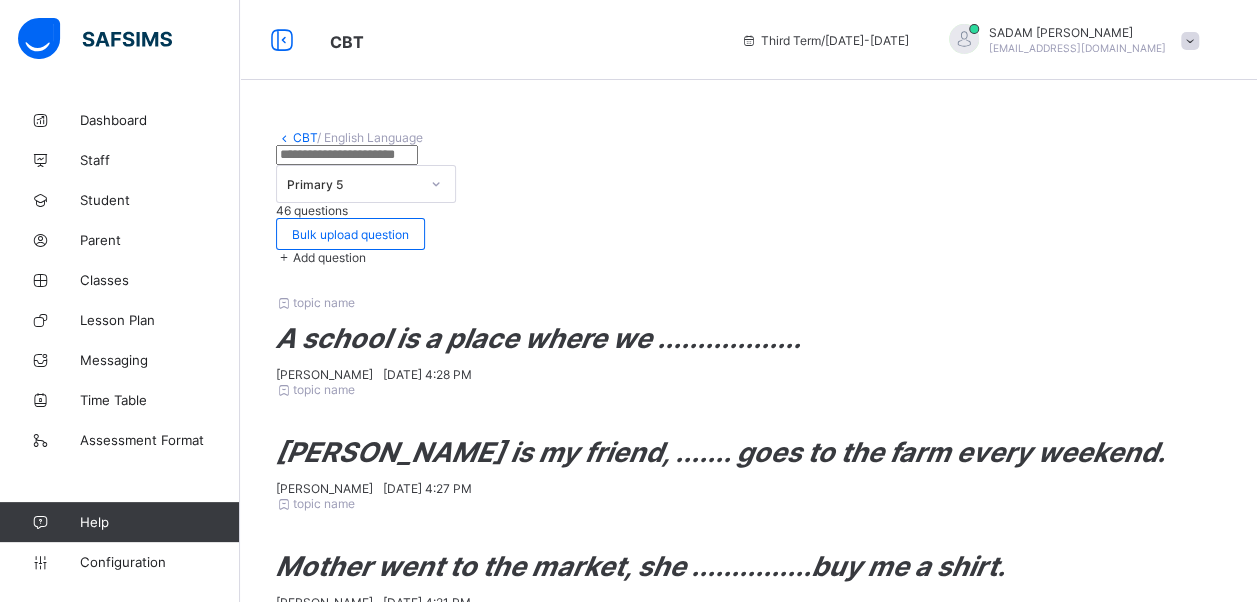 click on "Add option" at bounding box center (381, 2247) 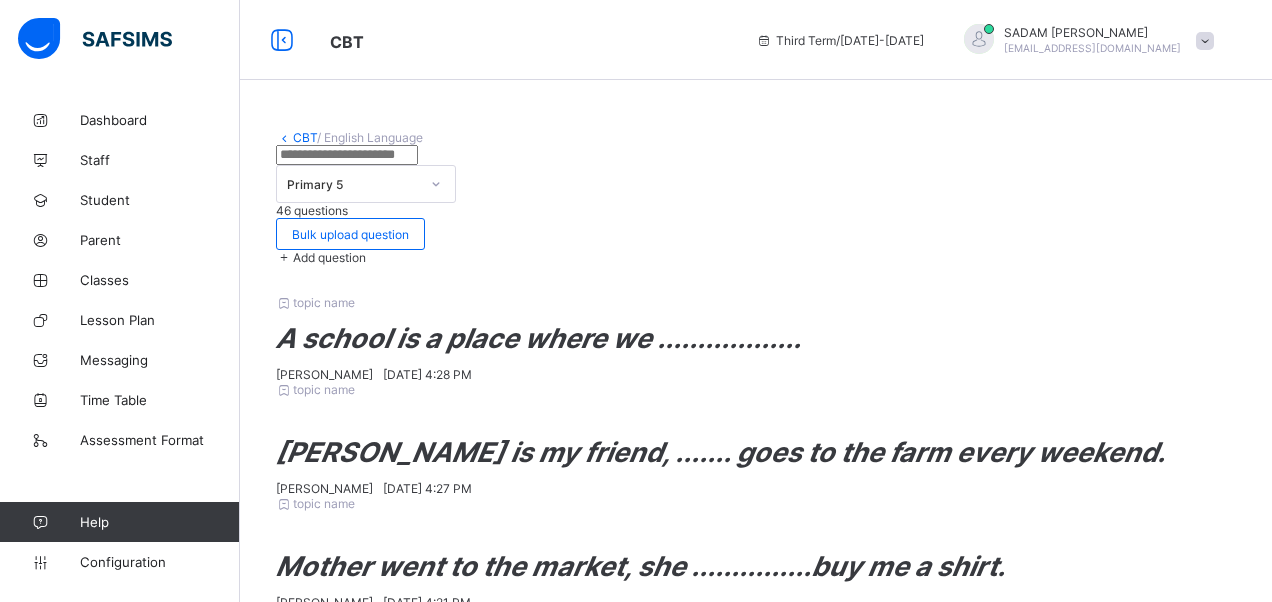 drag, startPoint x: 302, startPoint y: 476, endPoint x: 334, endPoint y: 476, distance: 32 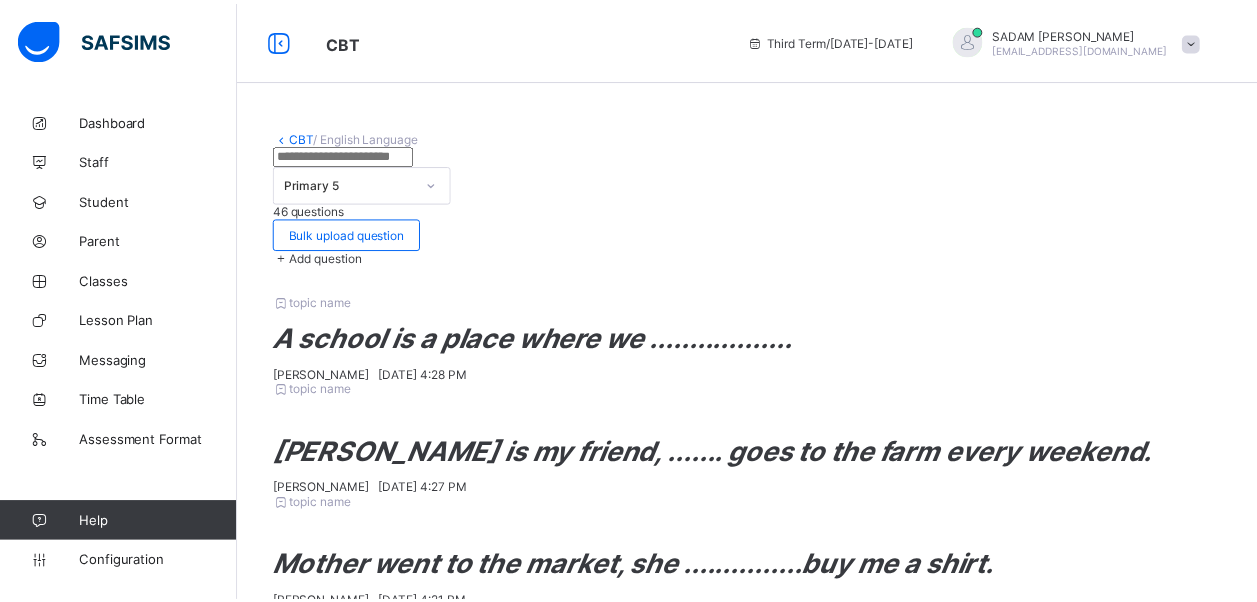 scroll, scrollTop: 66, scrollLeft: 0, axis: vertical 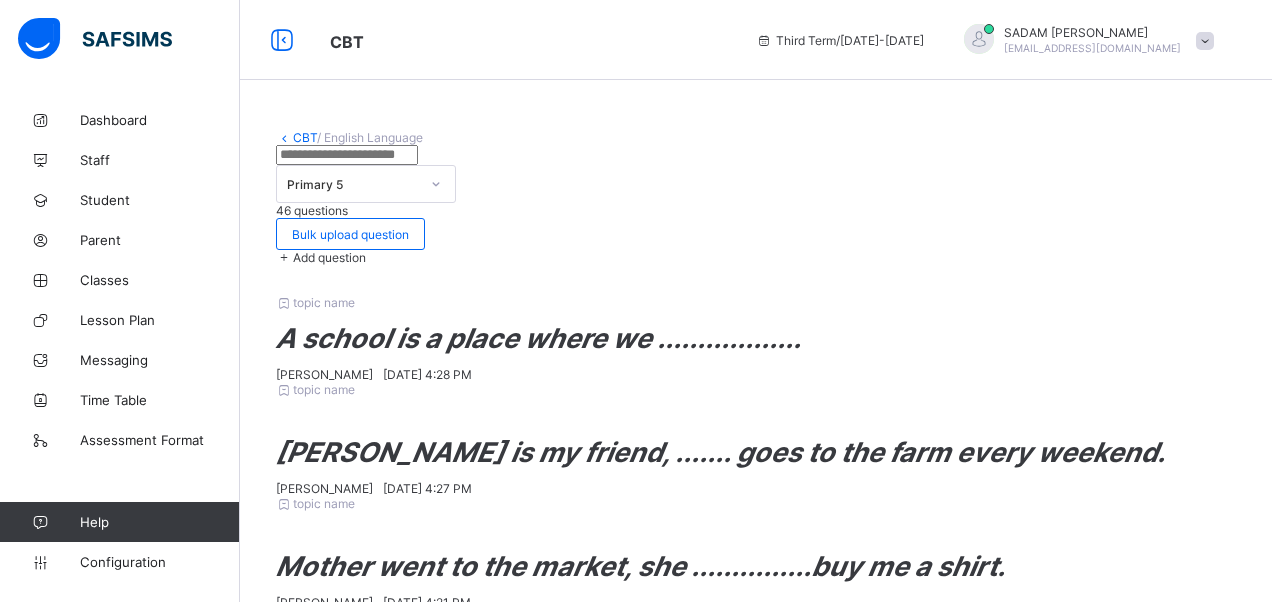 click on "Add Question" at bounding box center (1144, 2009) 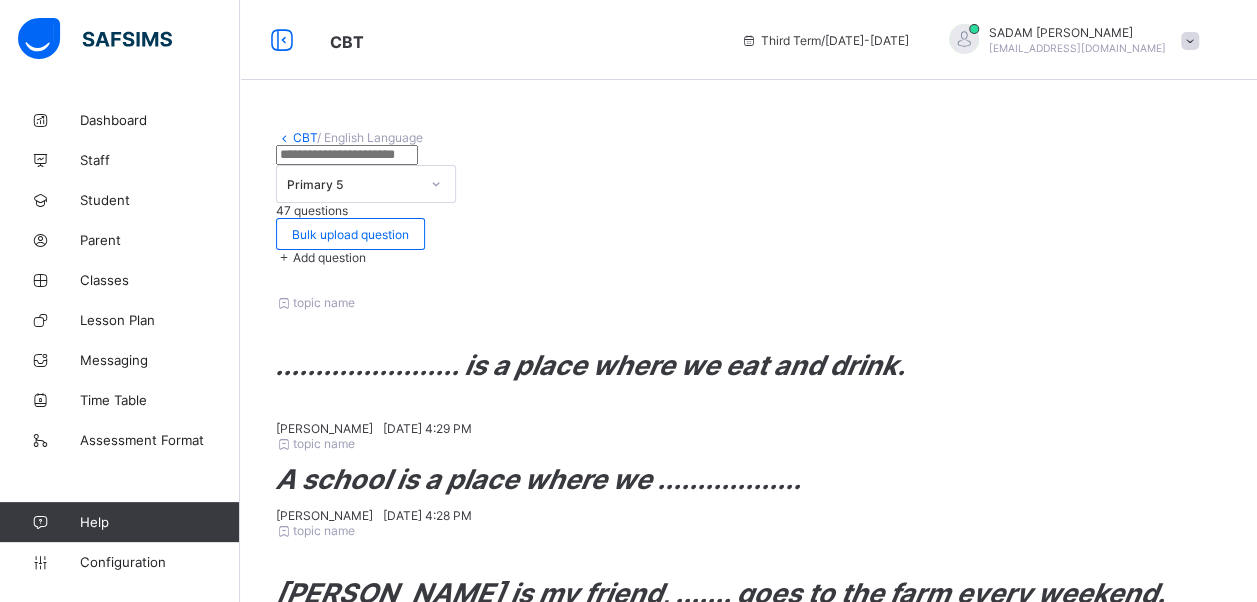 click on "Add question" at bounding box center [748, 257] 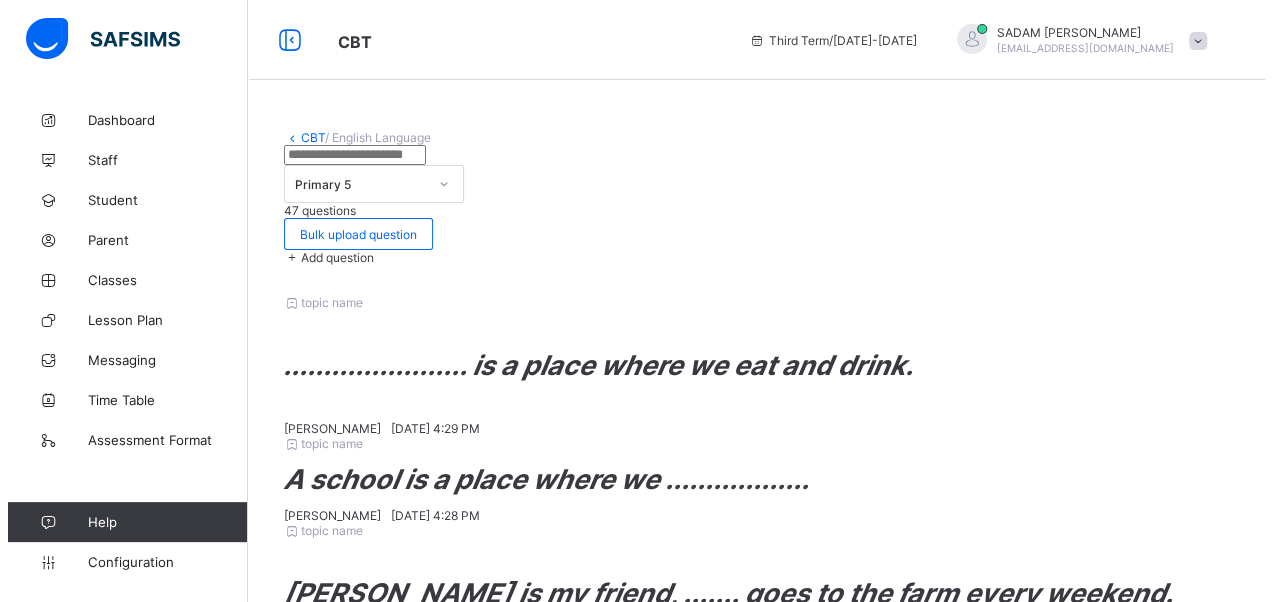 scroll, scrollTop: 342, scrollLeft: 0, axis: vertical 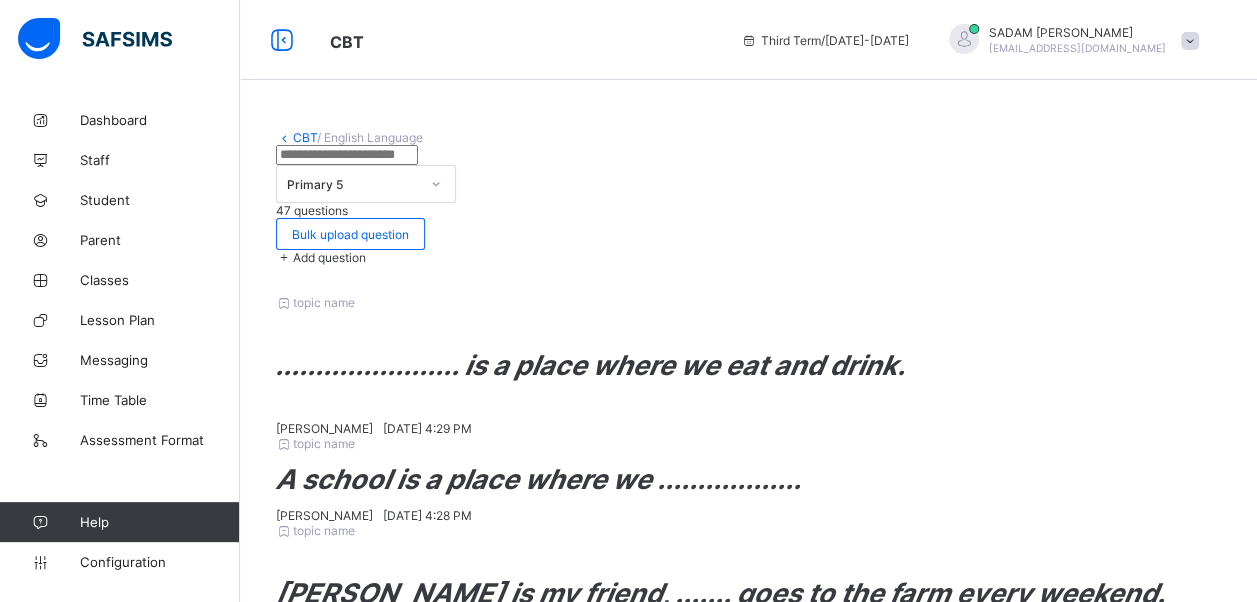 click on "Add option" at bounding box center [390, 2284] 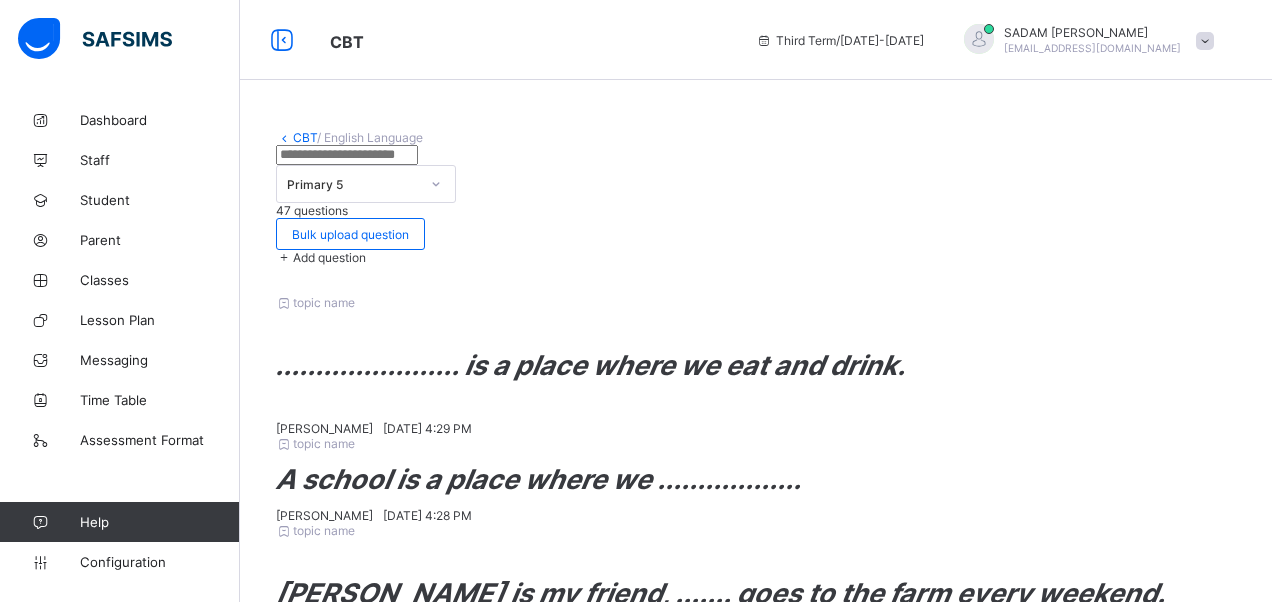 click on "Add option" at bounding box center [396, 2337] 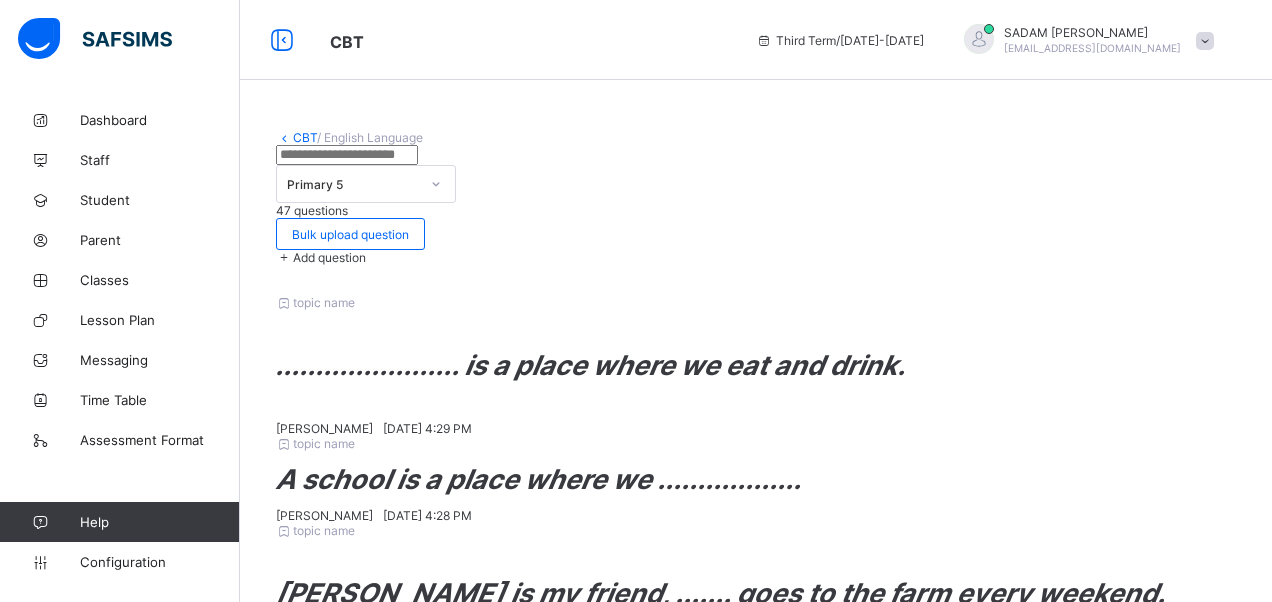 scroll, scrollTop: 142, scrollLeft: 0, axis: vertical 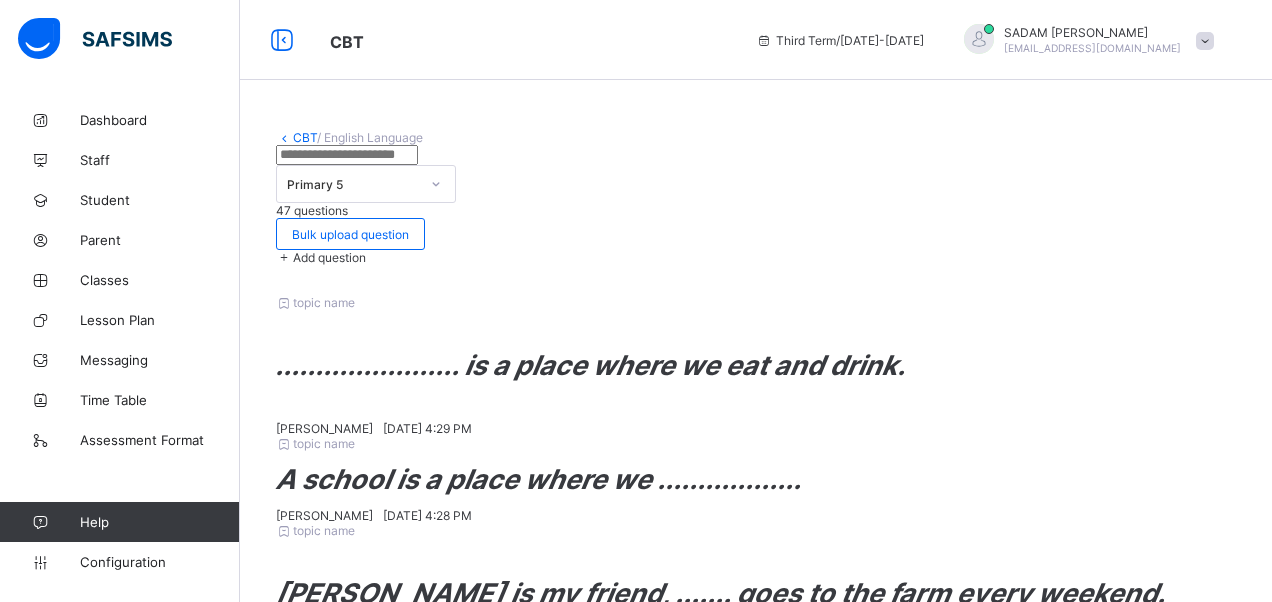 drag, startPoint x: 442, startPoint y: 276, endPoint x: 602, endPoint y: 306, distance: 162.78821 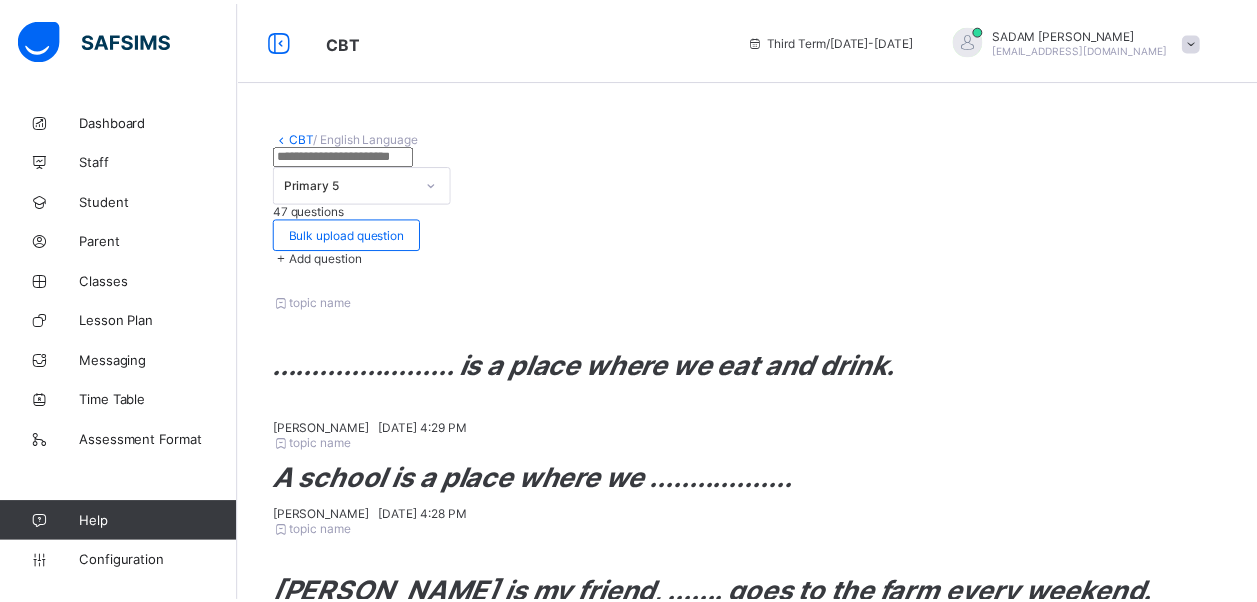 scroll, scrollTop: 36, scrollLeft: 0, axis: vertical 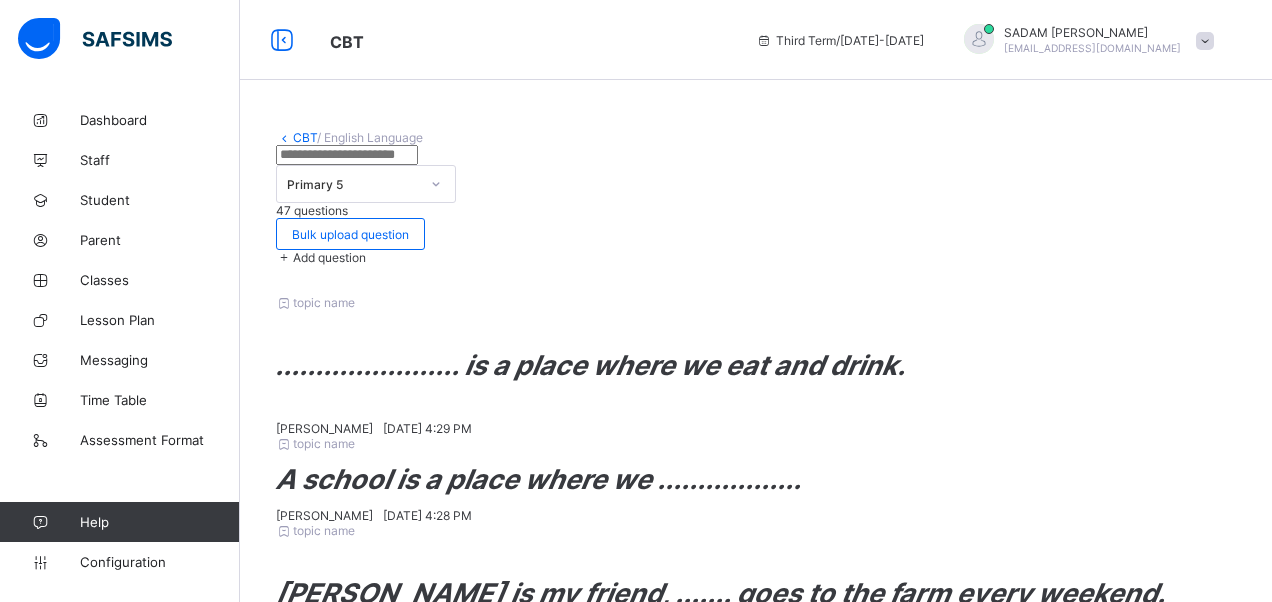 click on "Add Question" at bounding box center [1144, 2015] 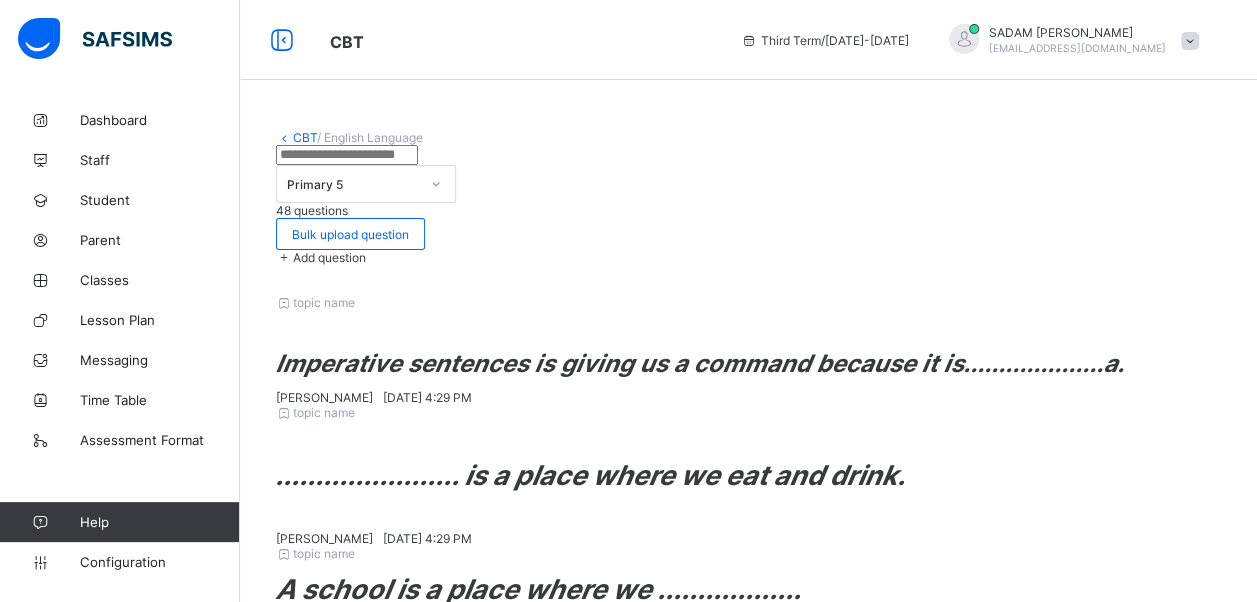 drag, startPoint x: 1043, startPoint y: 508, endPoint x: 1174, endPoint y: 179, distance: 354.12146 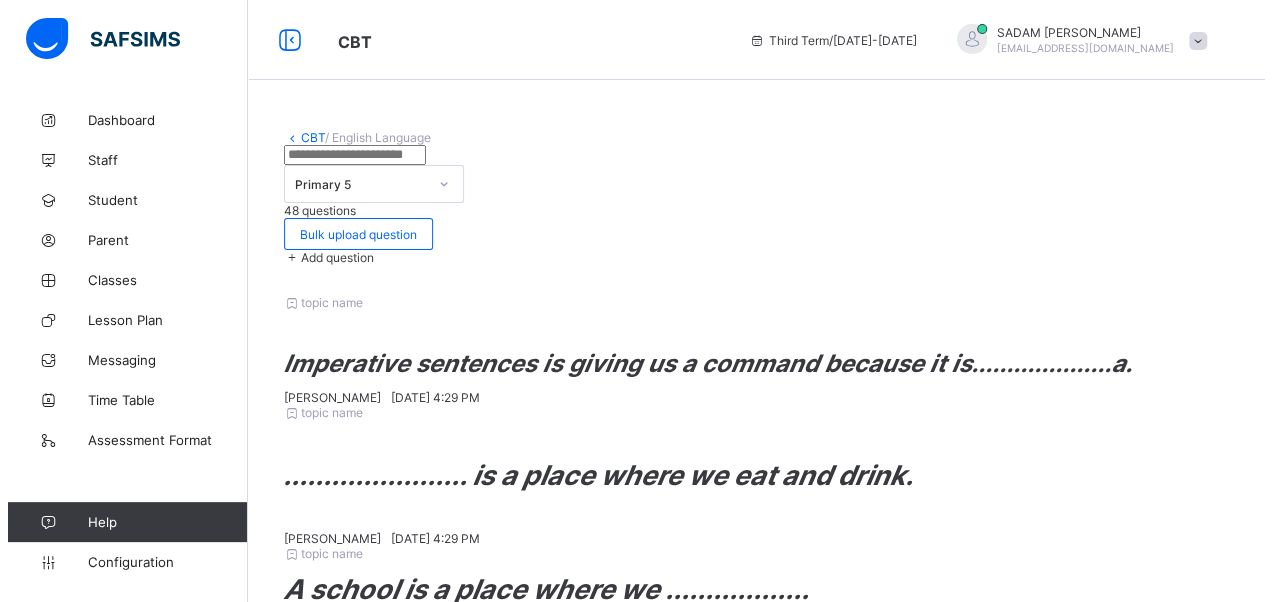 scroll, scrollTop: 342, scrollLeft: 0, axis: vertical 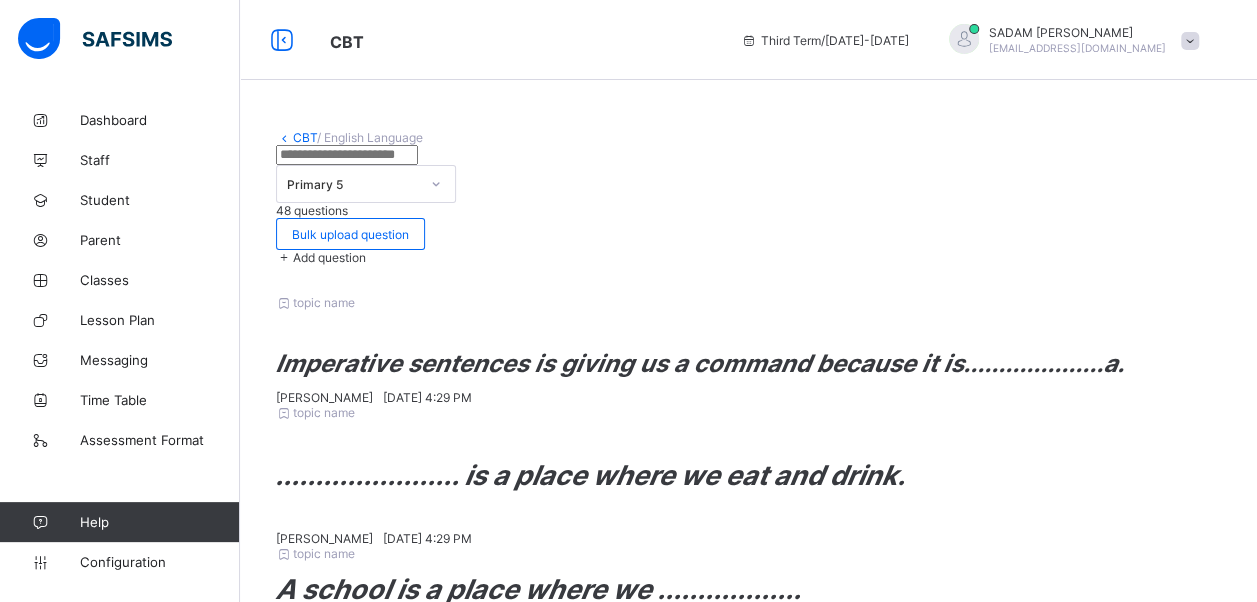 click on "Add option" at bounding box center (381, 2290) 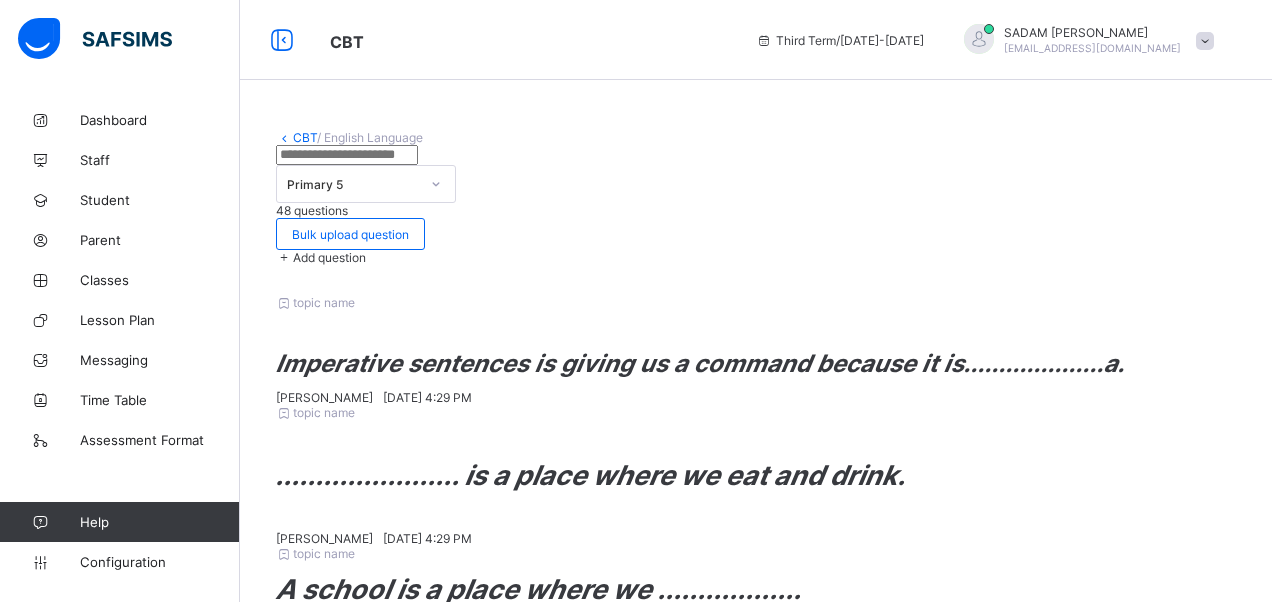 click on "Add option" at bounding box center (396, 2343) 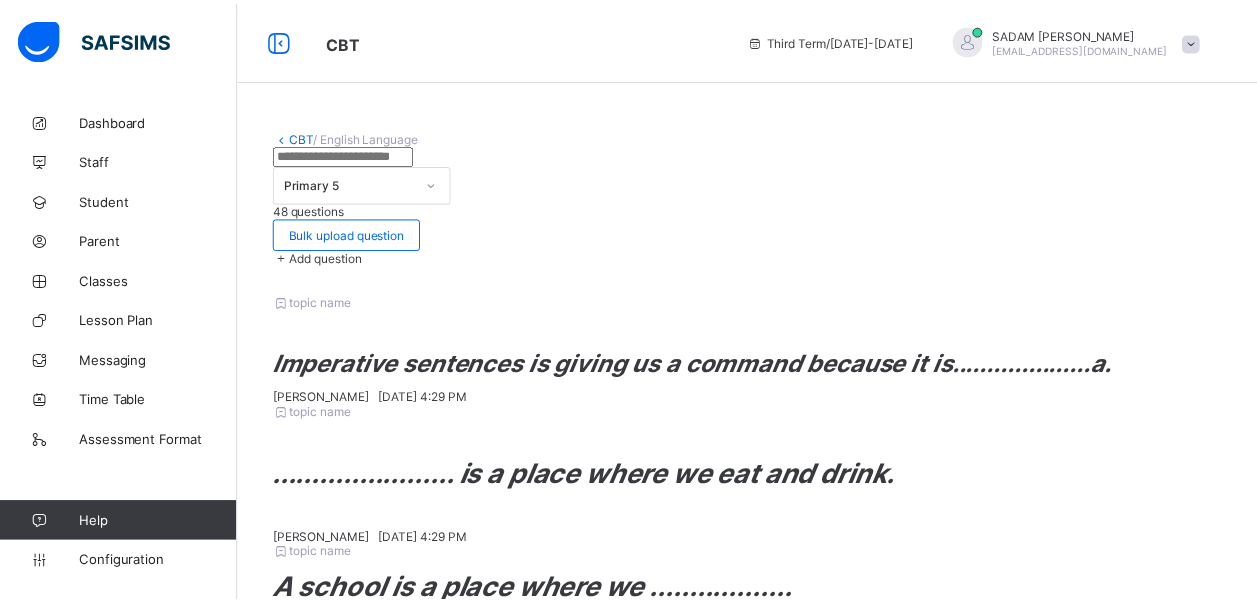 scroll, scrollTop: 78, scrollLeft: 0, axis: vertical 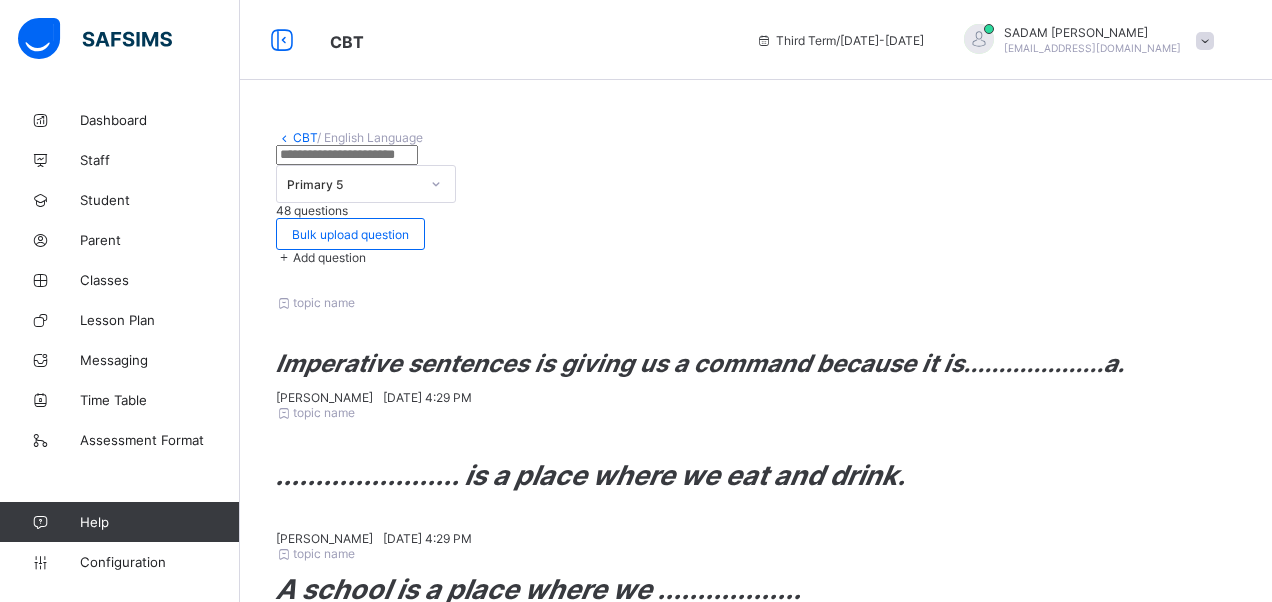 click on "Add Question" at bounding box center (1144, 2062) 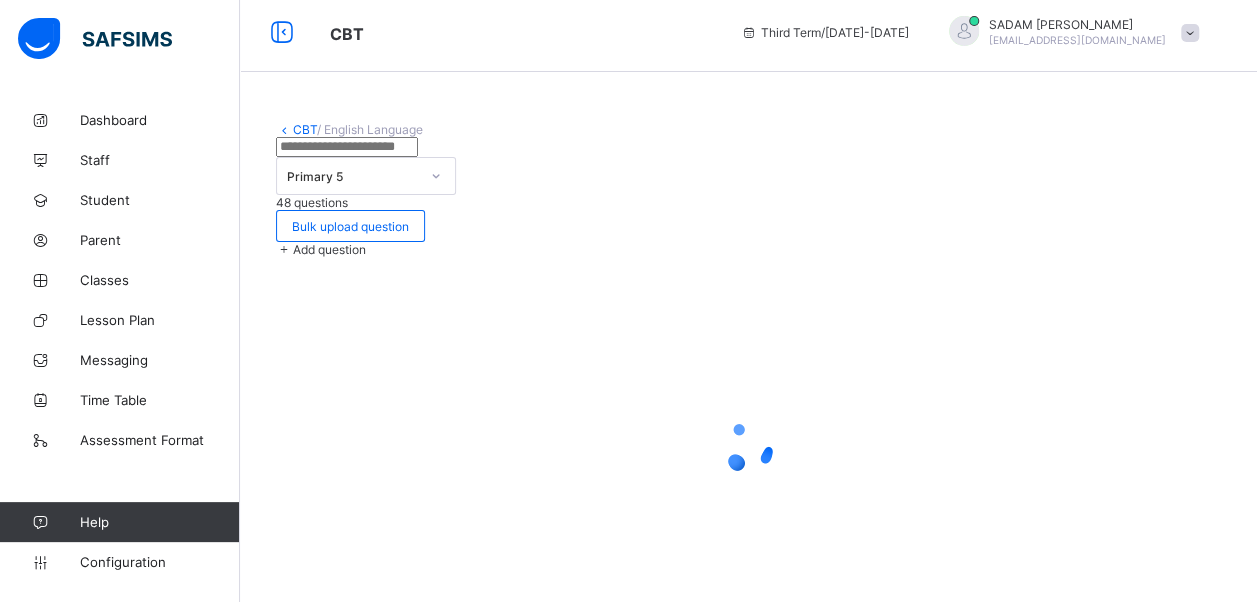 scroll, scrollTop: 10, scrollLeft: 0, axis: vertical 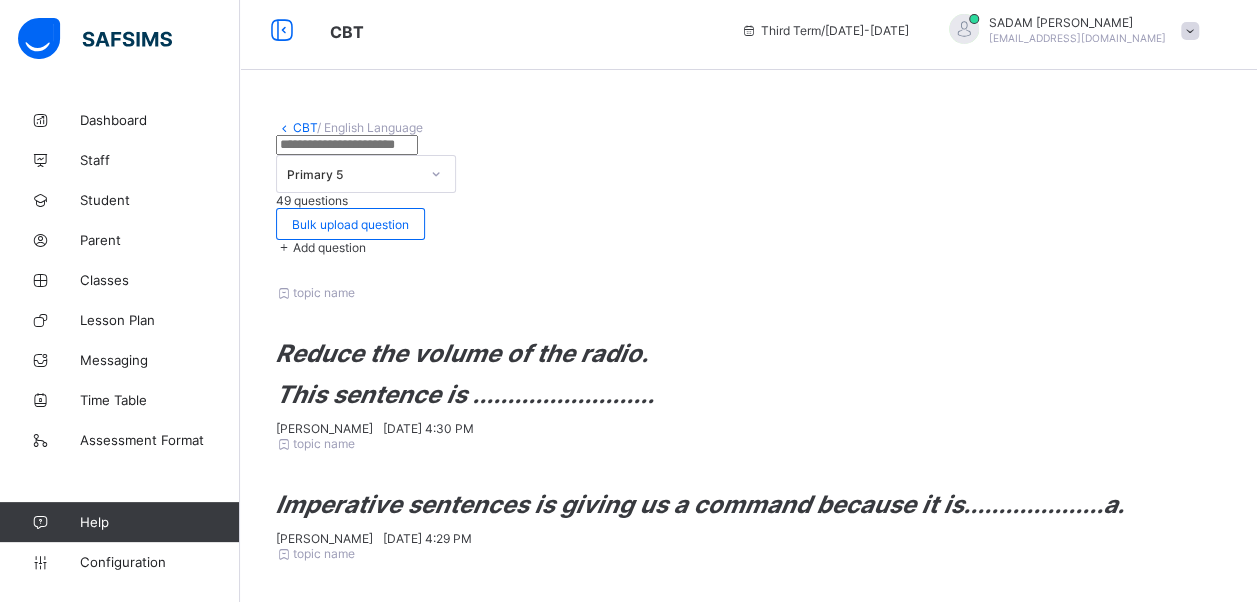click on "Add question" at bounding box center (329, 247) 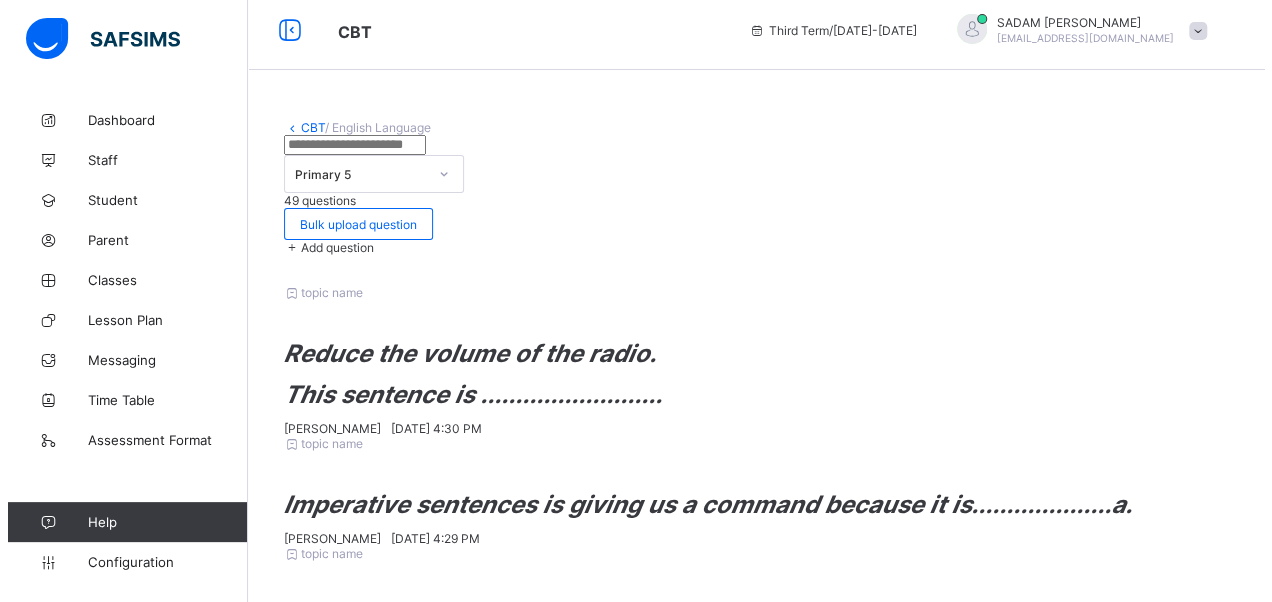 scroll, scrollTop: 342, scrollLeft: 0, axis: vertical 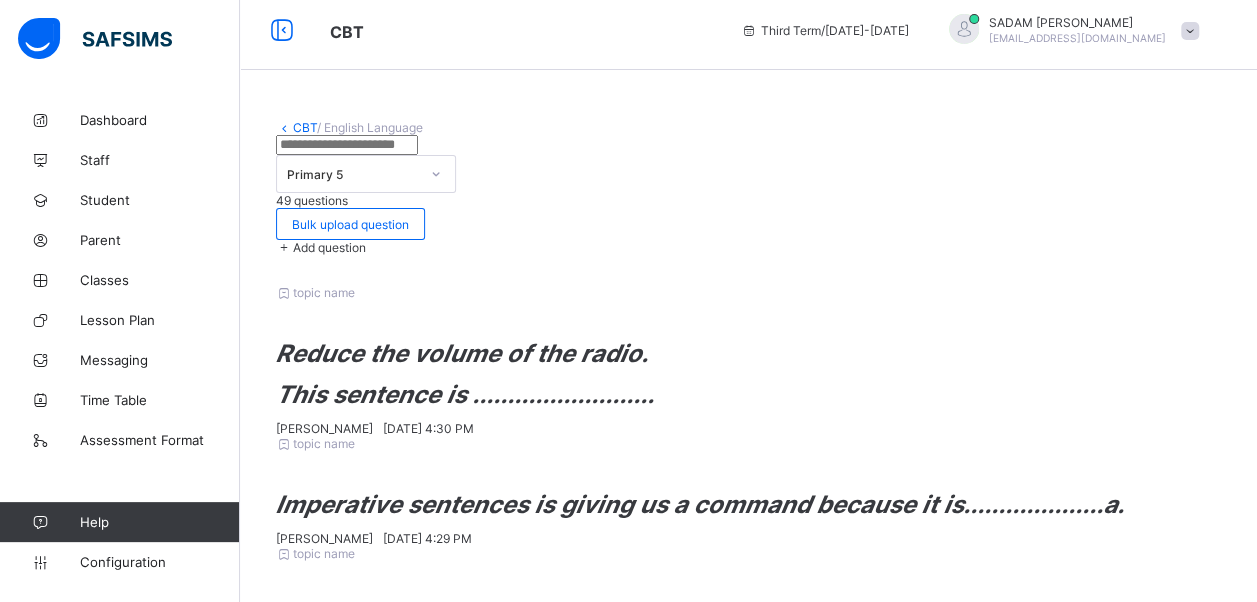 drag, startPoint x: 264, startPoint y: 438, endPoint x: 280, endPoint y: 446, distance: 17.888544 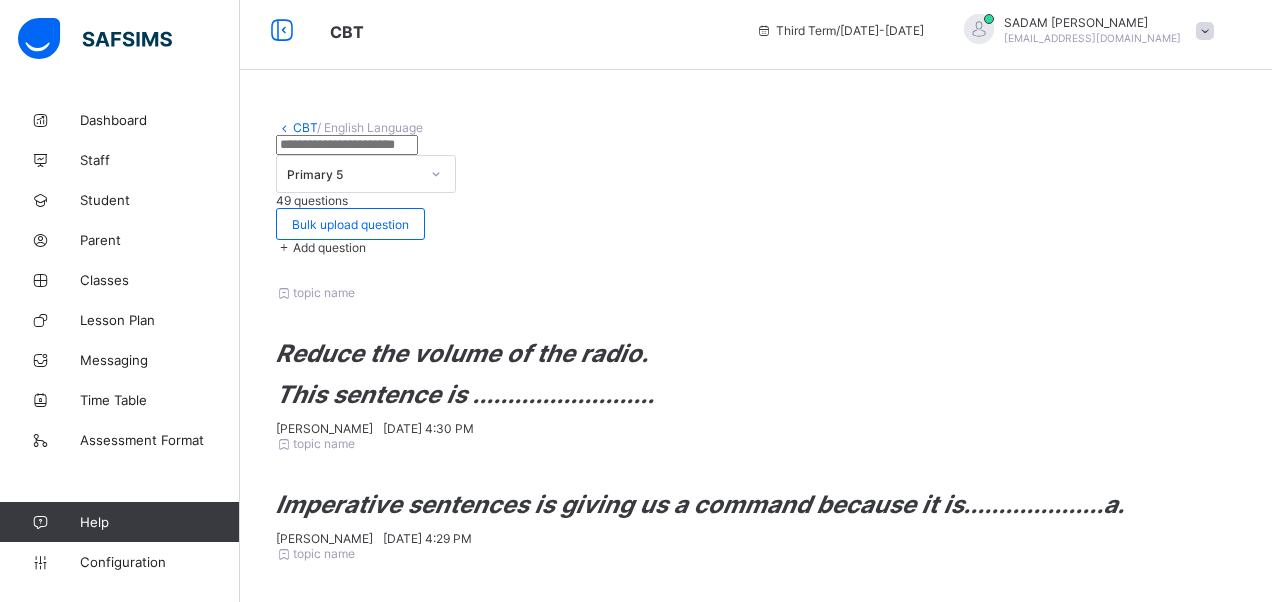 click on "Add option" at bounding box center (387, 2380) 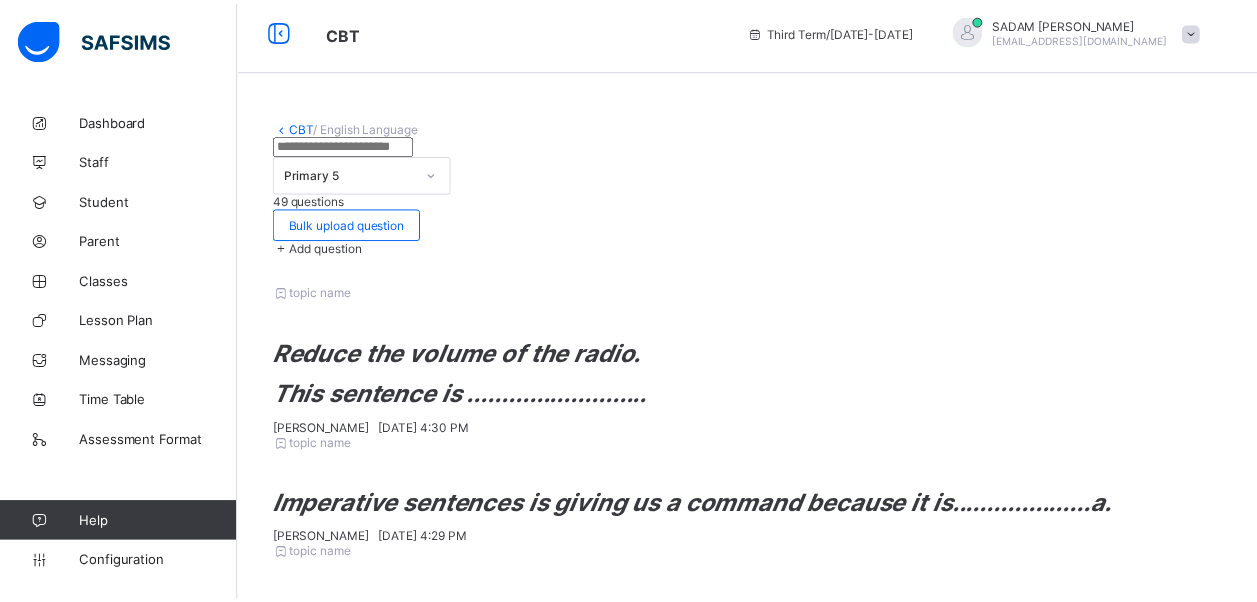 scroll, scrollTop: 78, scrollLeft: 0, axis: vertical 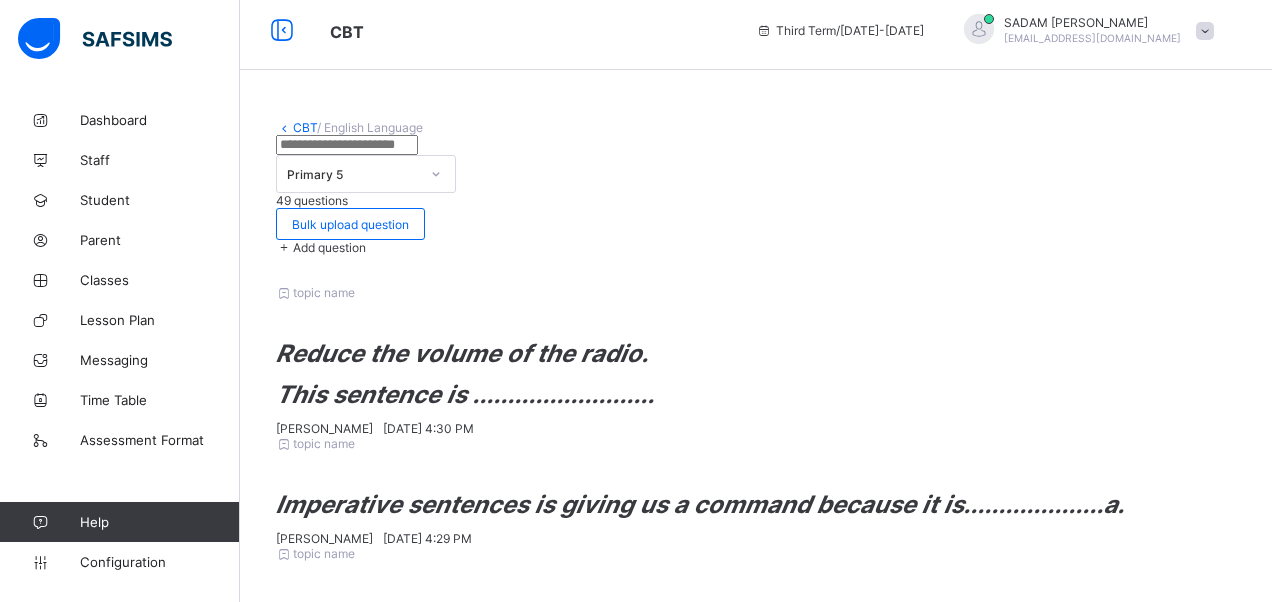 click on "Add Question" at bounding box center (1144, 2099) 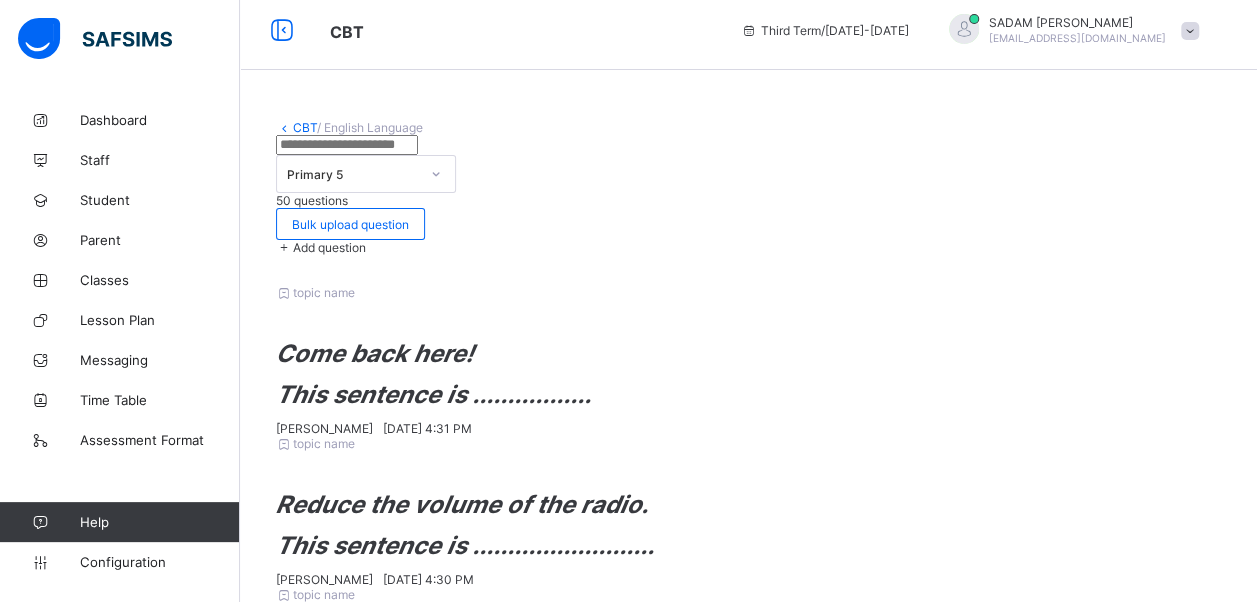 drag, startPoint x: 1034, startPoint y: 502, endPoint x: 1158, endPoint y: 172, distance: 352.528 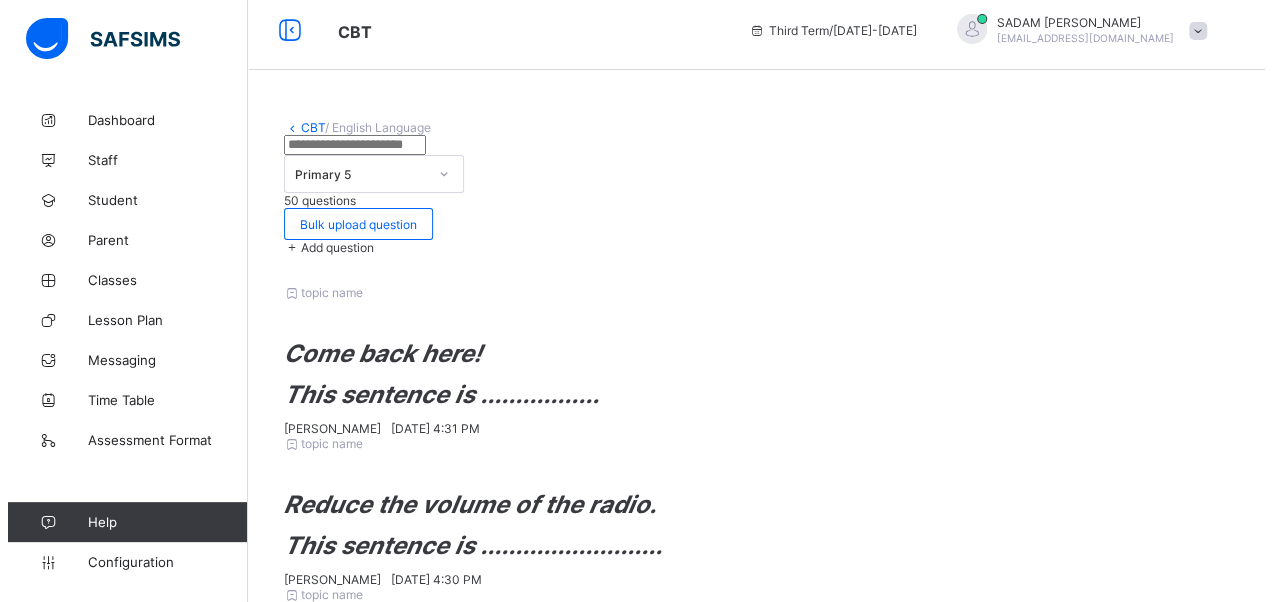 scroll, scrollTop: 342, scrollLeft: 0, axis: vertical 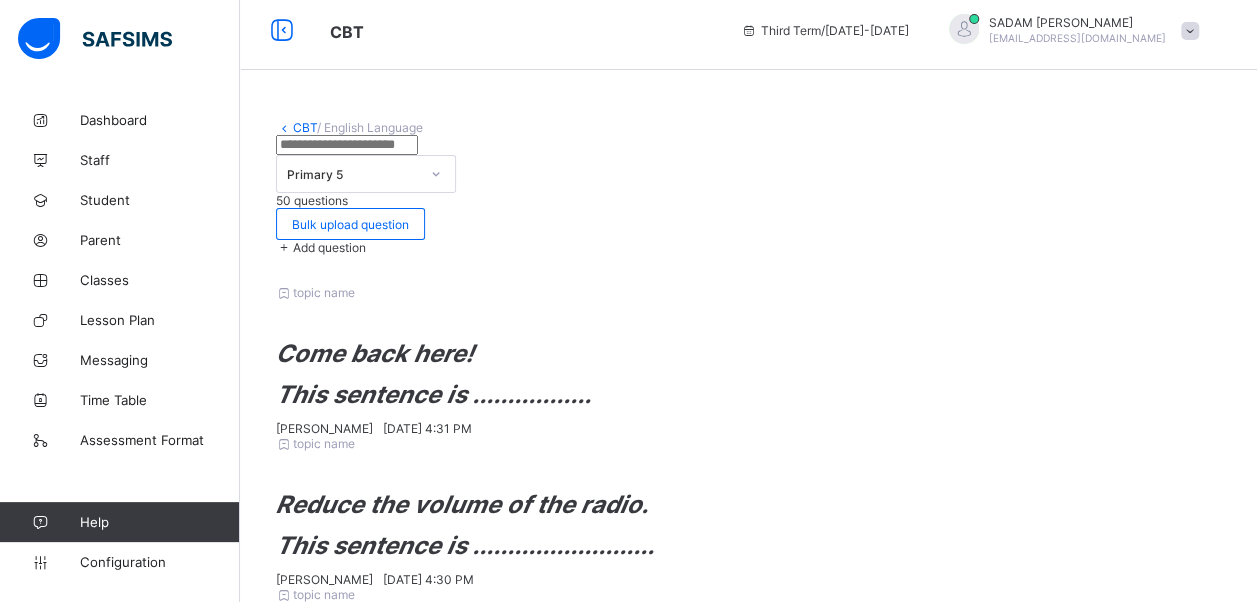 click on "Add option" at bounding box center [390, 2374] 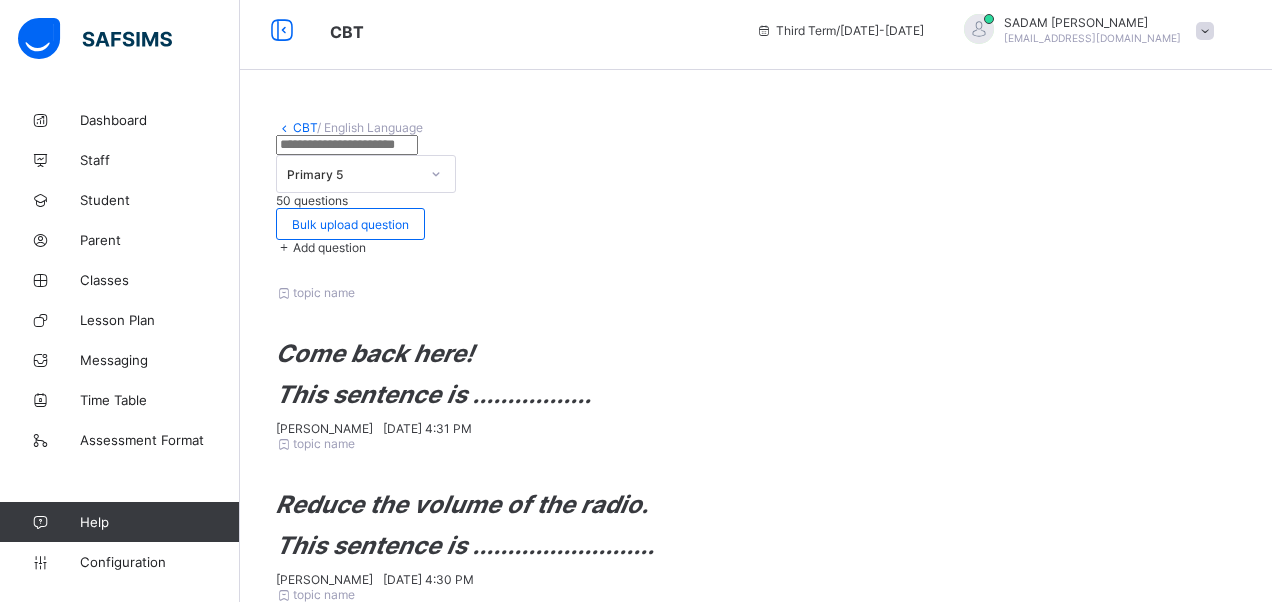 drag, startPoint x: 300, startPoint y: 479, endPoint x: 442, endPoint y: 508, distance: 144.93102 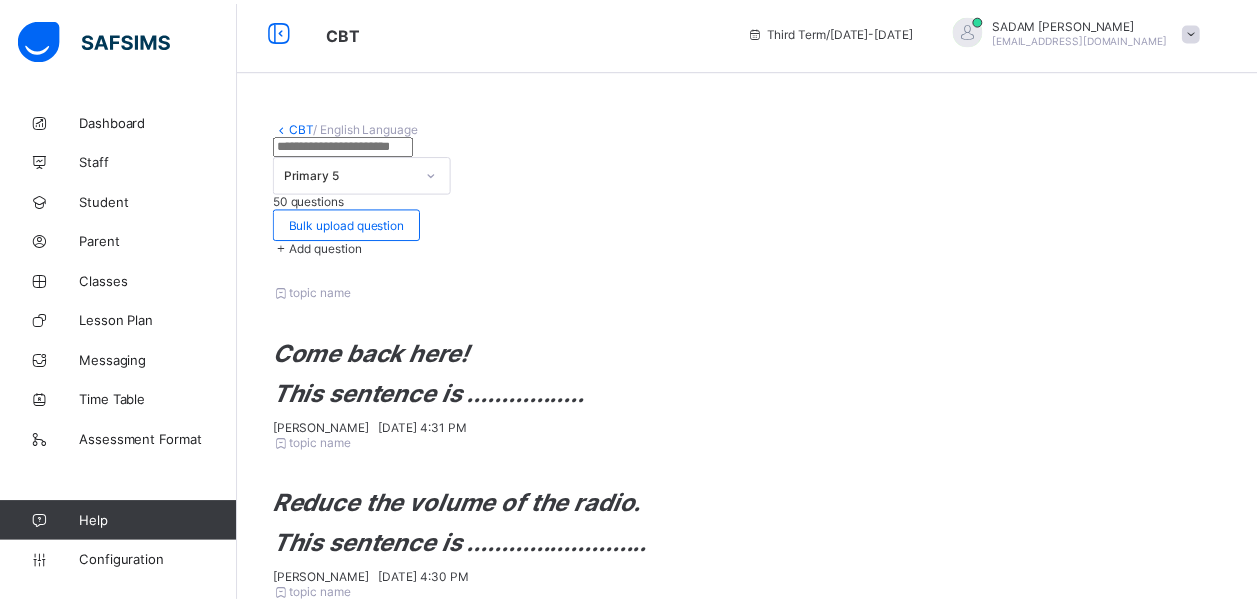 scroll, scrollTop: 62, scrollLeft: 0, axis: vertical 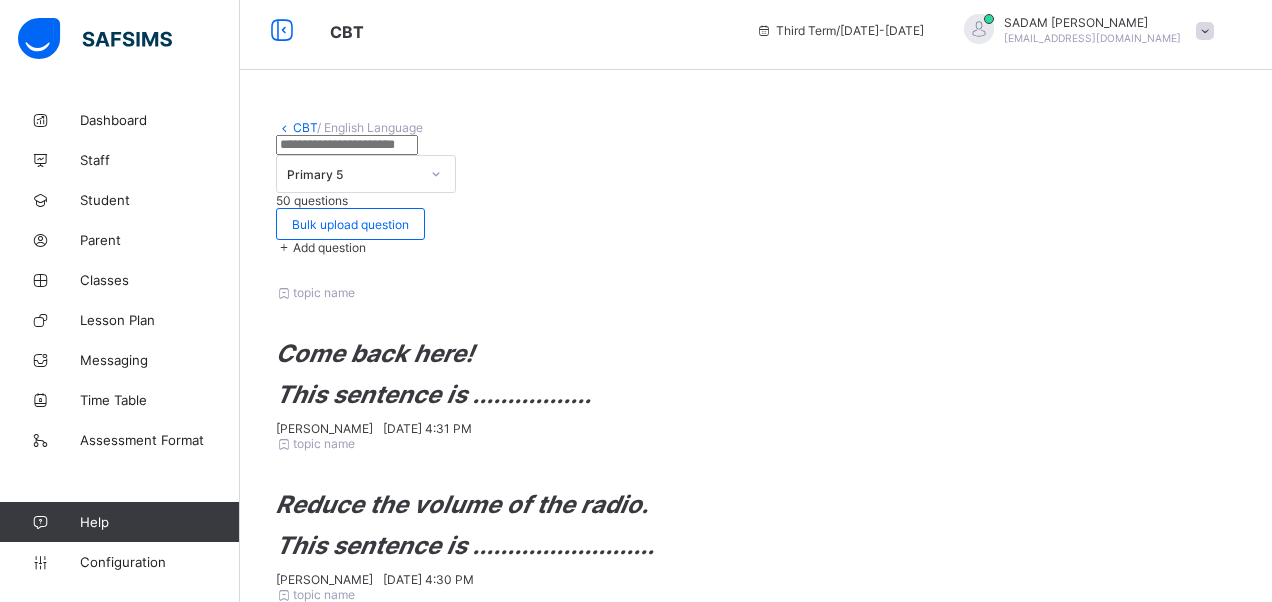 click on "Add Question" at bounding box center [1144, 2132] 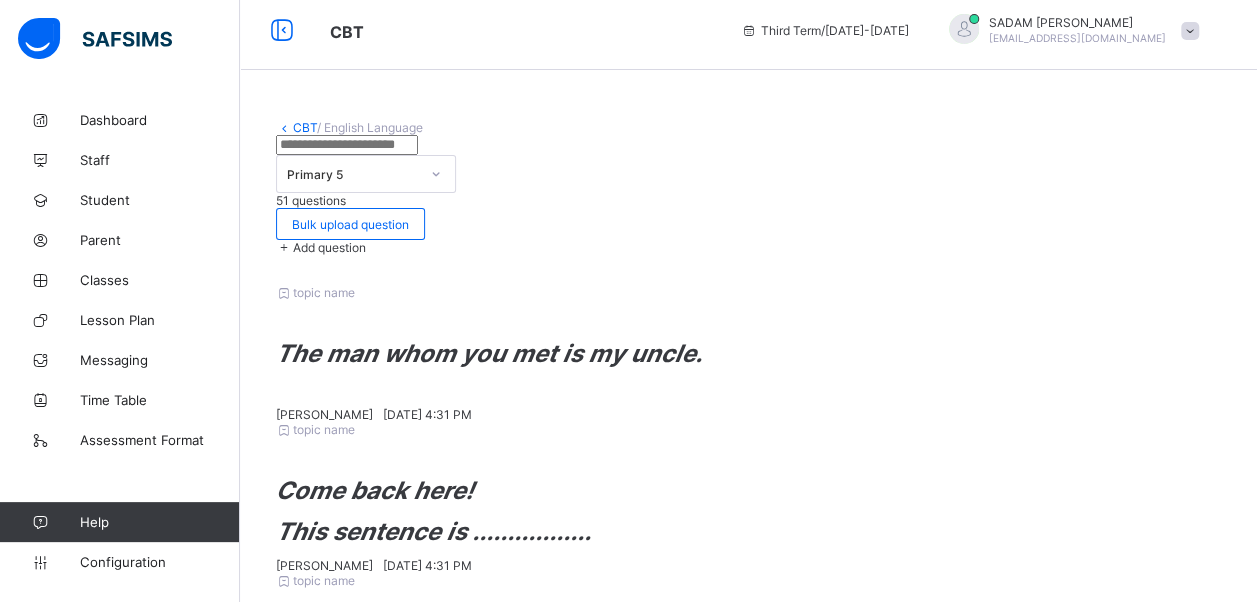 click on "Add question" at bounding box center (329, 247) 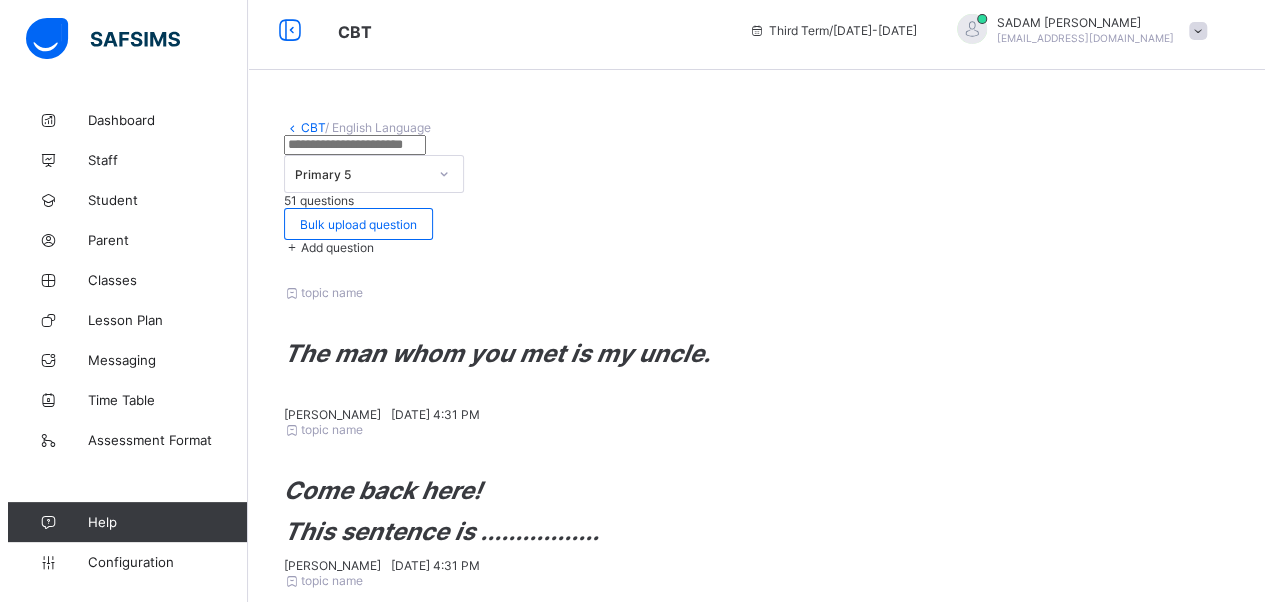 scroll, scrollTop: 342, scrollLeft: 0, axis: vertical 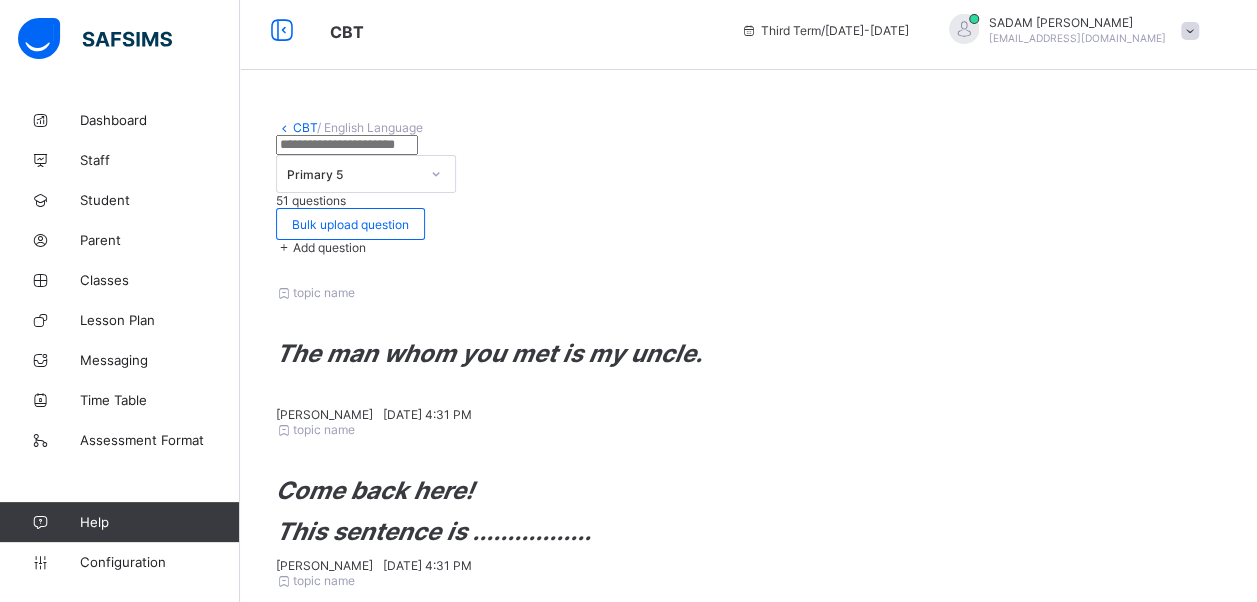 click on "Add option" at bounding box center [390, 2397] 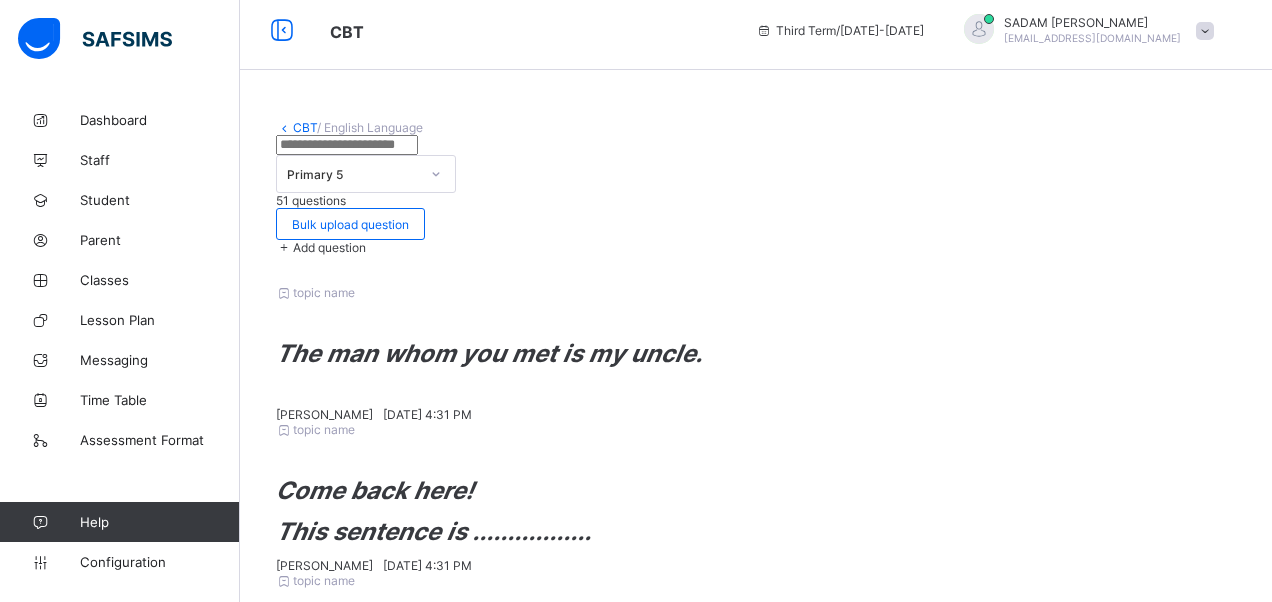 drag, startPoint x: 285, startPoint y: 482, endPoint x: 300, endPoint y: 486, distance: 15.524175 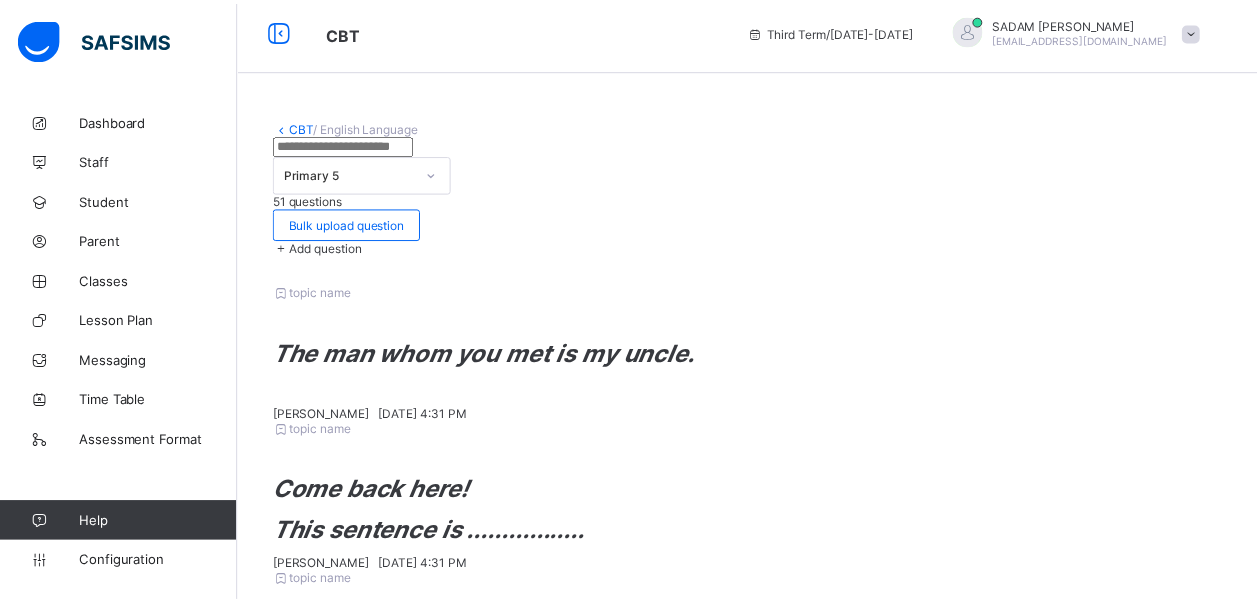 scroll, scrollTop: 62, scrollLeft: 0, axis: vertical 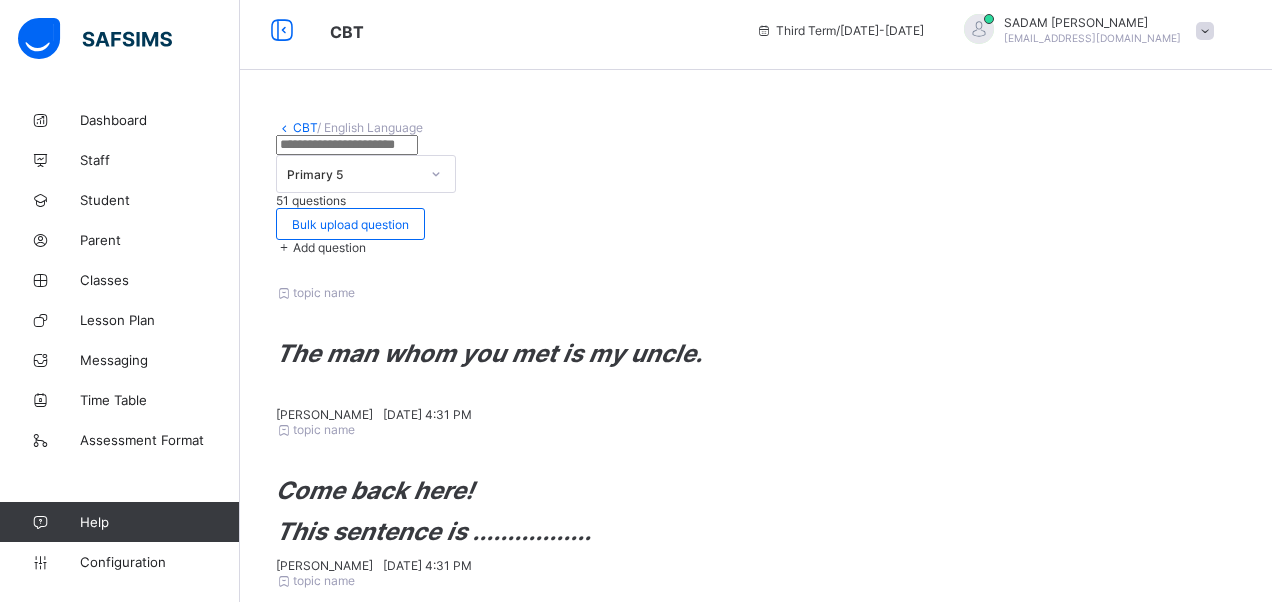 click on "Add Question" at bounding box center (1144, 2155) 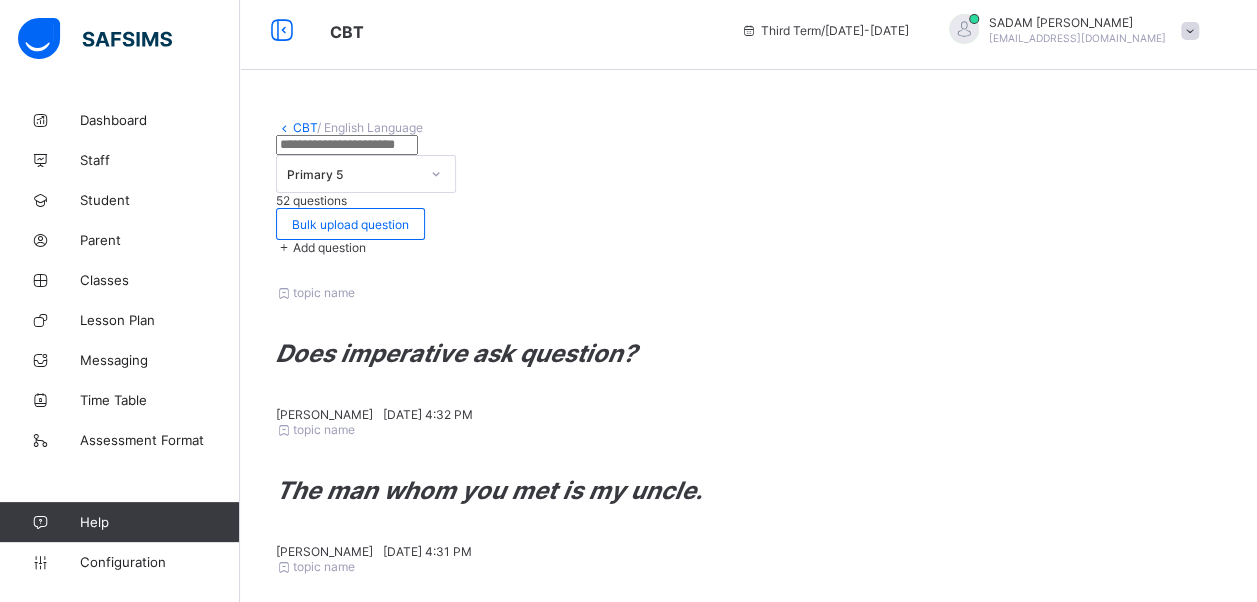 click on "Add question" at bounding box center [329, 247] 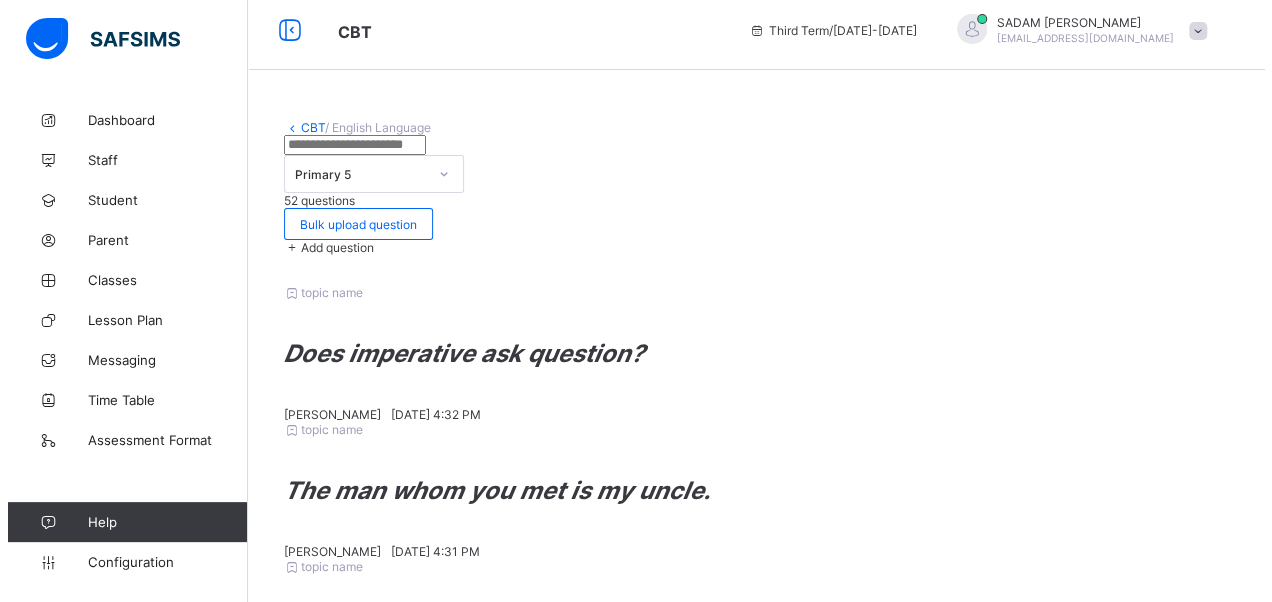 scroll, scrollTop: 342, scrollLeft: 0, axis: vertical 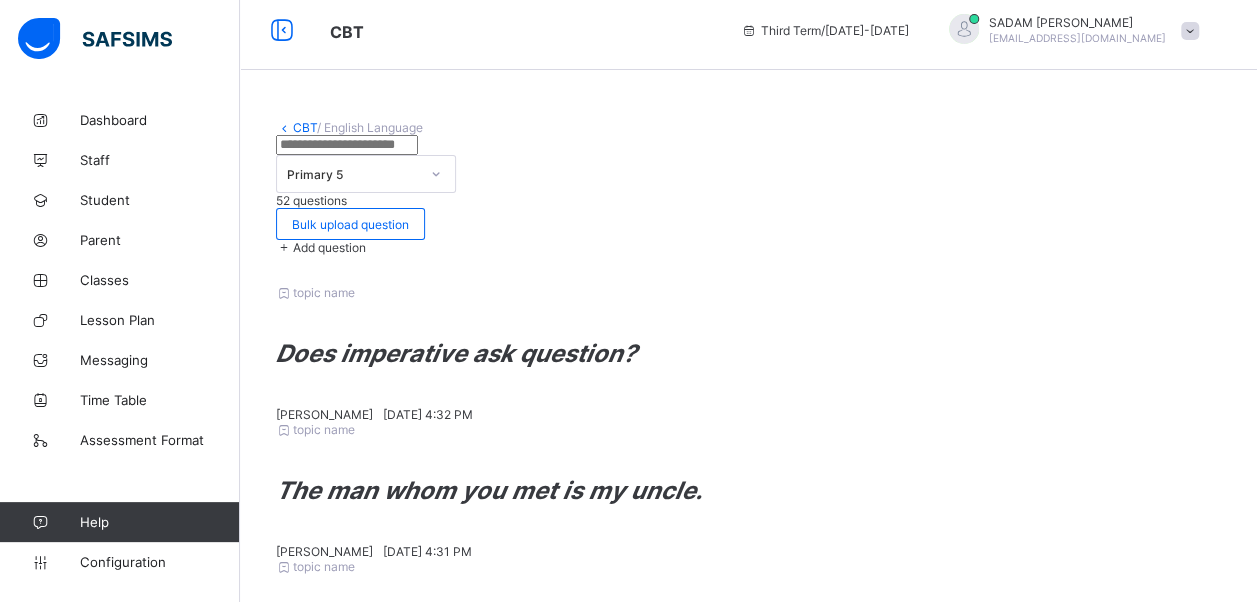 click on "Add option" at bounding box center (390, 2387) 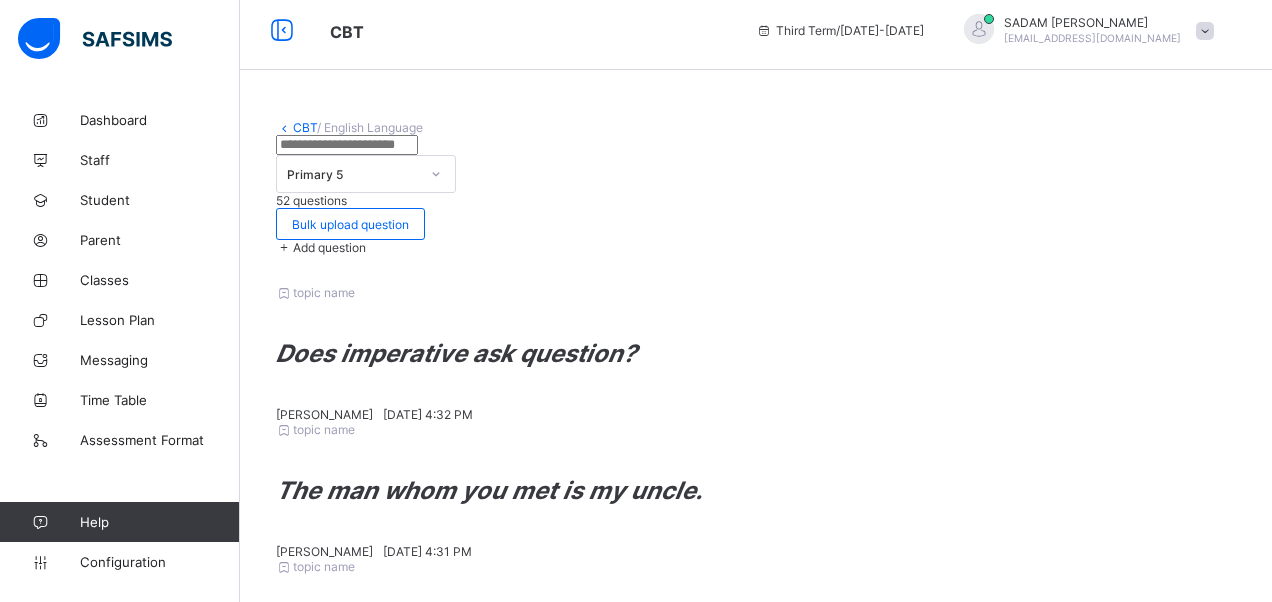 click on "Add option" at bounding box center [387, 2440] 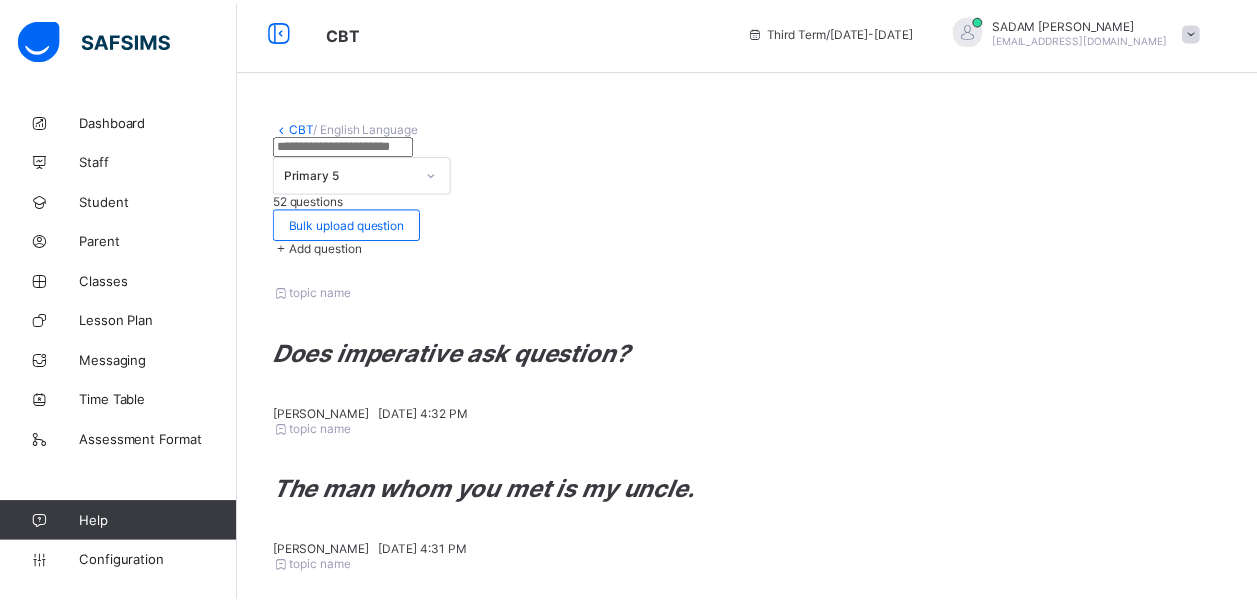scroll, scrollTop: 40, scrollLeft: 0, axis: vertical 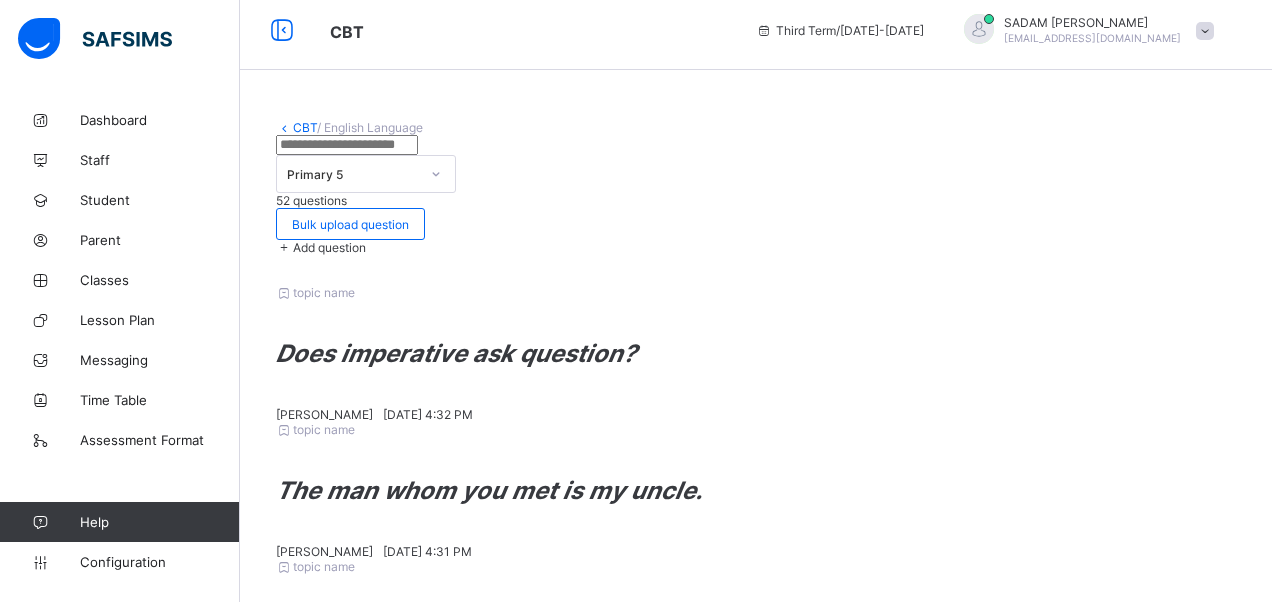 click on "Add Question" at bounding box center (1144, 2120) 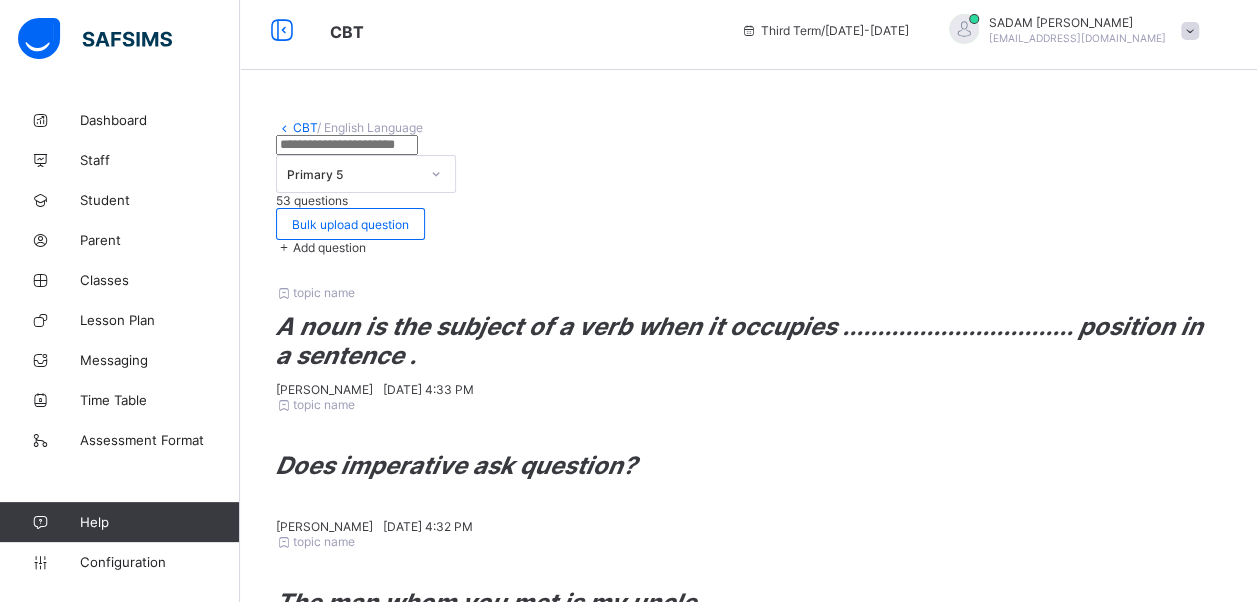 click on "Add question" at bounding box center [329, 247] 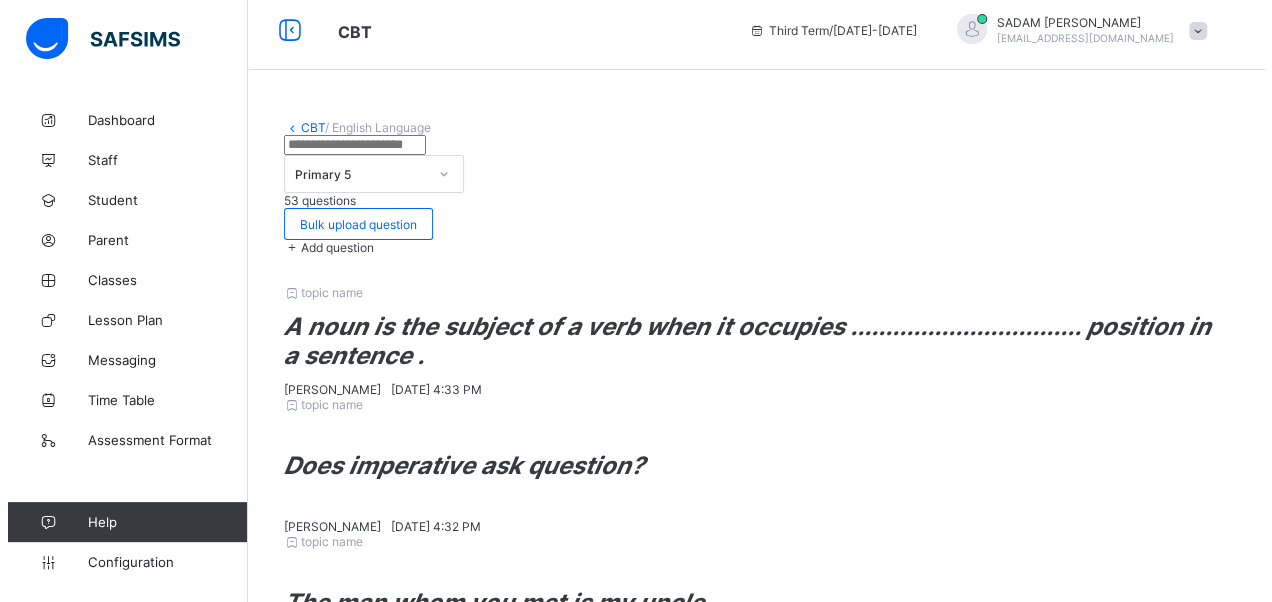 scroll, scrollTop: 342, scrollLeft: 0, axis: vertical 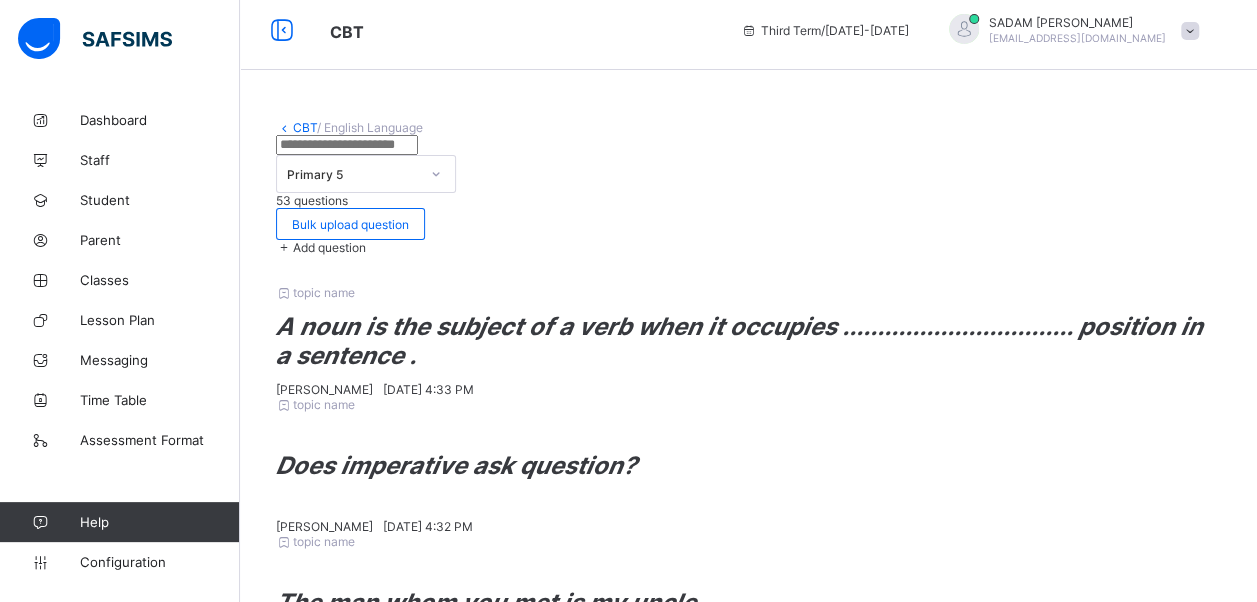 click on "Add option" at bounding box center (390, 2358) 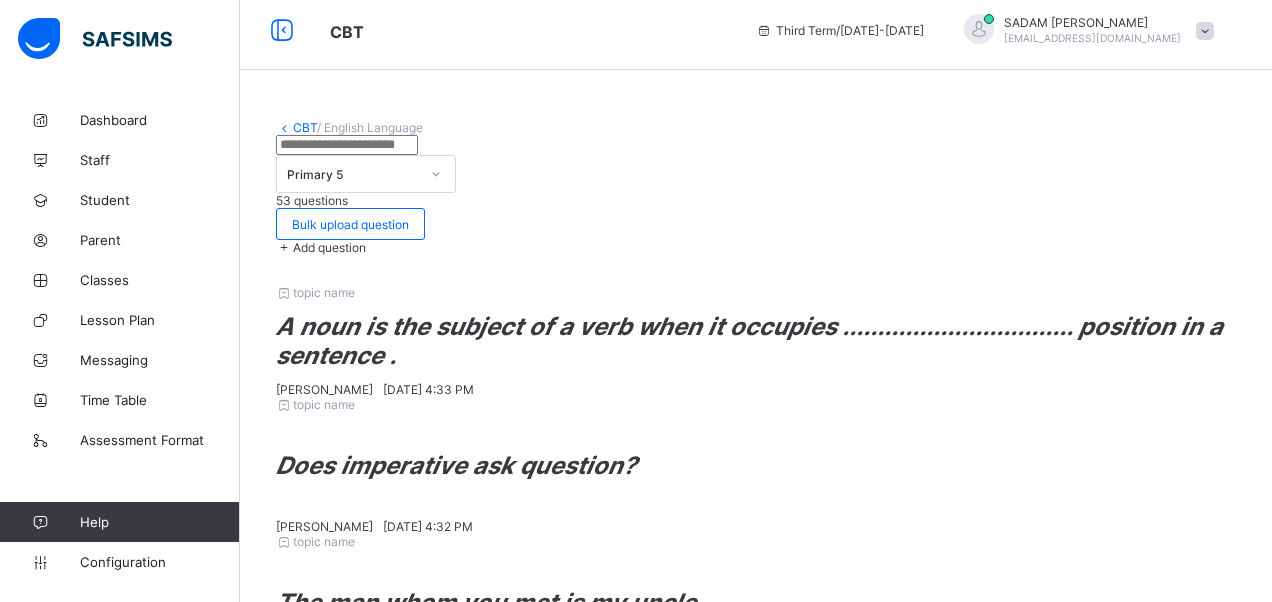 click on "Add option" at bounding box center (396, 2411) 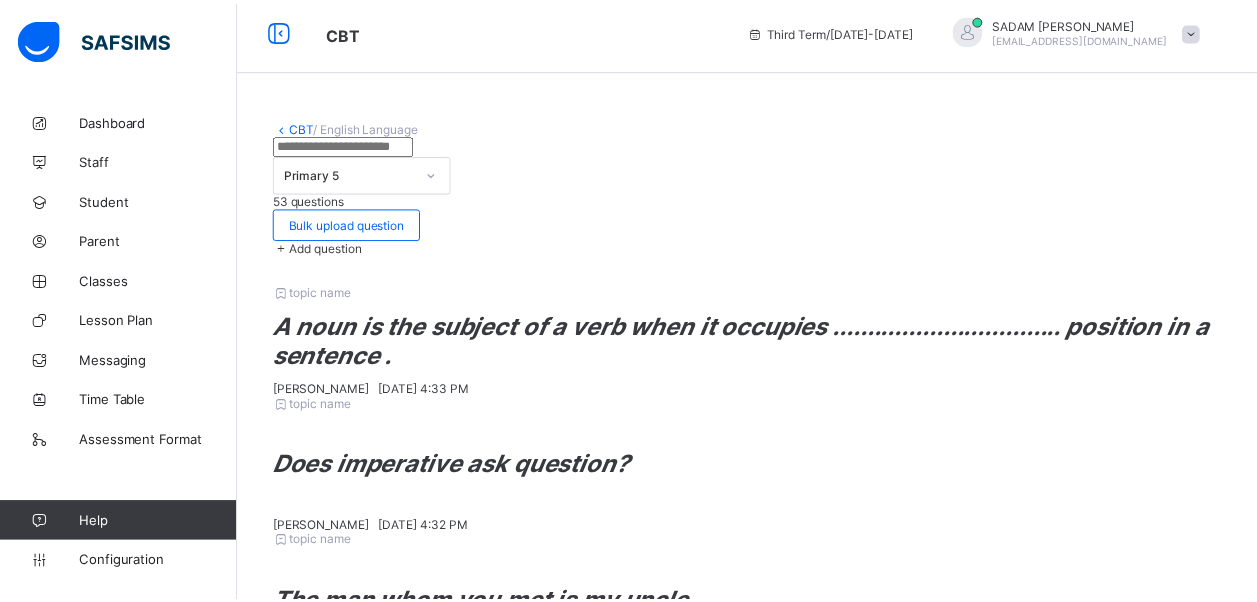 scroll, scrollTop: 66, scrollLeft: 0, axis: vertical 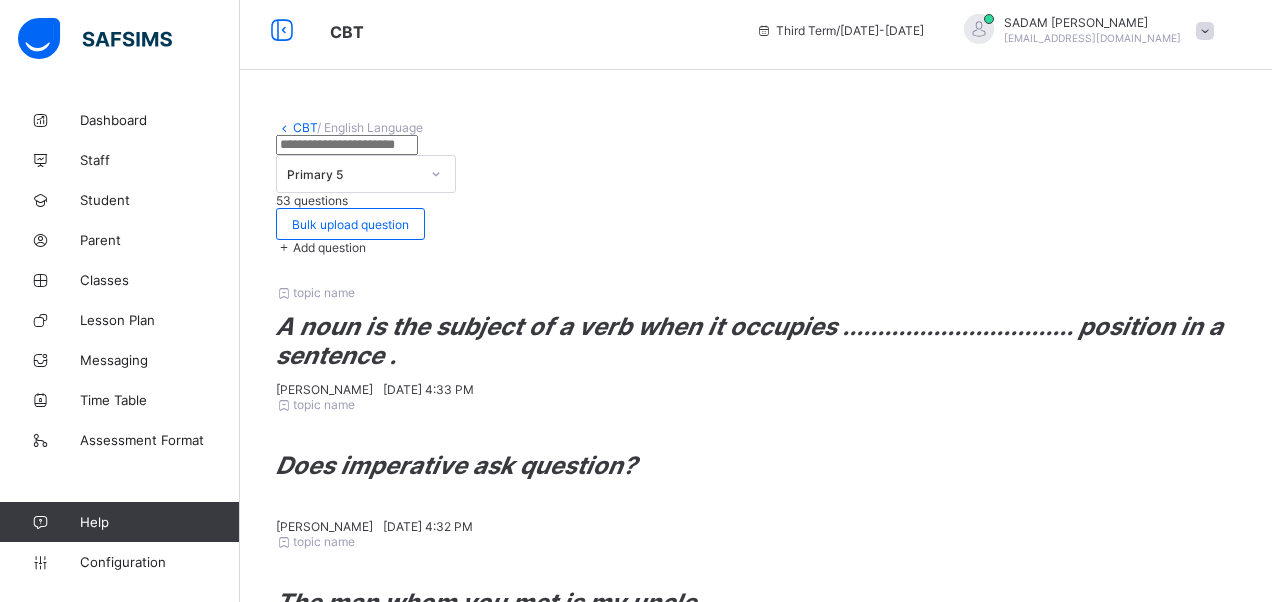 click on "Add Question" at bounding box center [1144, 2118] 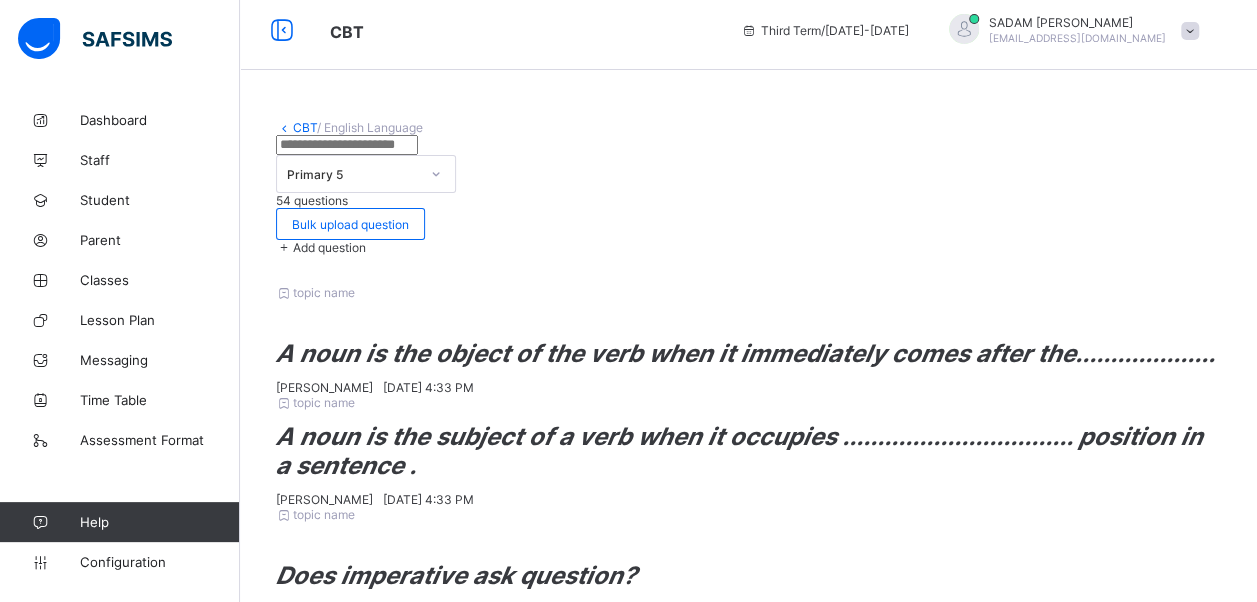 click on "Add question" at bounding box center (329, 247) 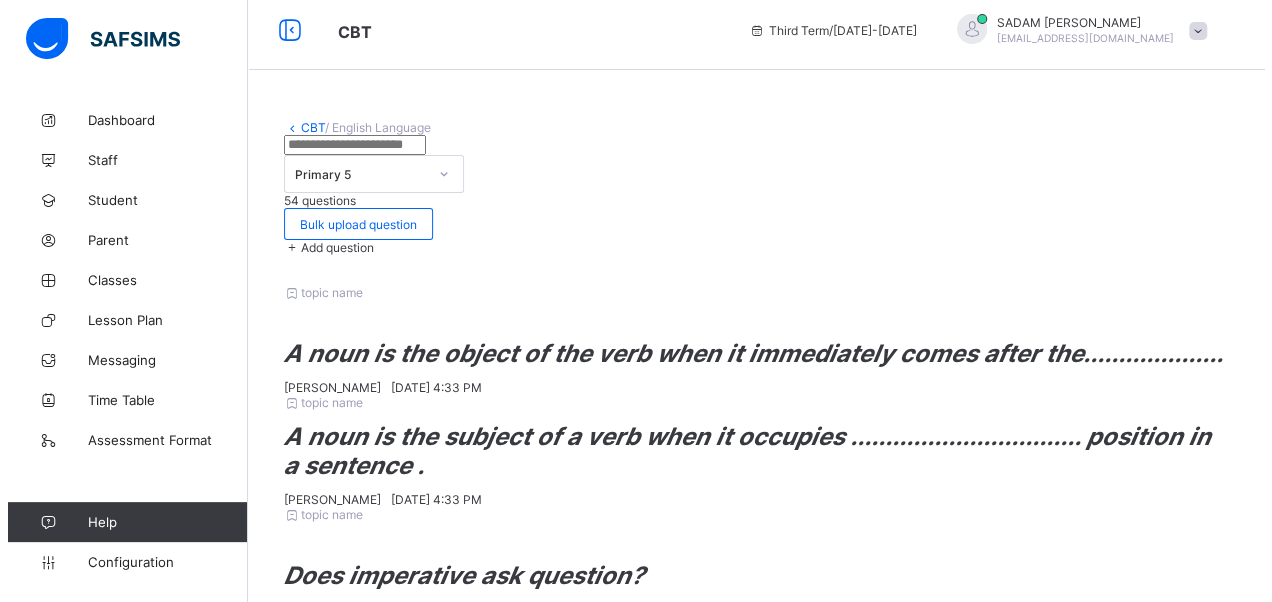 scroll, scrollTop: 342, scrollLeft: 0, axis: vertical 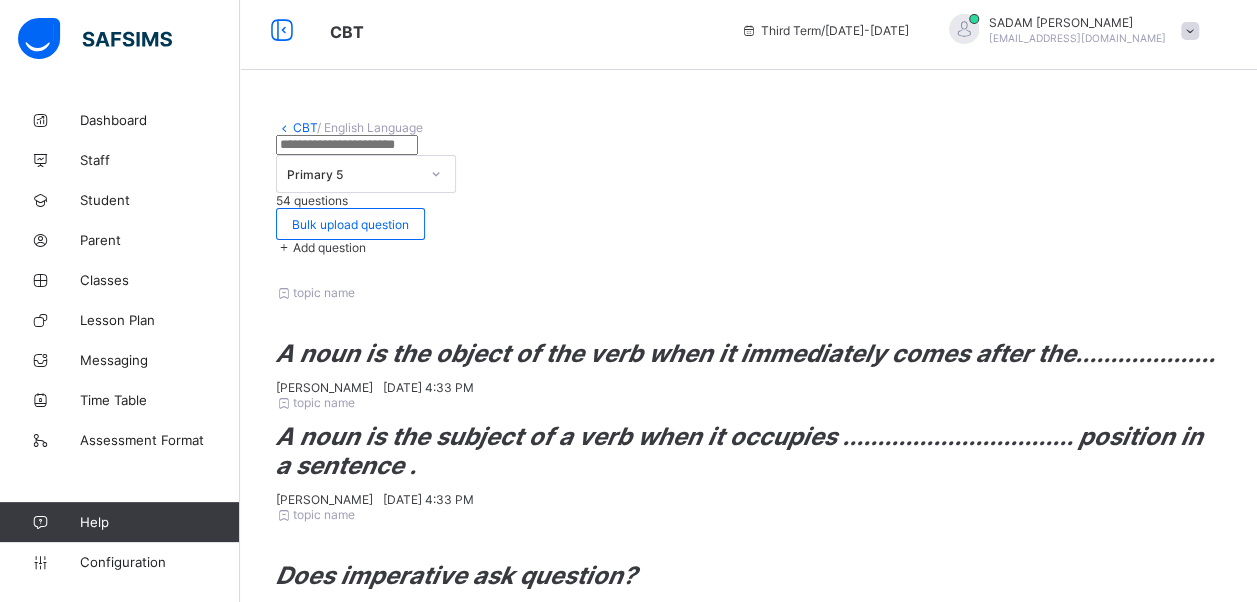click on "Add option" at bounding box center (381, 2354) 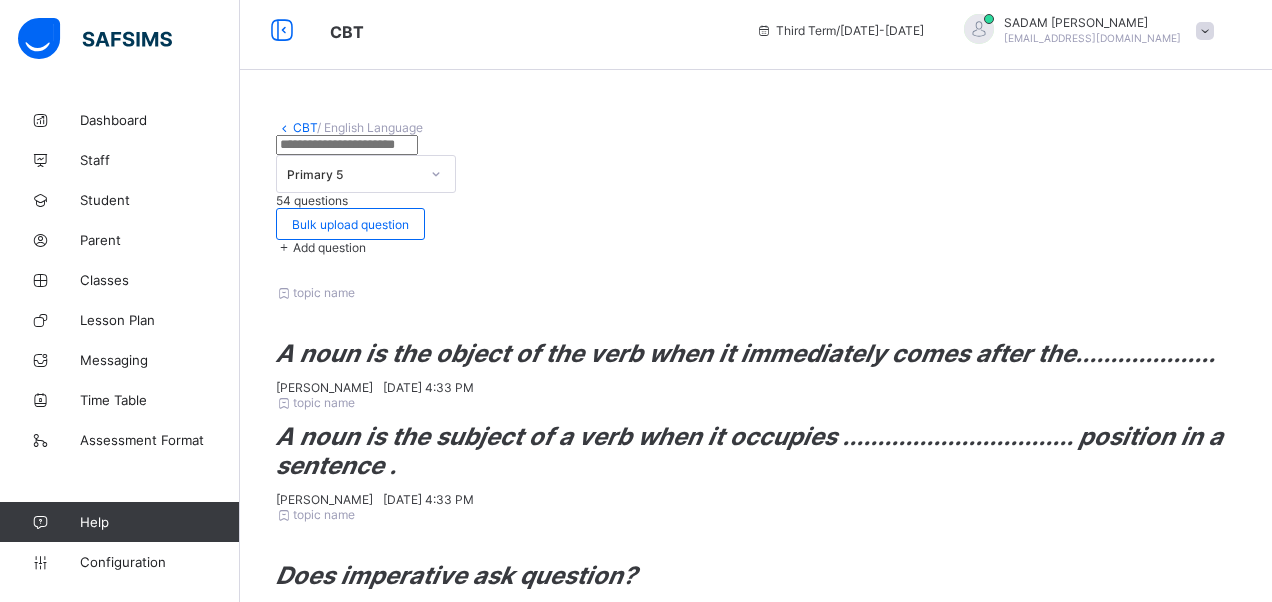 click on "Add option" at bounding box center (396, 2407) 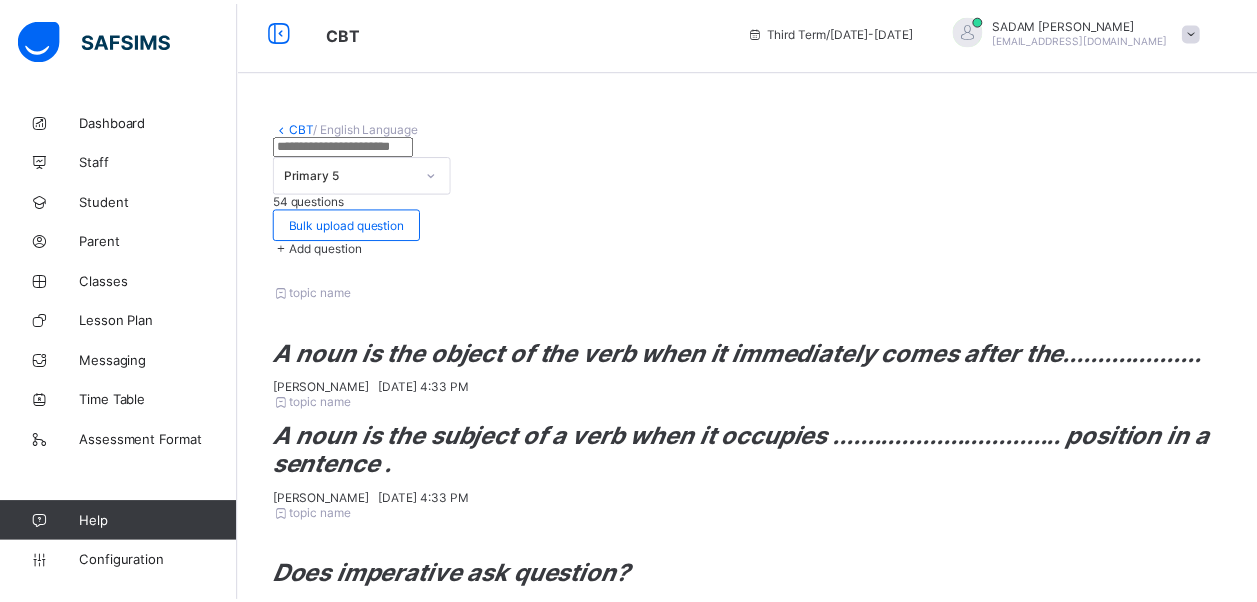 scroll, scrollTop: 78, scrollLeft: 0, axis: vertical 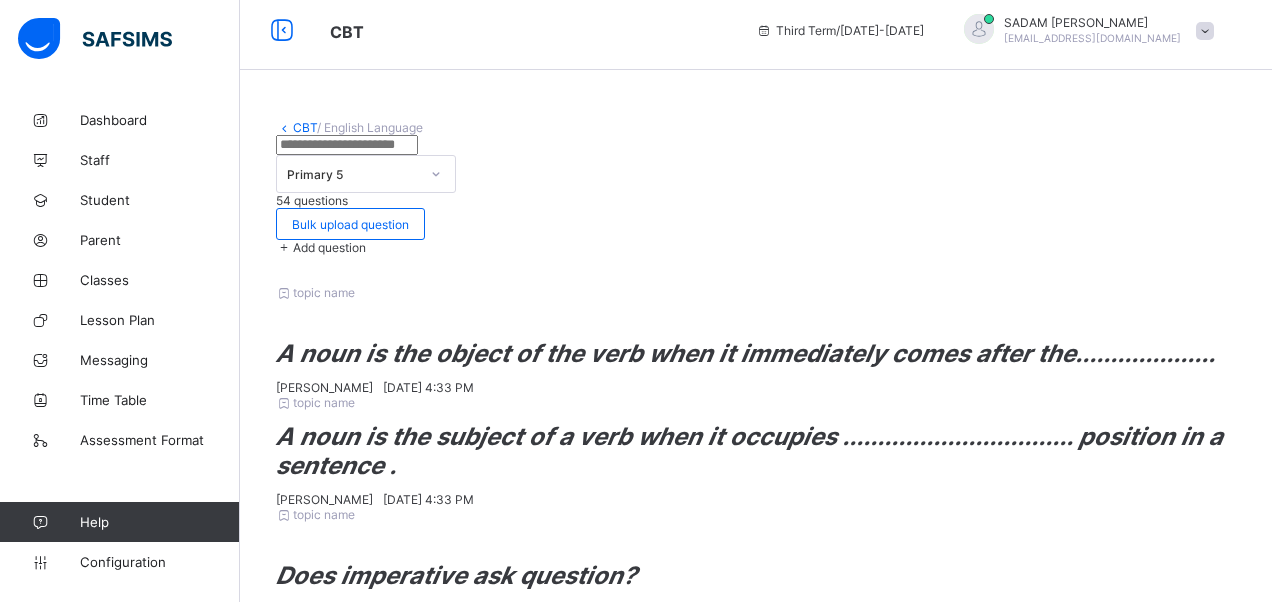 click on "Add Question" at bounding box center [1144, 2126] 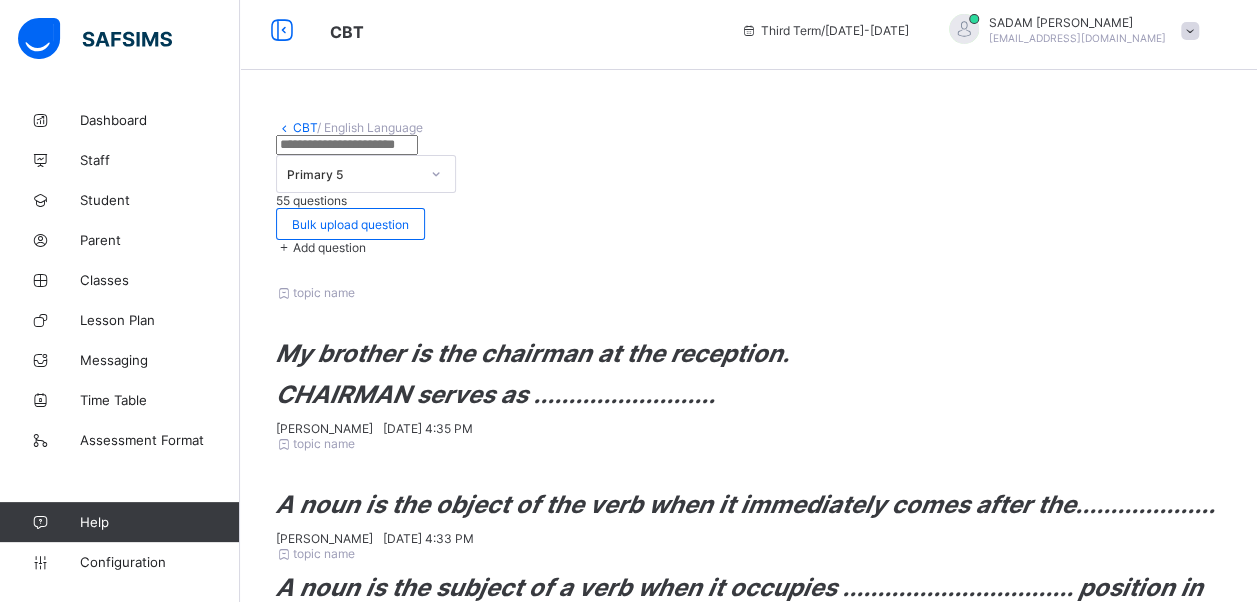 click on "Add question" at bounding box center [329, 247] 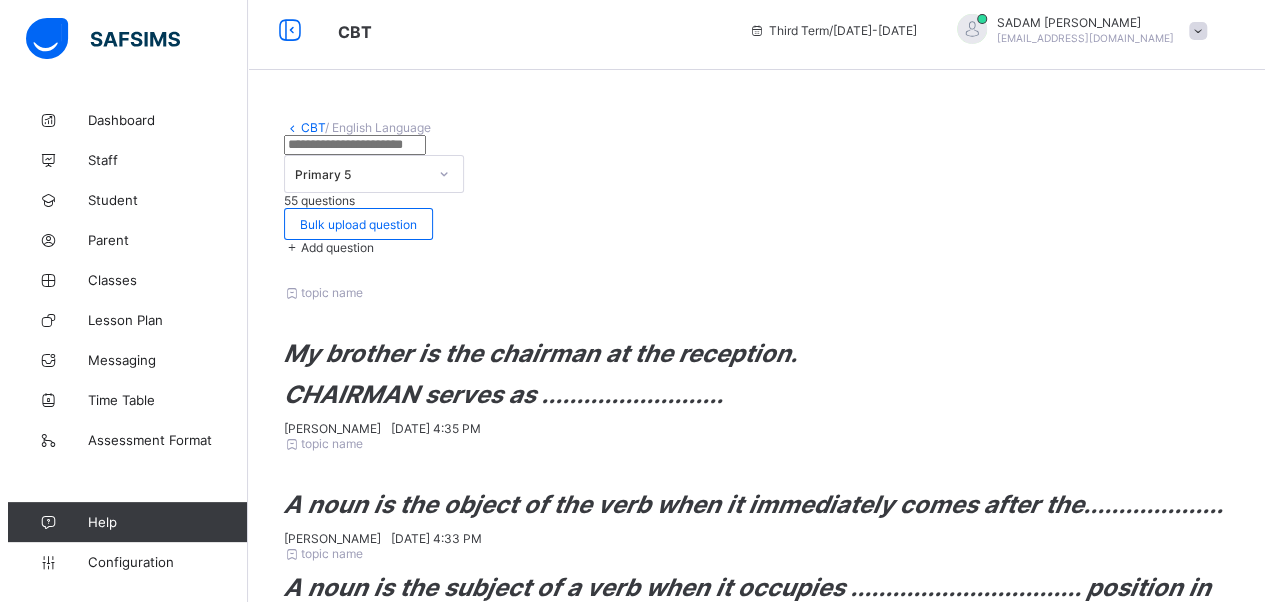 scroll, scrollTop: 342, scrollLeft: 0, axis: vertical 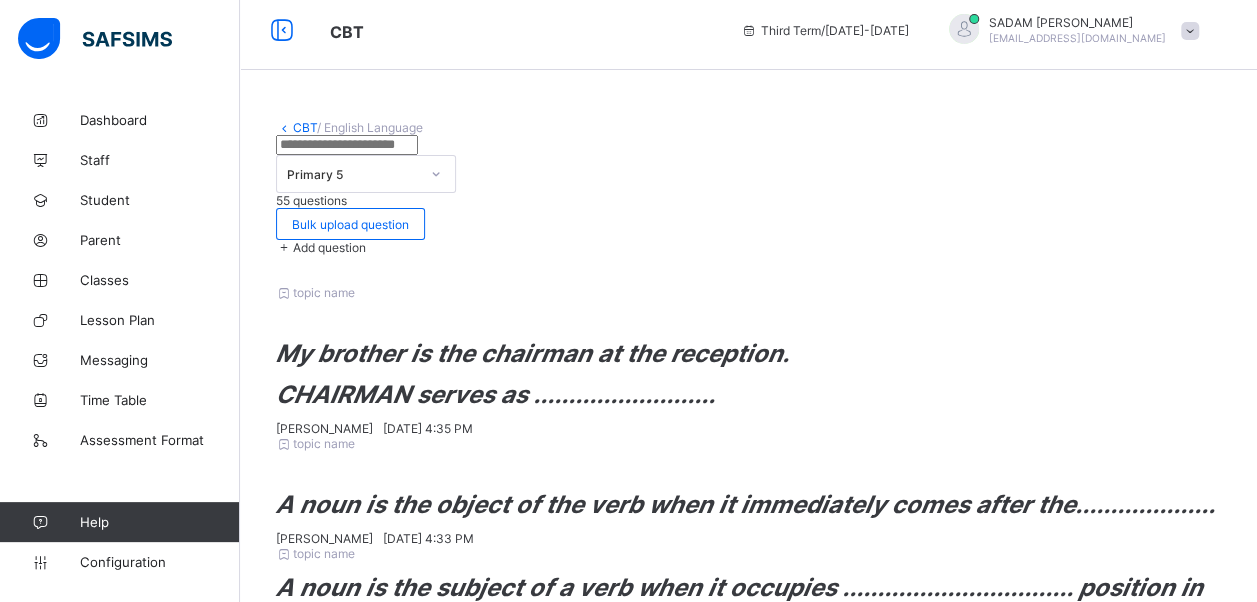 click on "Add option" at bounding box center (390, 2391) 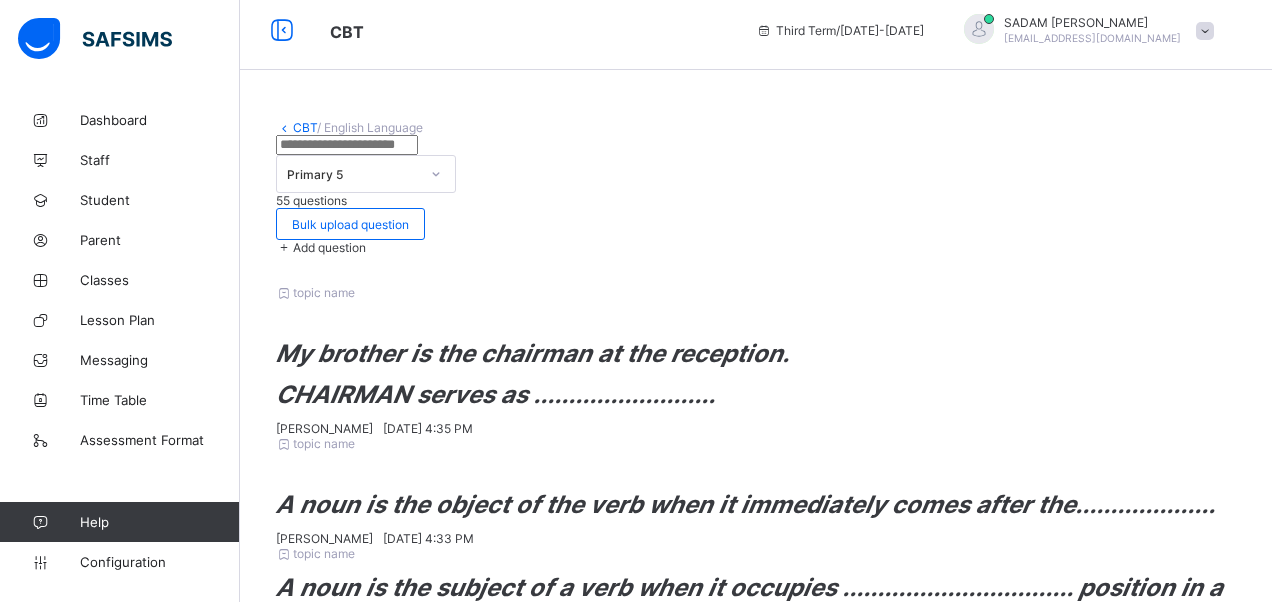 drag, startPoint x: 256, startPoint y: 427, endPoint x: 299, endPoint y: 484, distance: 71.40028 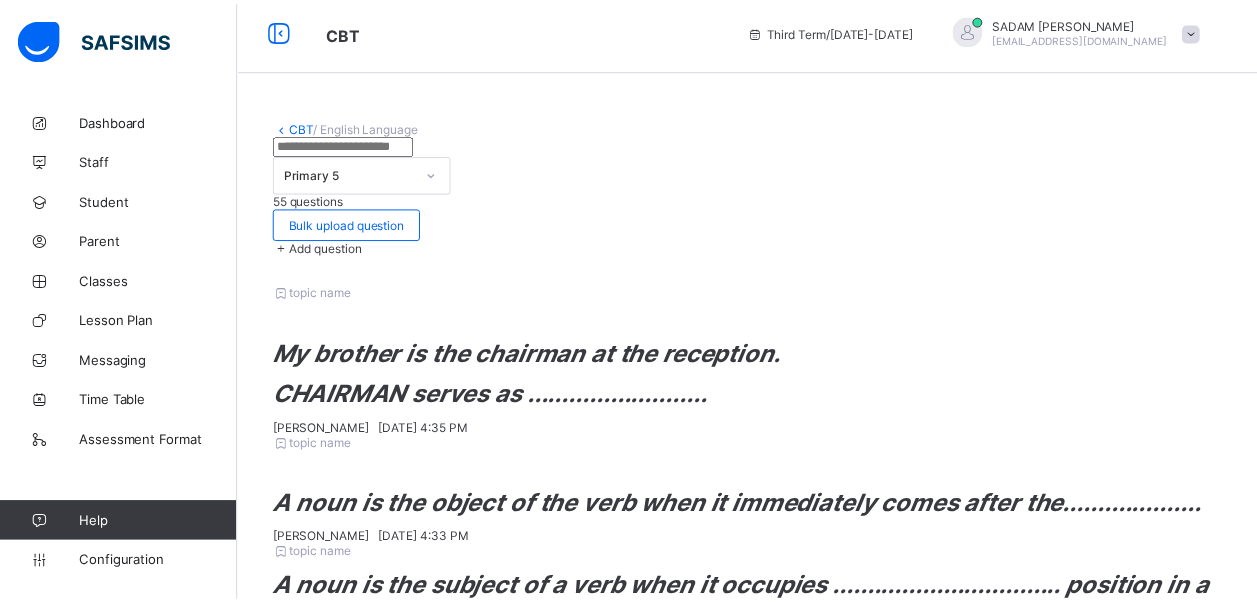 scroll, scrollTop: 66, scrollLeft: 0, axis: vertical 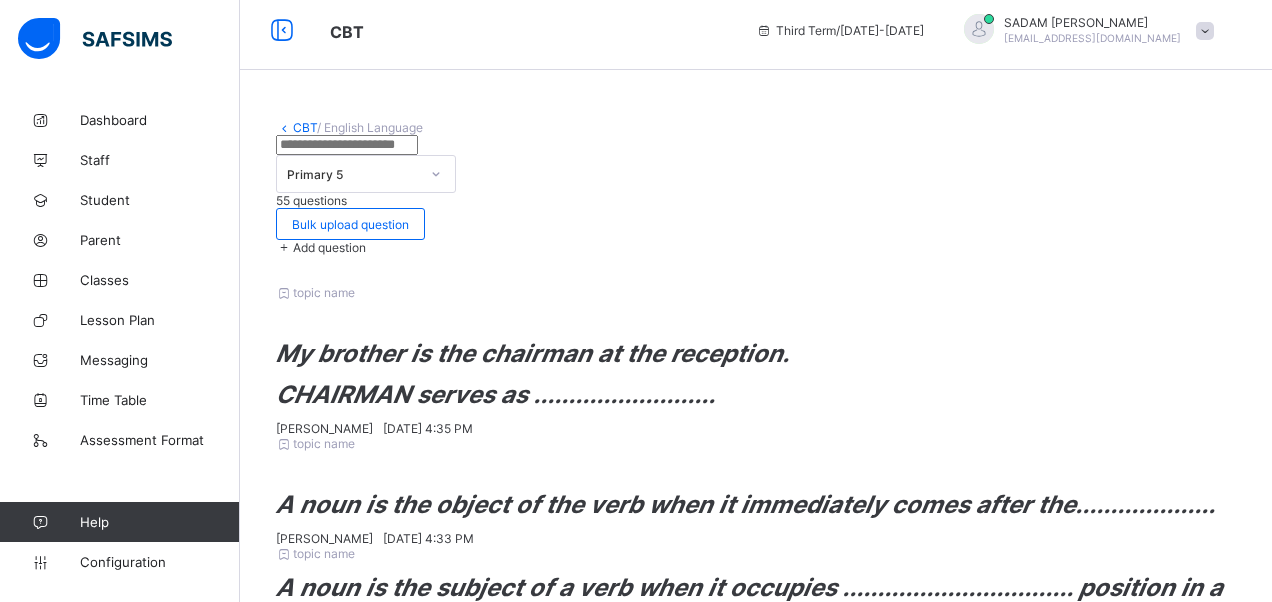 click on "Add Question" at bounding box center (1144, 2151) 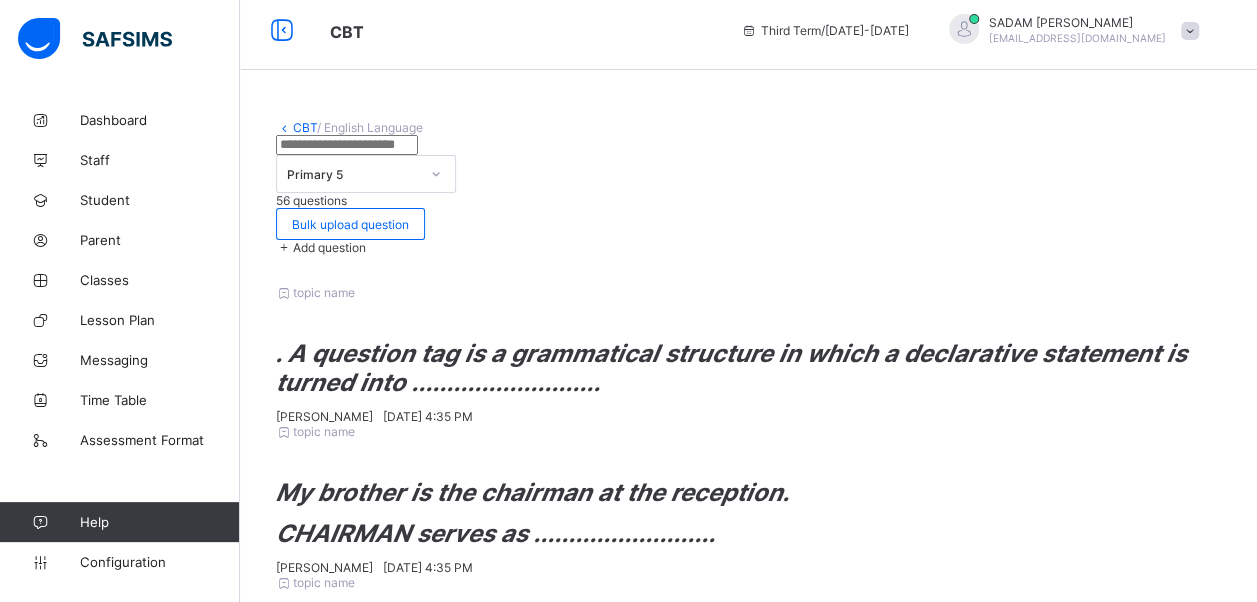 click on "Add question" at bounding box center [748, 247] 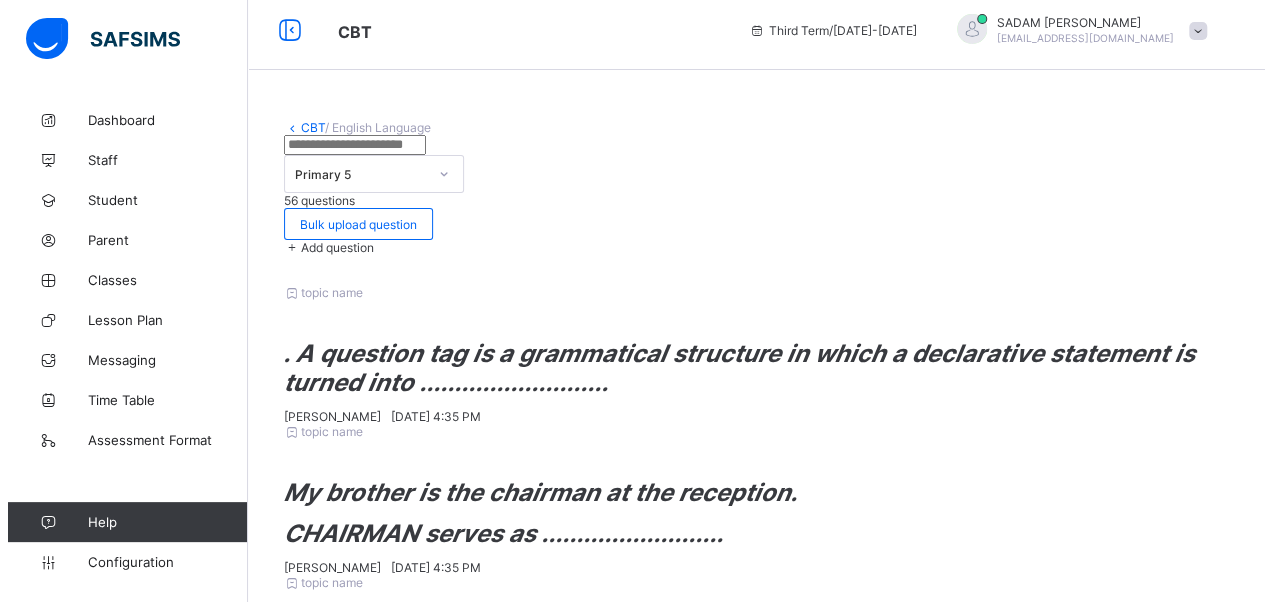 scroll, scrollTop: 342, scrollLeft: 0, axis: vertical 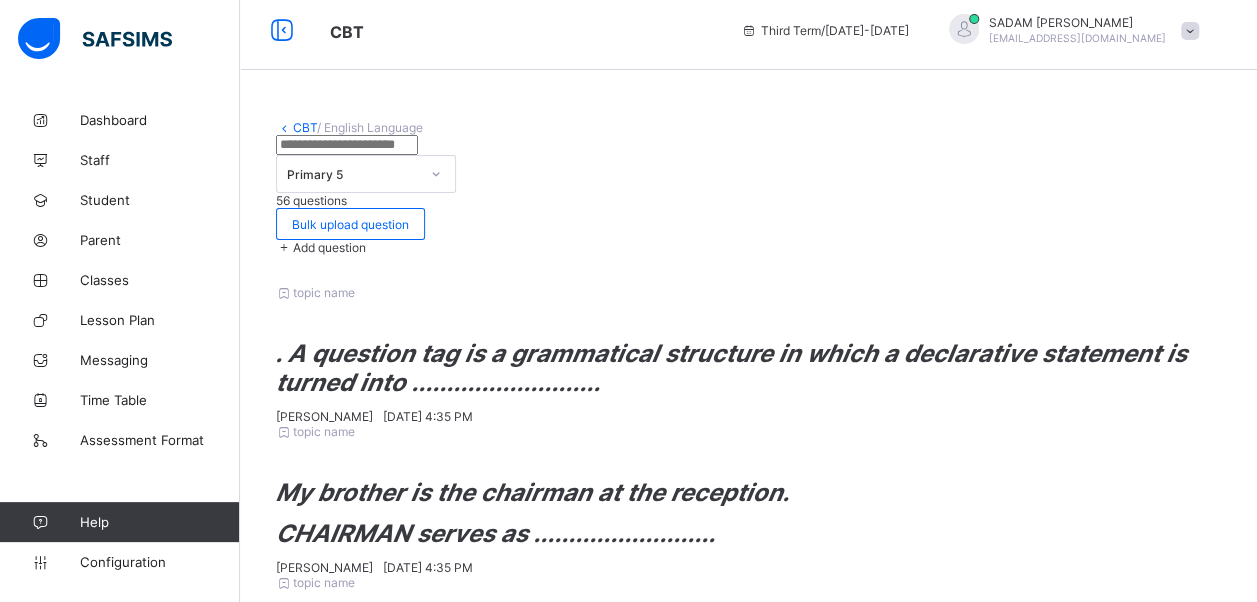 click on "Add option" at bounding box center [381, 2443] 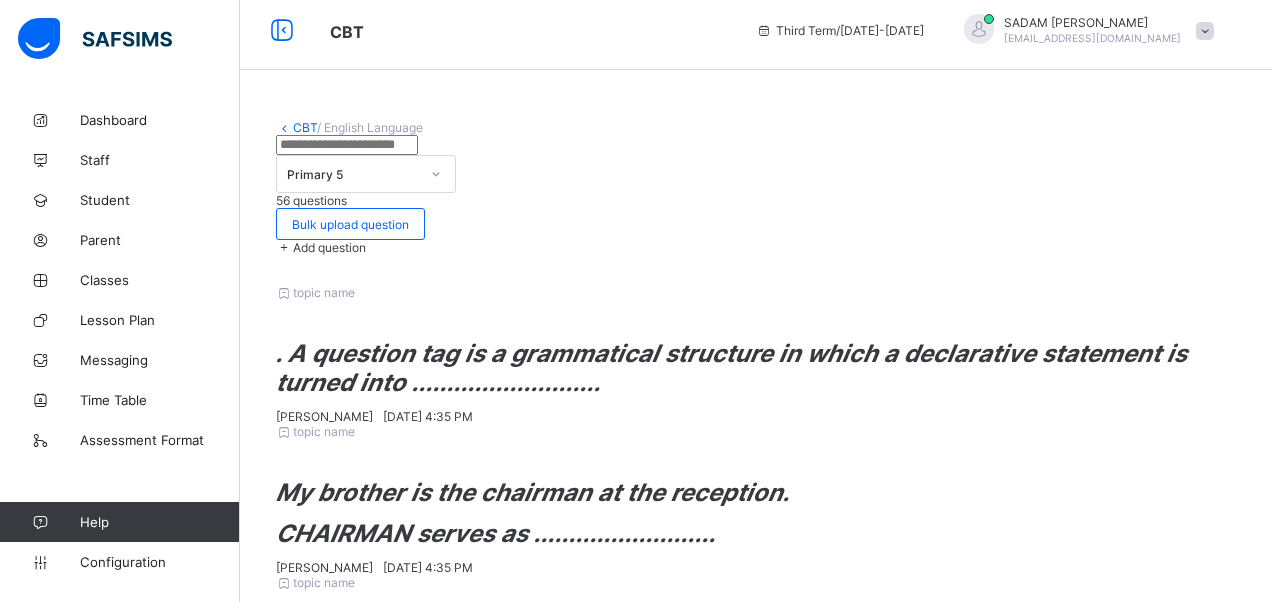 click on "Add option" at bounding box center (396, 2496) 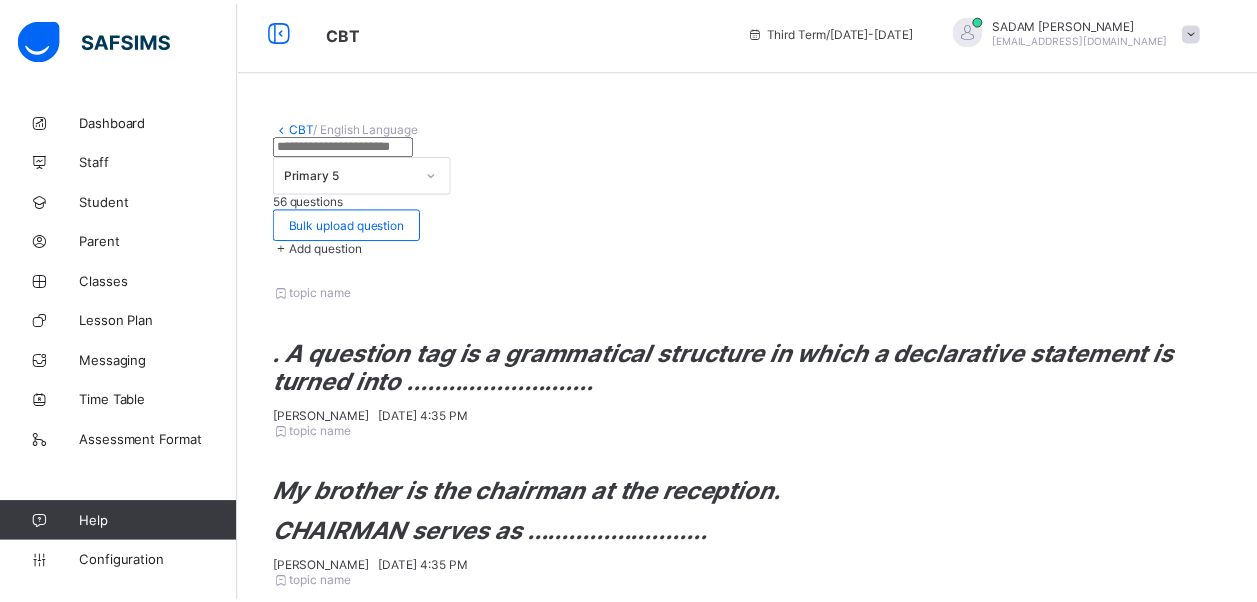 scroll, scrollTop: 66, scrollLeft: 0, axis: vertical 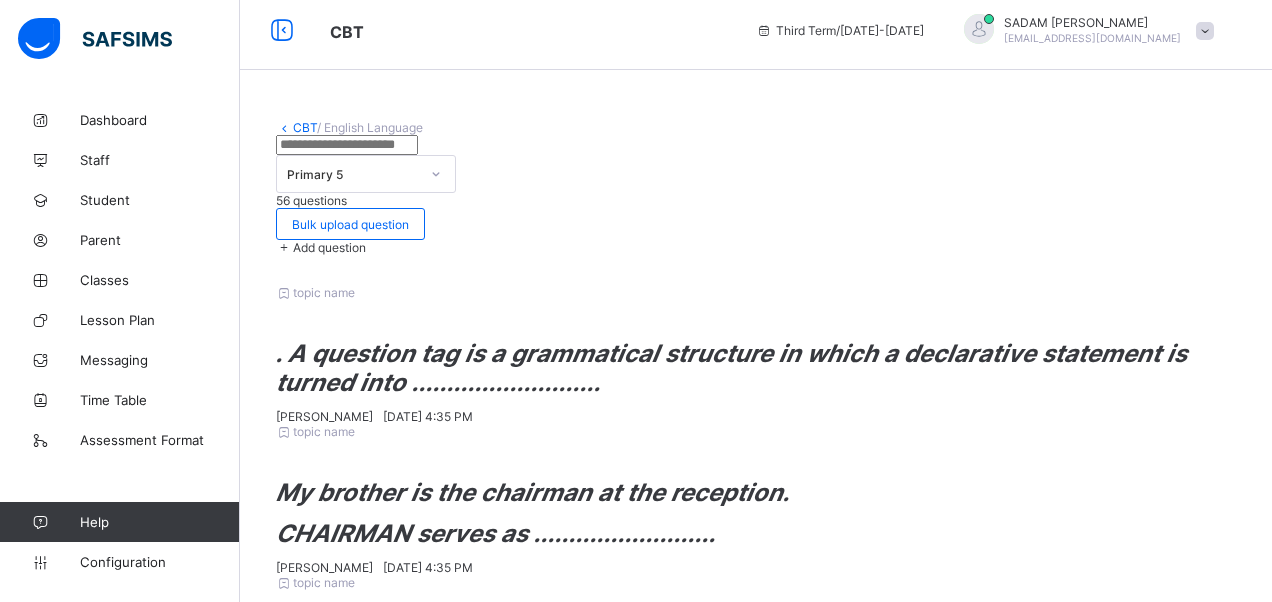 click on "Add Question" at bounding box center [1144, 2203] 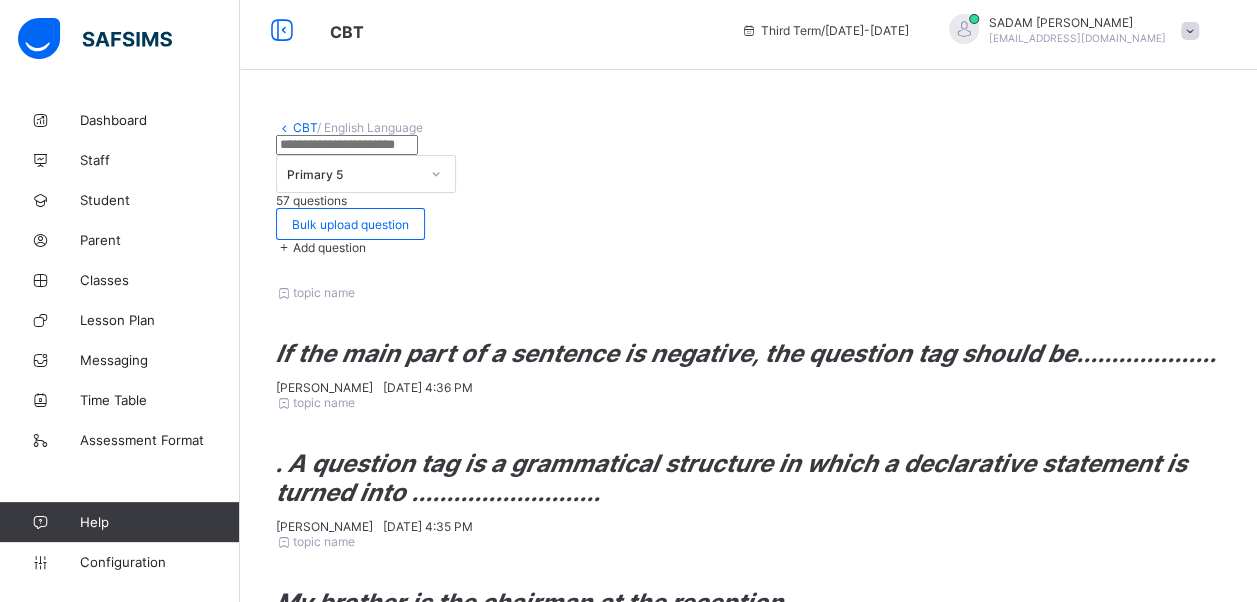click on "Add question" at bounding box center (748, 247) 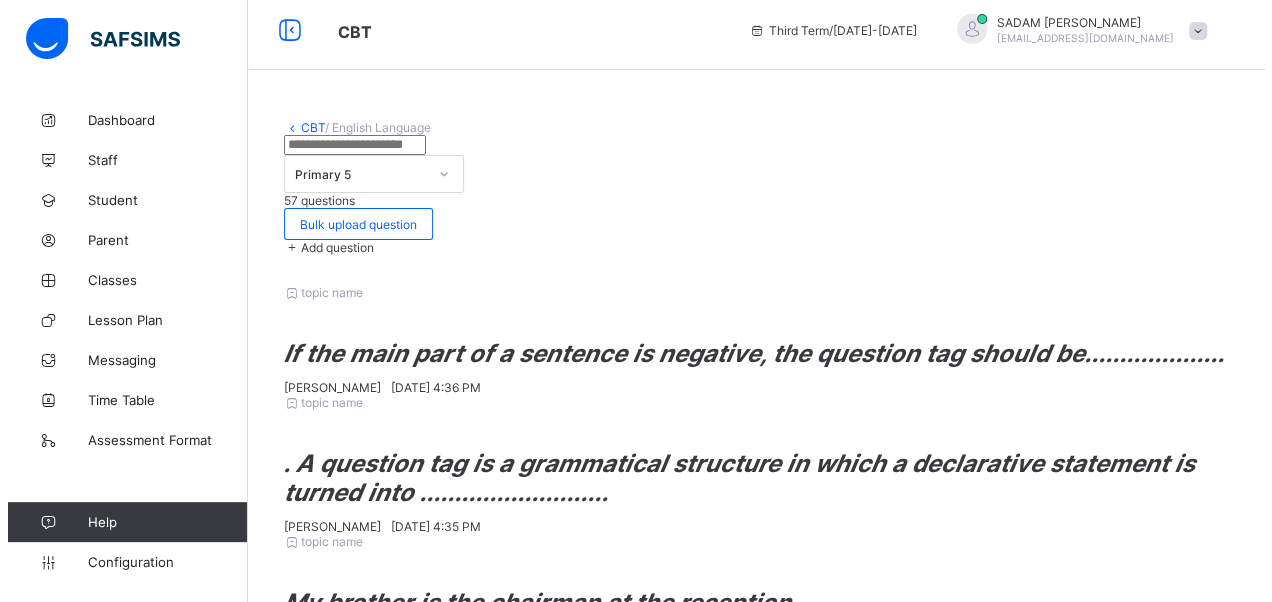 scroll, scrollTop: 342, scrollLeft: 0, axis: vertical 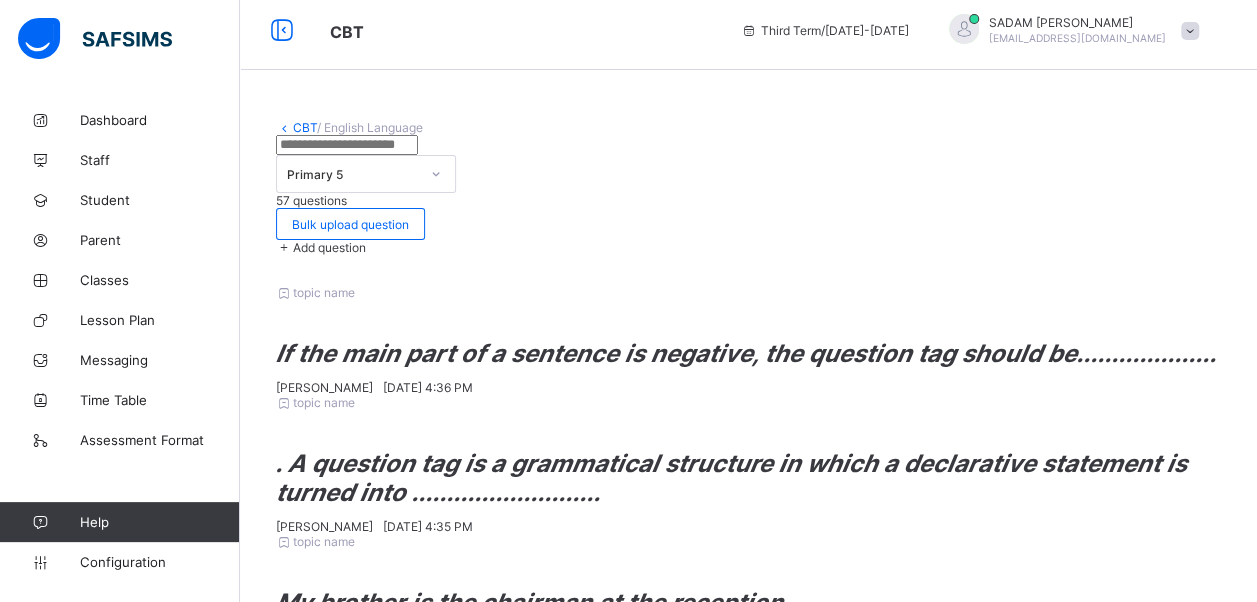 click on "Add option" at bounding box center (381, 2412) 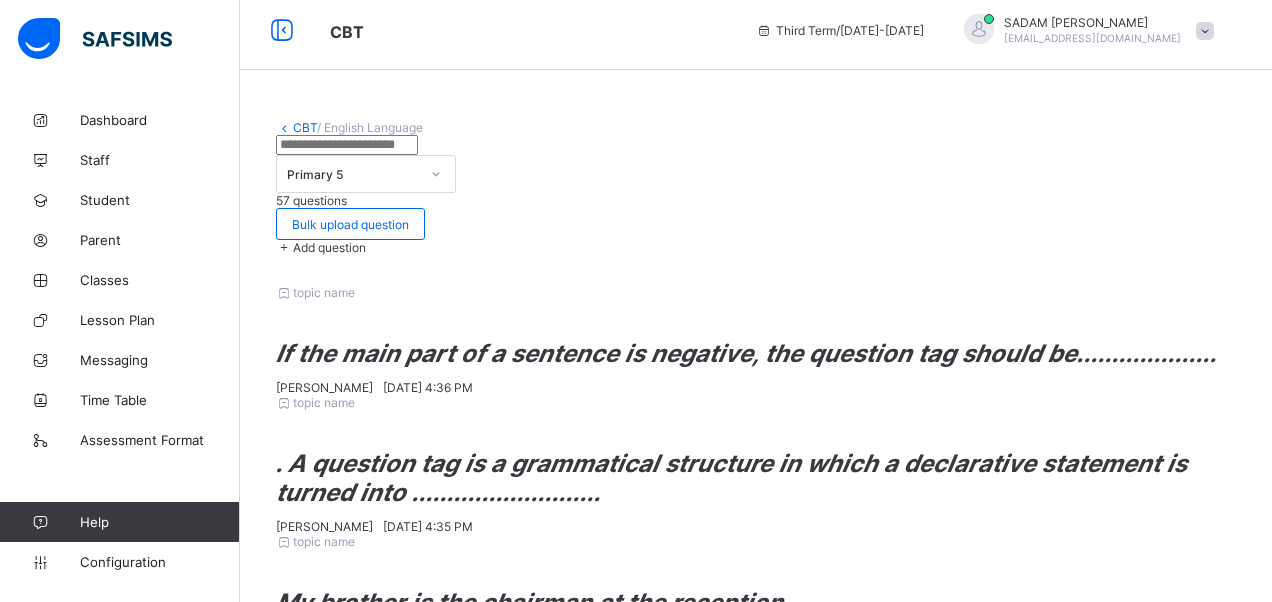click on "Add option" at bounding box center (387, 2465) 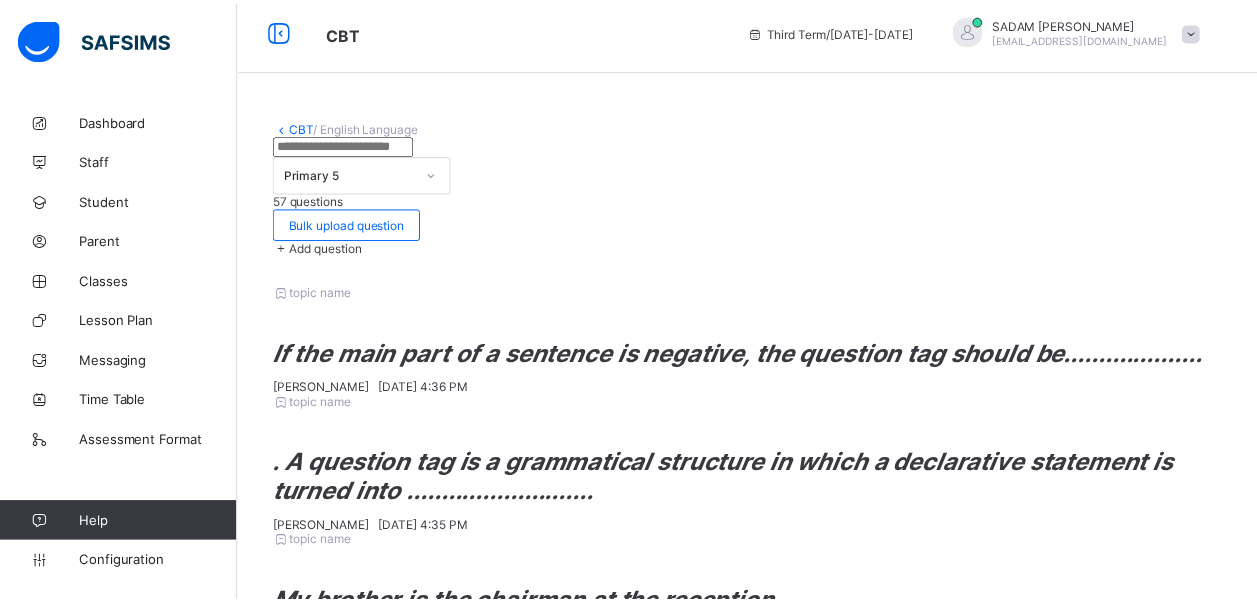 scroll, scrollTop: 66, scrollLeft: 0, axis: vertical 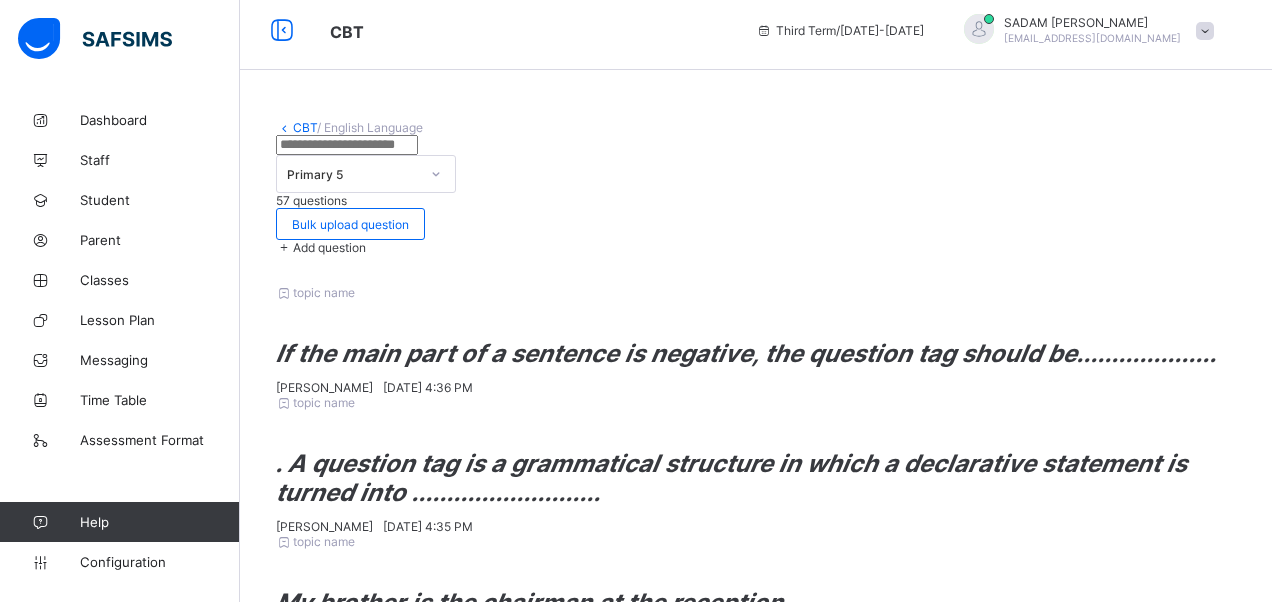 click on "Add Question" at bounding box center [1144, 2172] 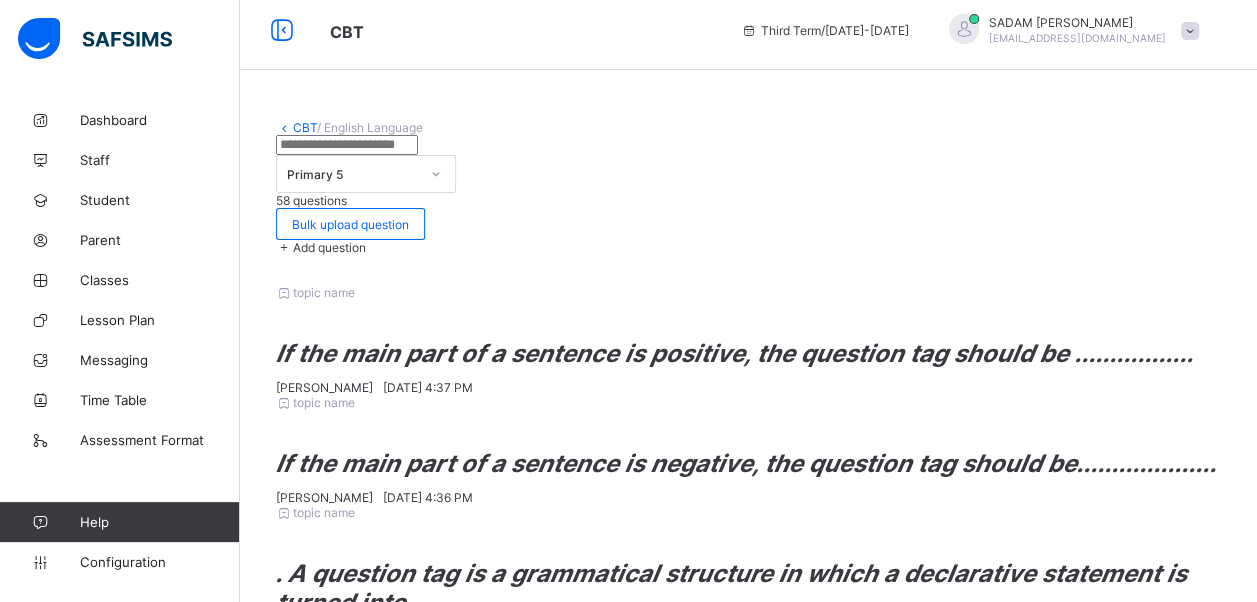 click on "Add question" at bounding box center [329, 247] 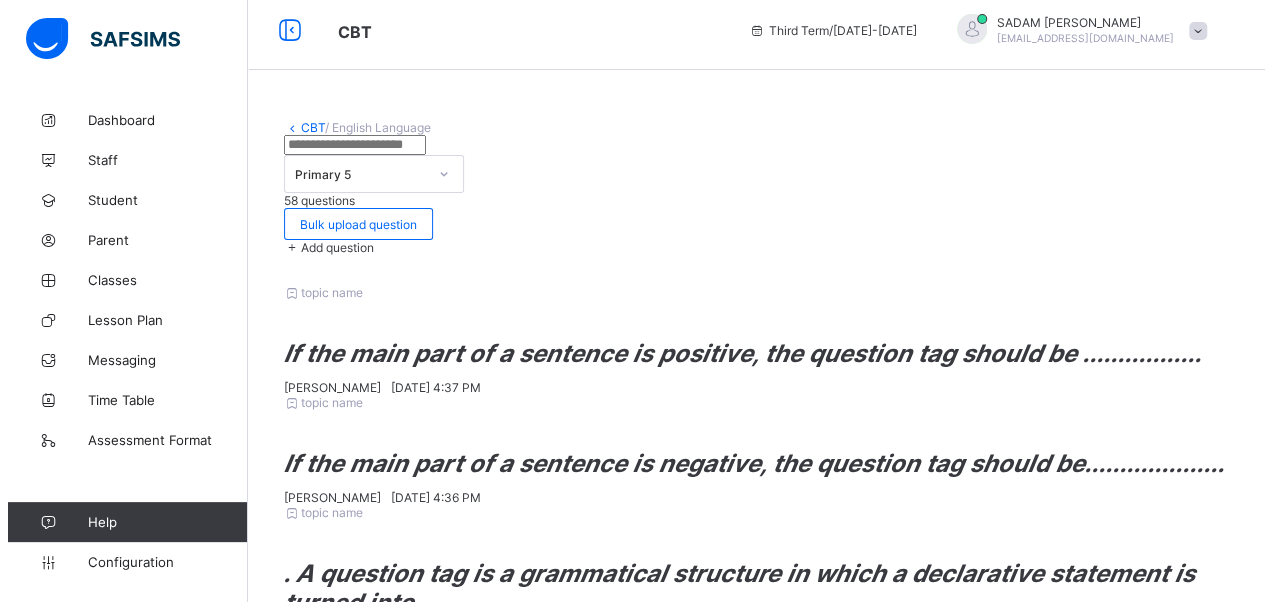 scroll, scrollTop: 319, scrollLeft: 0, axis: vertical 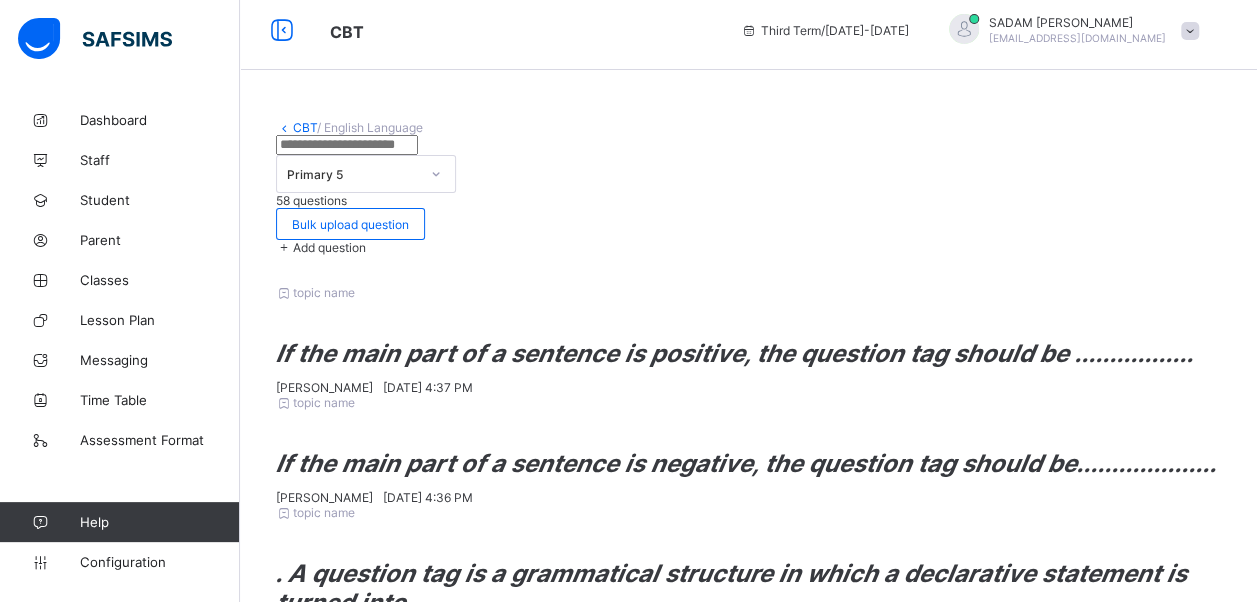 click on "Add option" at bounding box center [381, 2412] 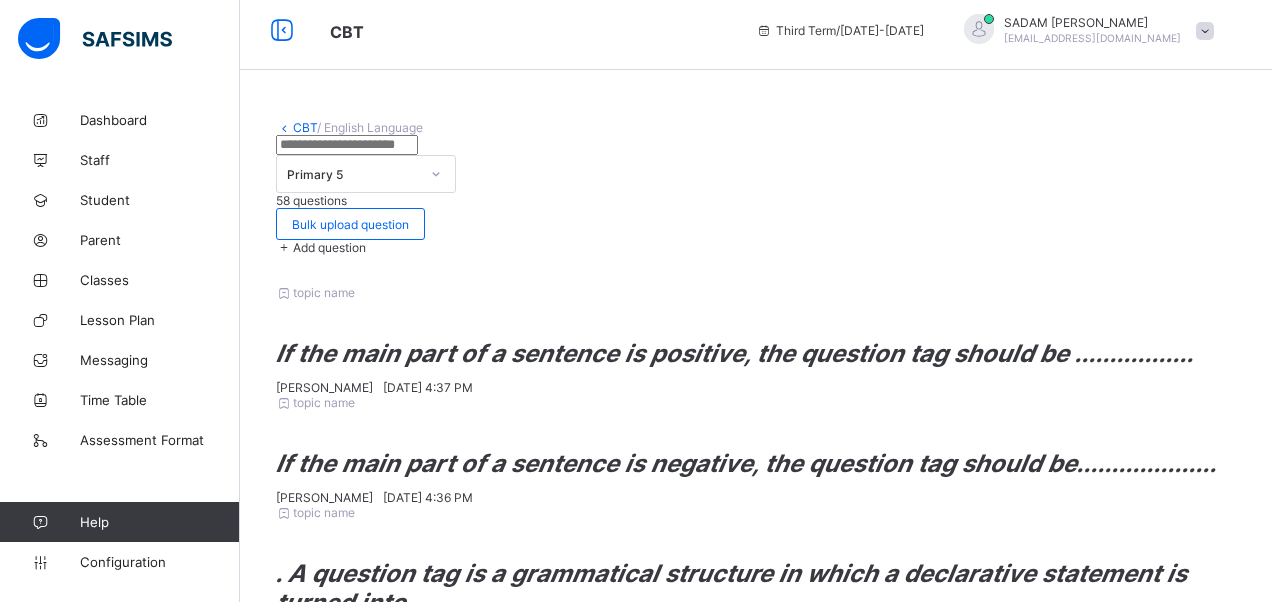 click on "Add option" at bounding box center [396, 2465] 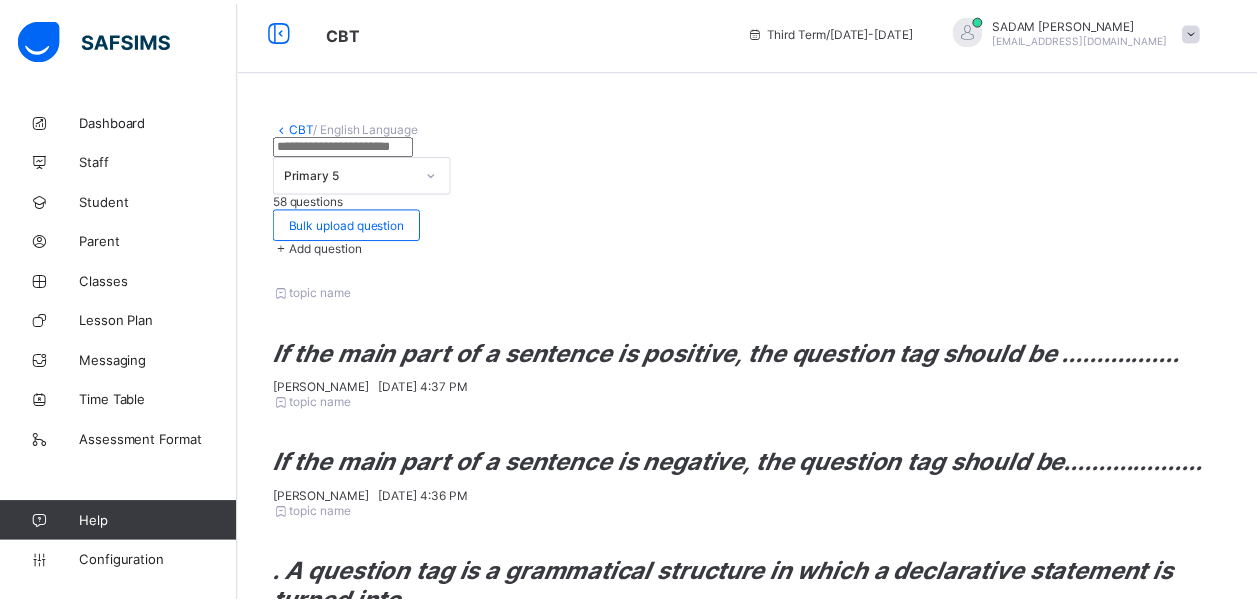 scroll, scrollTop: 78, scrollLeft: 0, axis: vertical 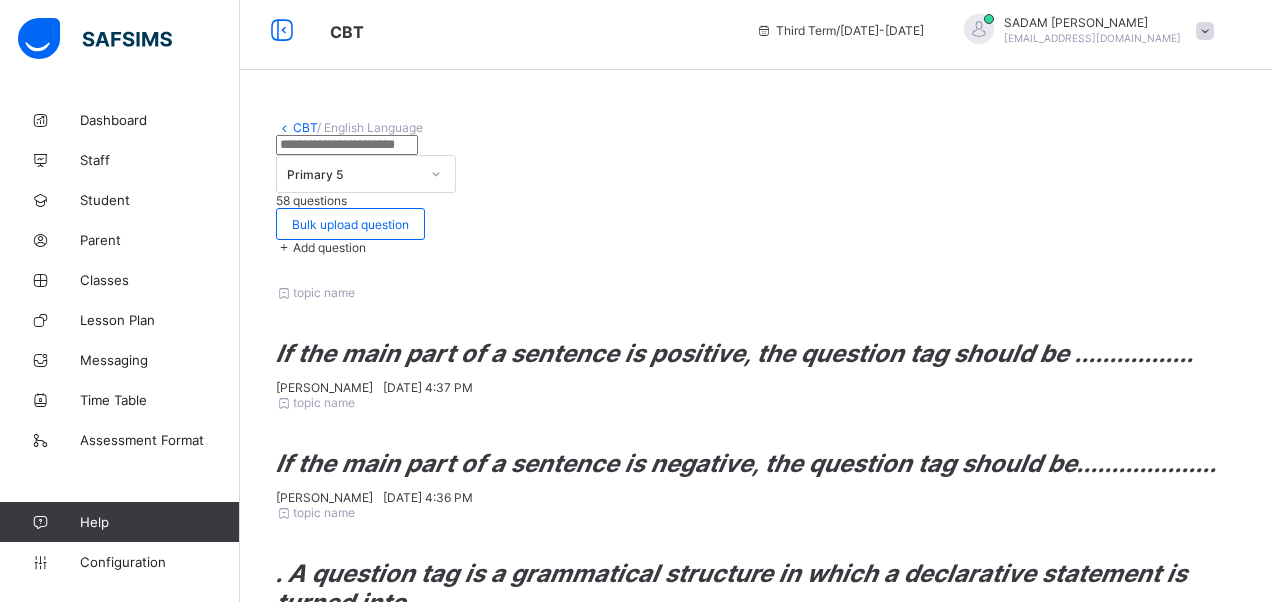 click on "Add Question" at bounding box center (1144, 2184) 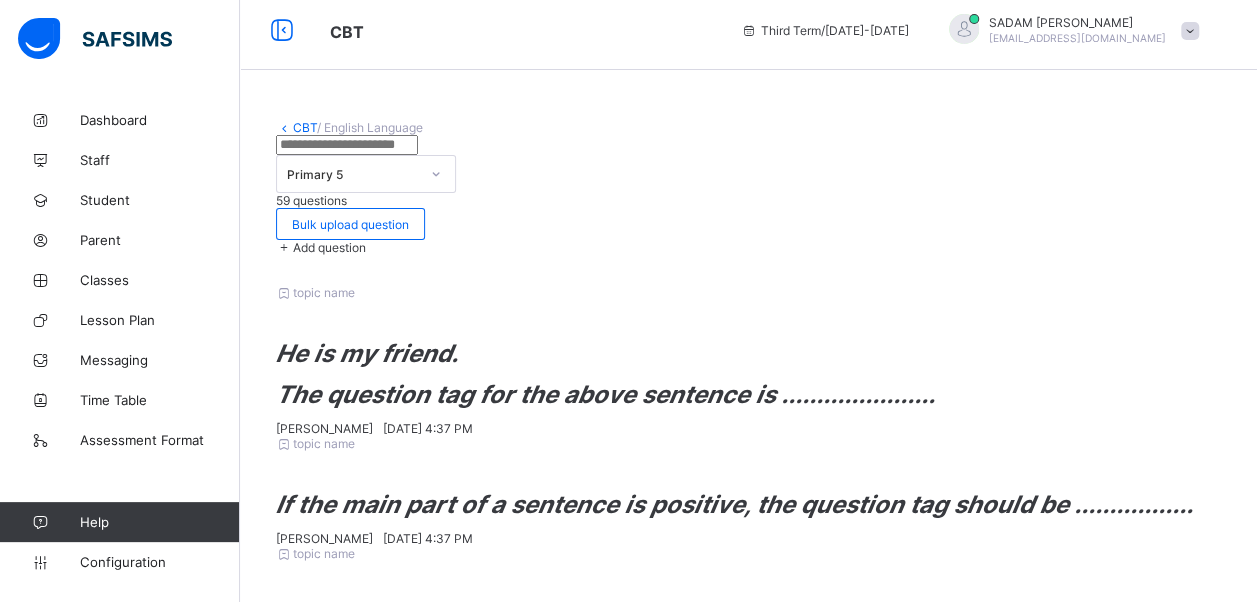 click on "Add question" at bounding box center [748, 247] 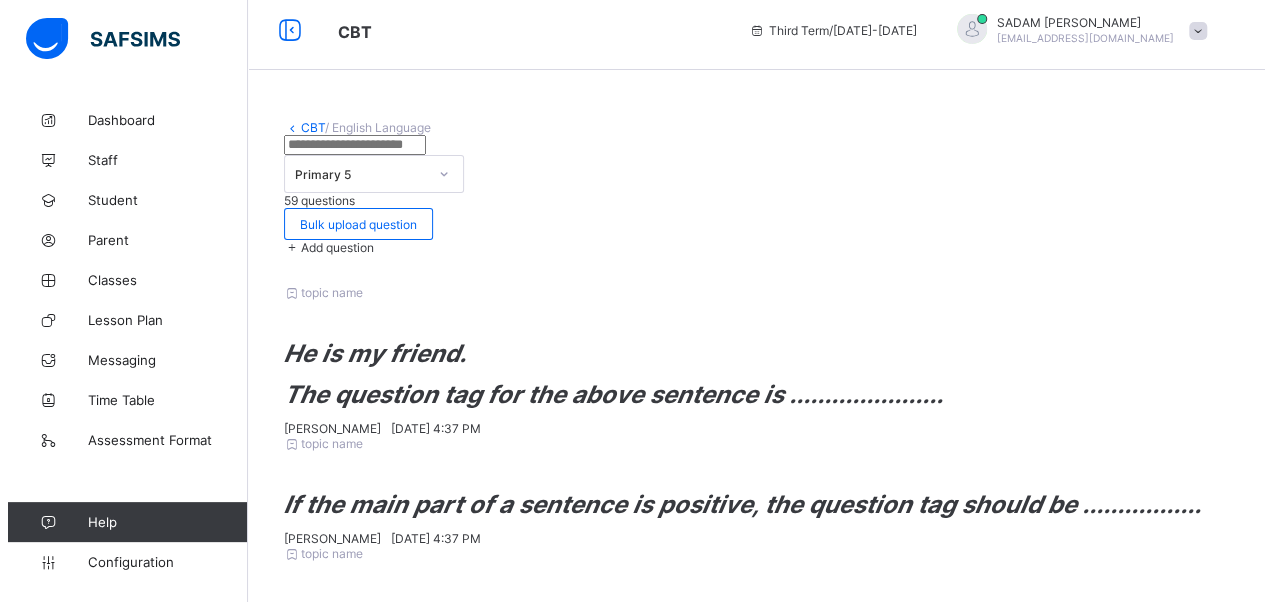 scroll, scrollTop: 342, scrollLeft: 0, axis: vertical 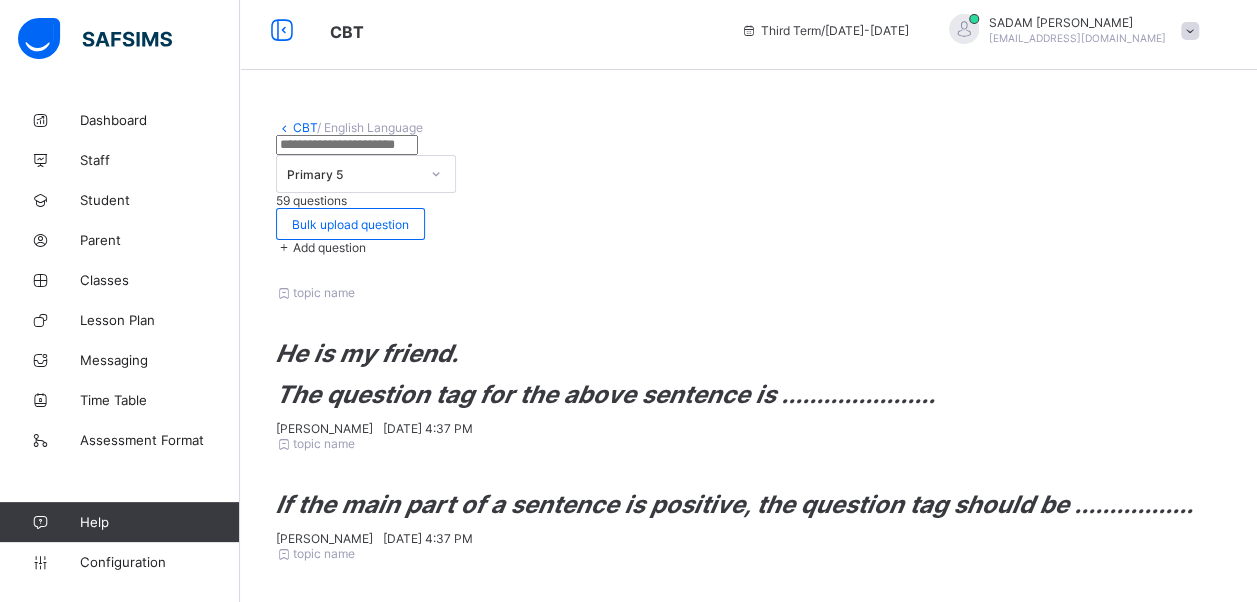 click on "Add option" at bounding box center (381, 2412) 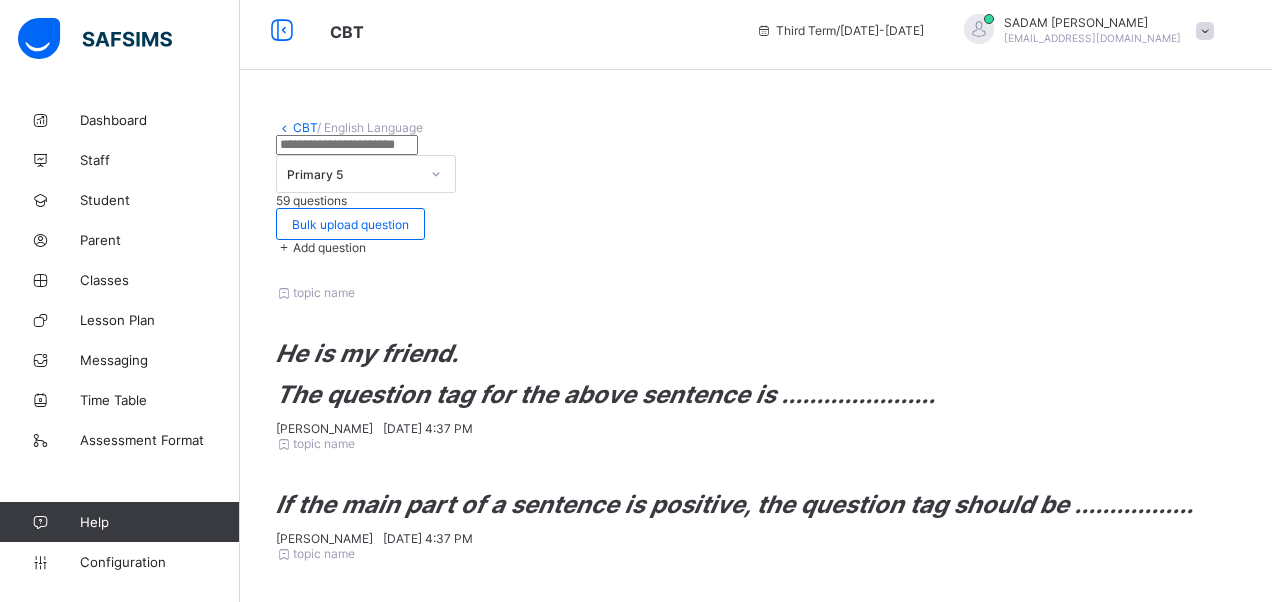drag, startPoint x: 284, startPoint y: 478, endPoint x: 411, endPoint y: 509, distance: 130.72873 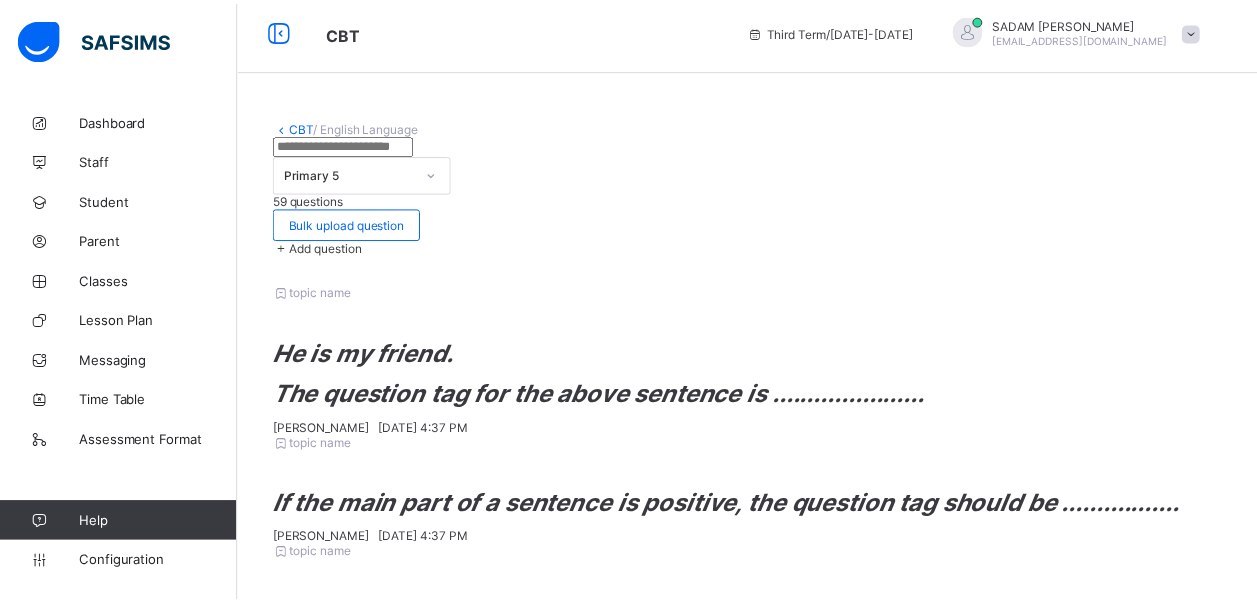 scroll, scrollTop: 78, scrollLeft: 0, axis: vertical 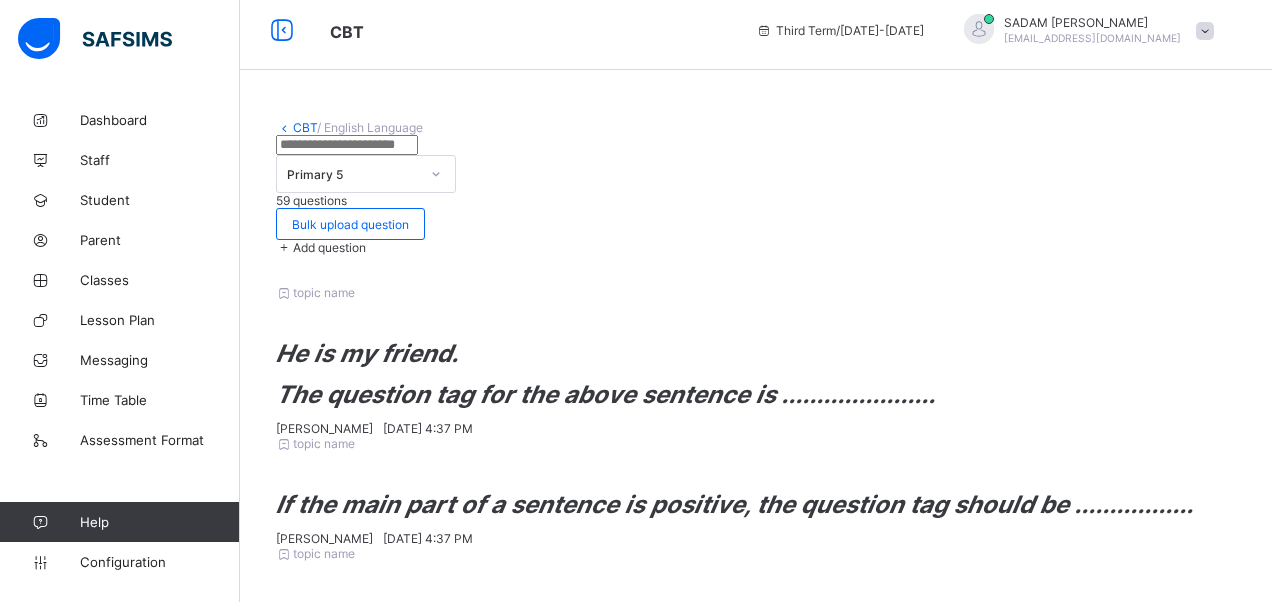 click on "Add Question" at bounding box center [1144, 2184] 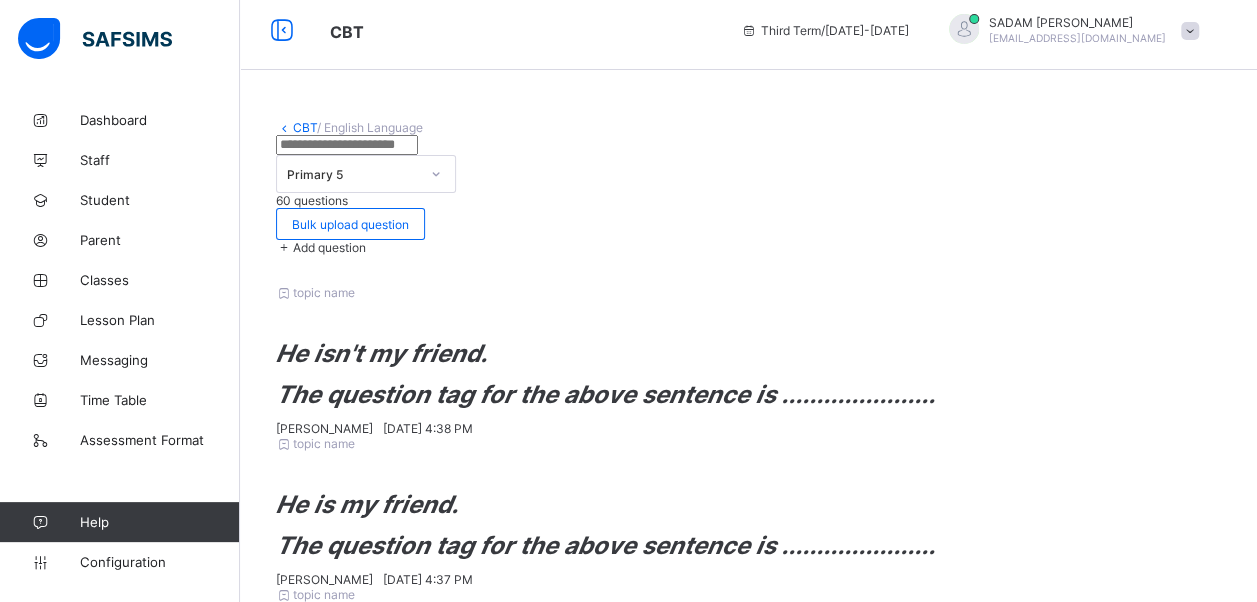 click on "Add question" at bounding box center [329, 247] 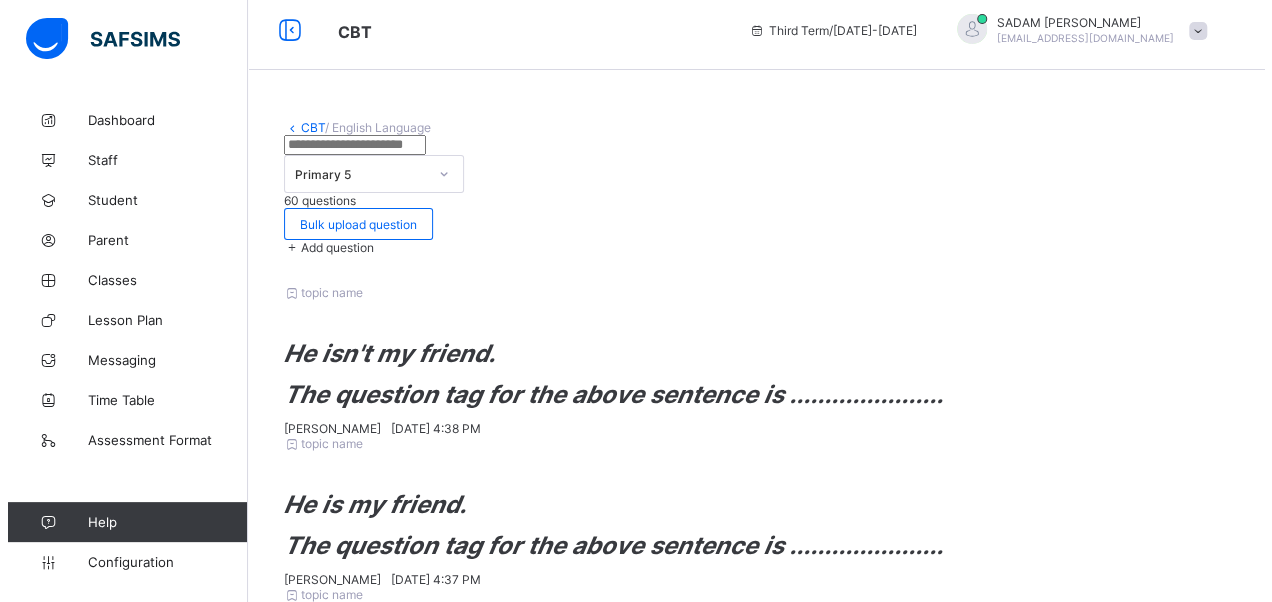 scroll, scrollTop: 342, scrollLeft: 0, axis: vertical 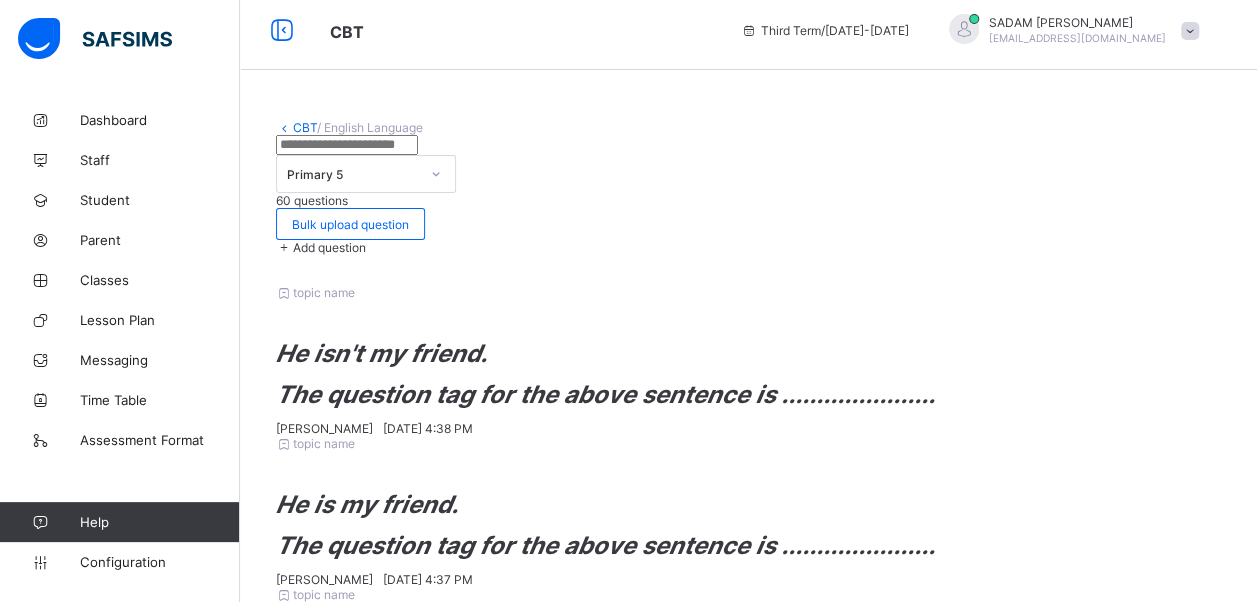 click on "Add option" at bounding box center (381, 2412) 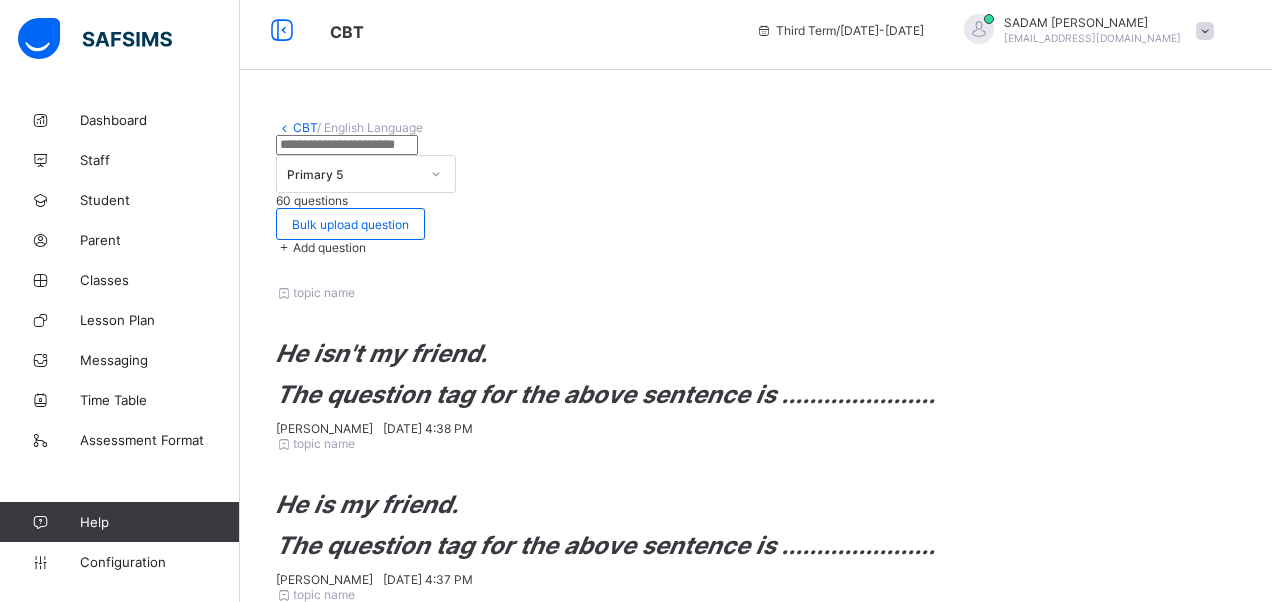 click on "Options Correct answer Correct answer Add option" at bounding box center (756, 2378) 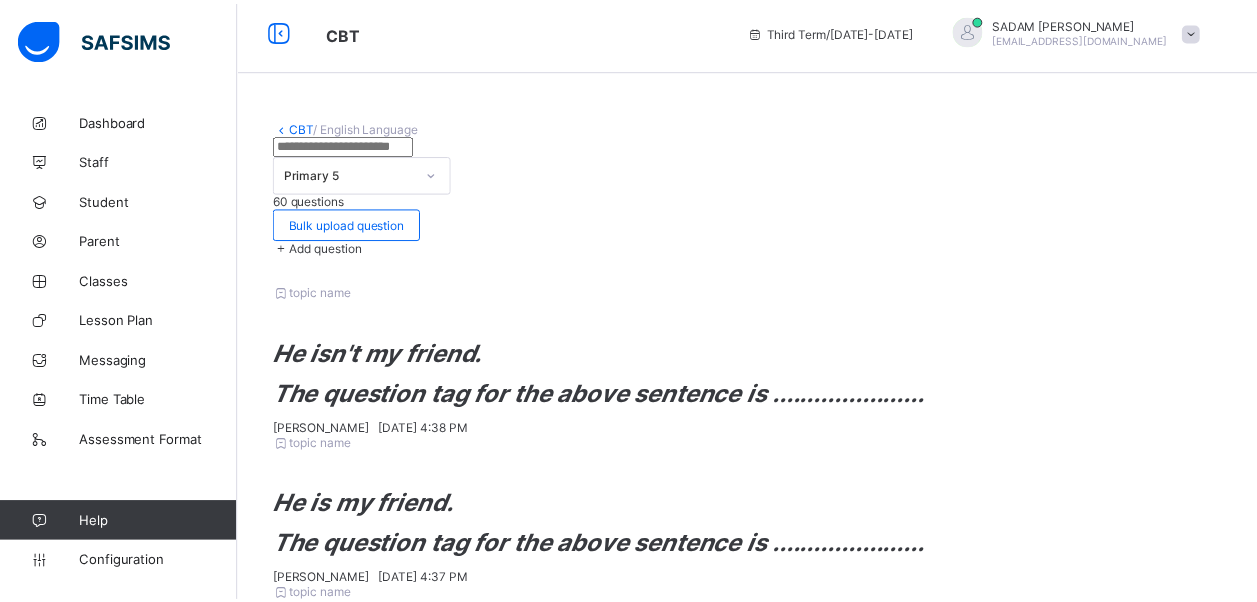 scroll, scrollTop: 446, scrollLeft: 0, axis: vertical 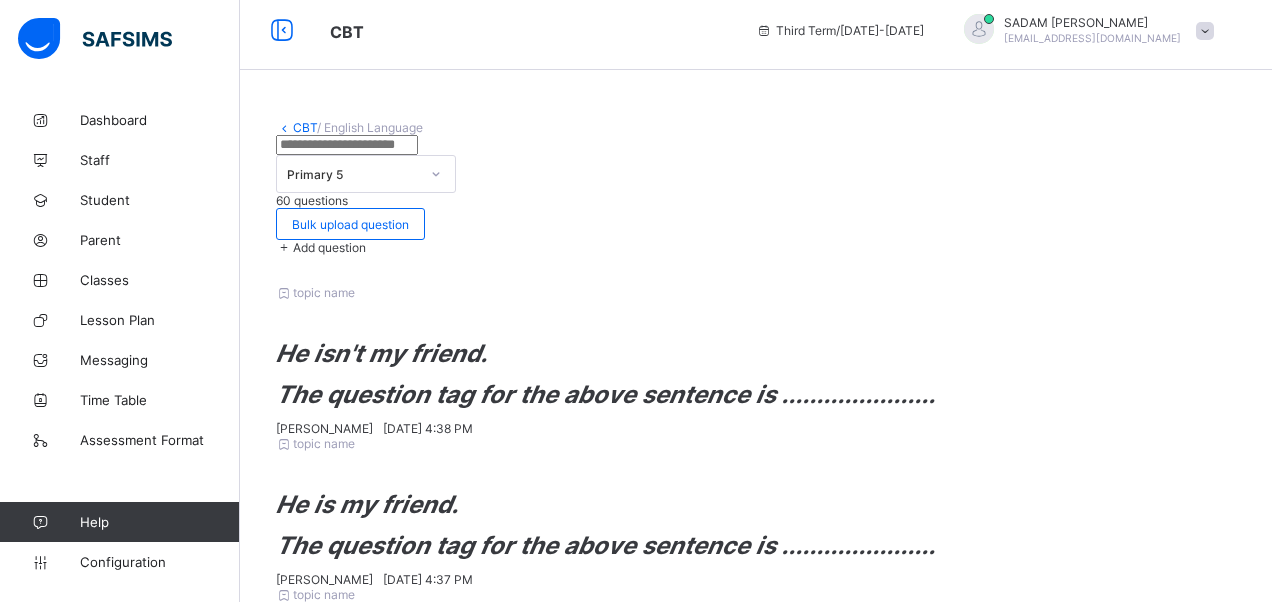 click on "Cancel" at bounding box center (1075, 2599) 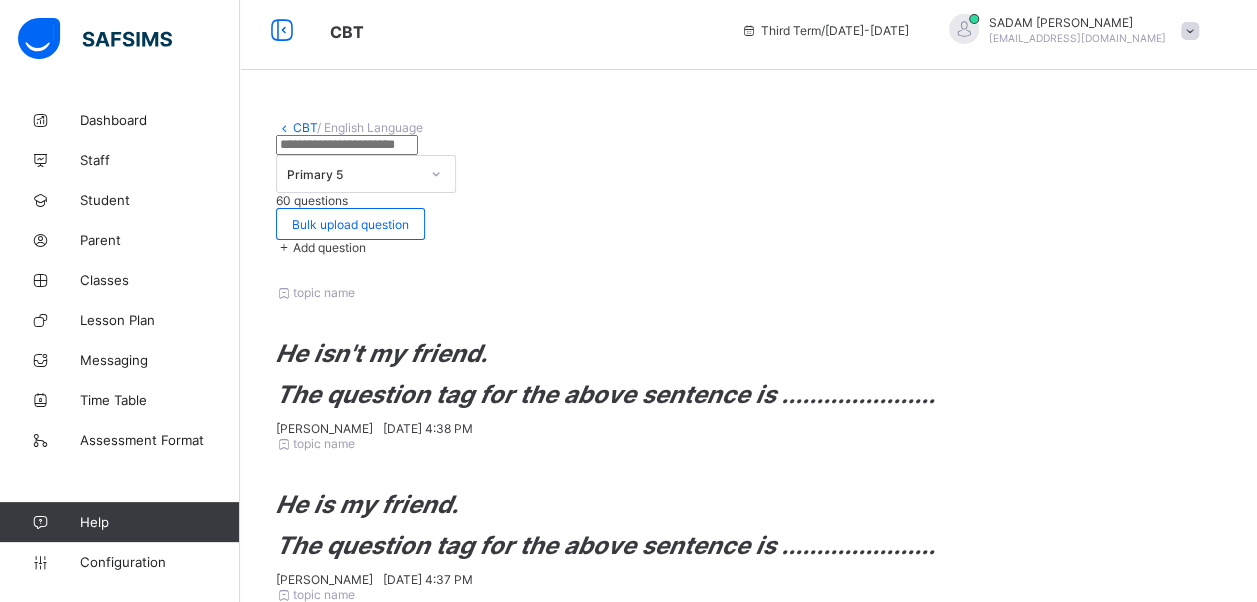 click on "CBT" at bounding box center (305, 127) 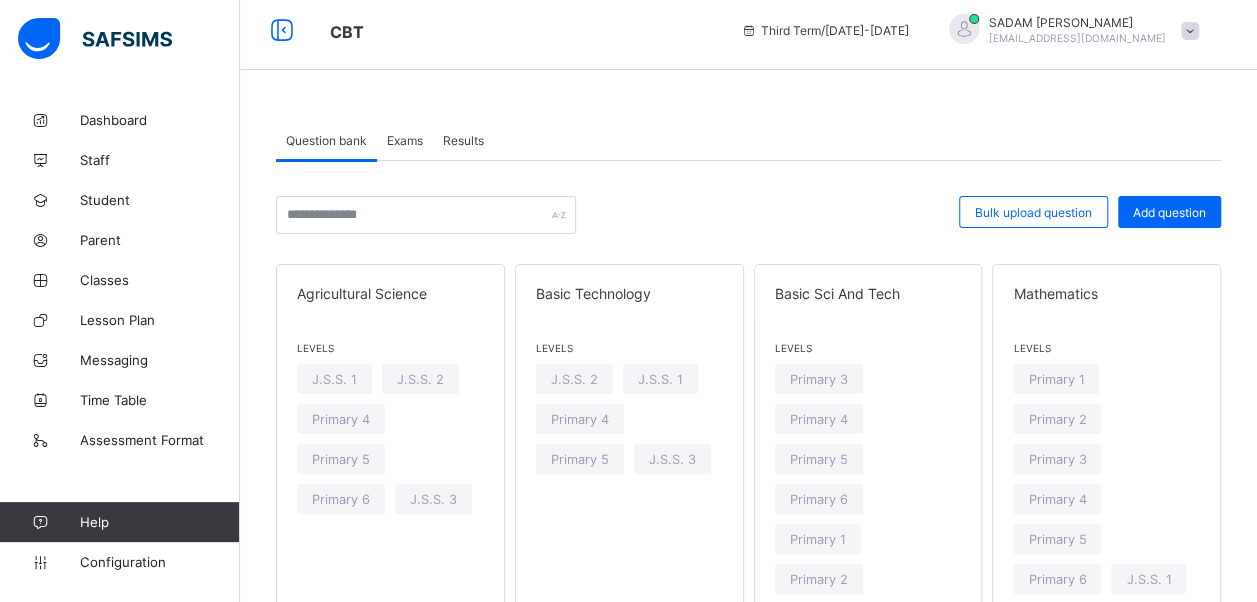 click on "Exams" at bounding box center (405, 140) 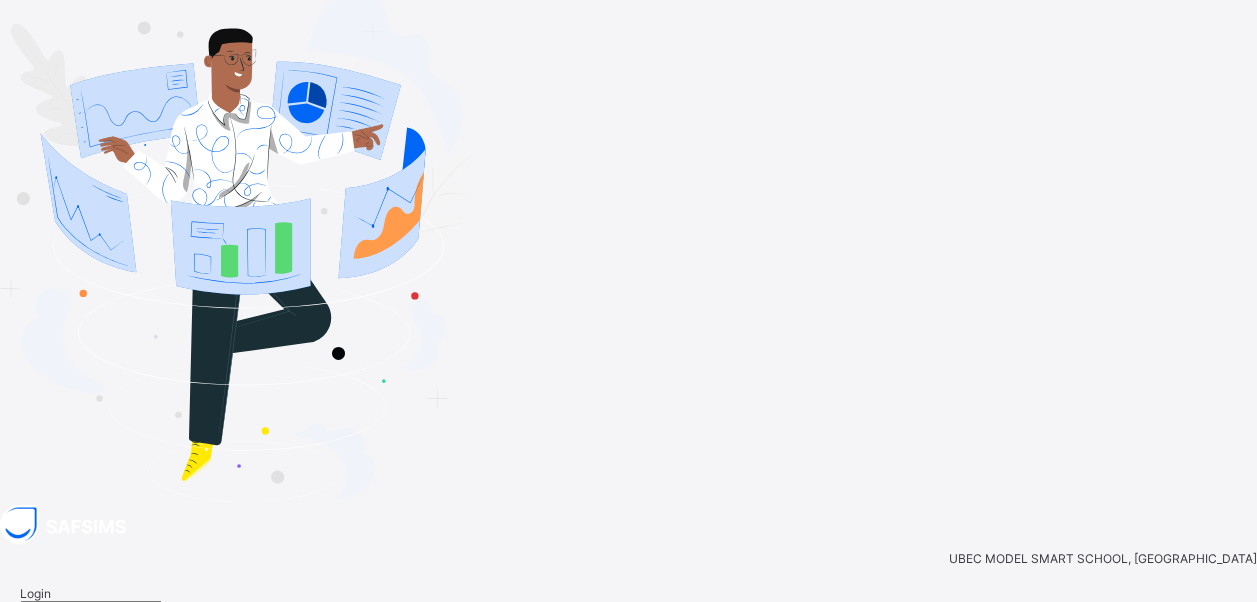 type on "**********" 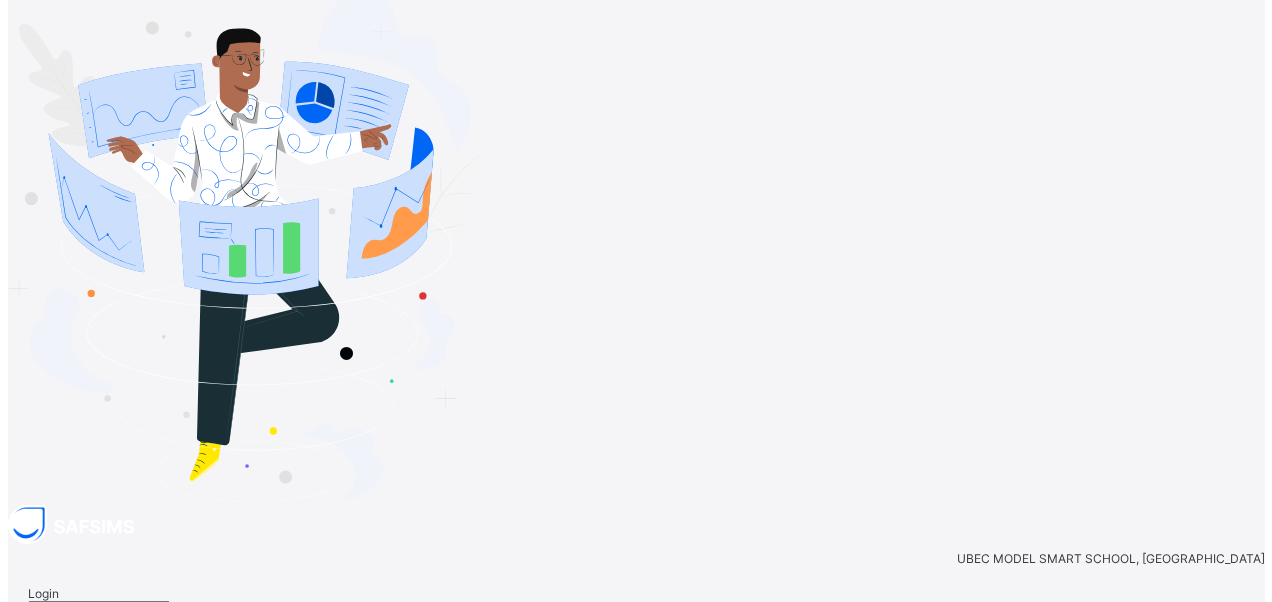 scroll, scrollTop: 0, scrollLeft: 0, axis: both 